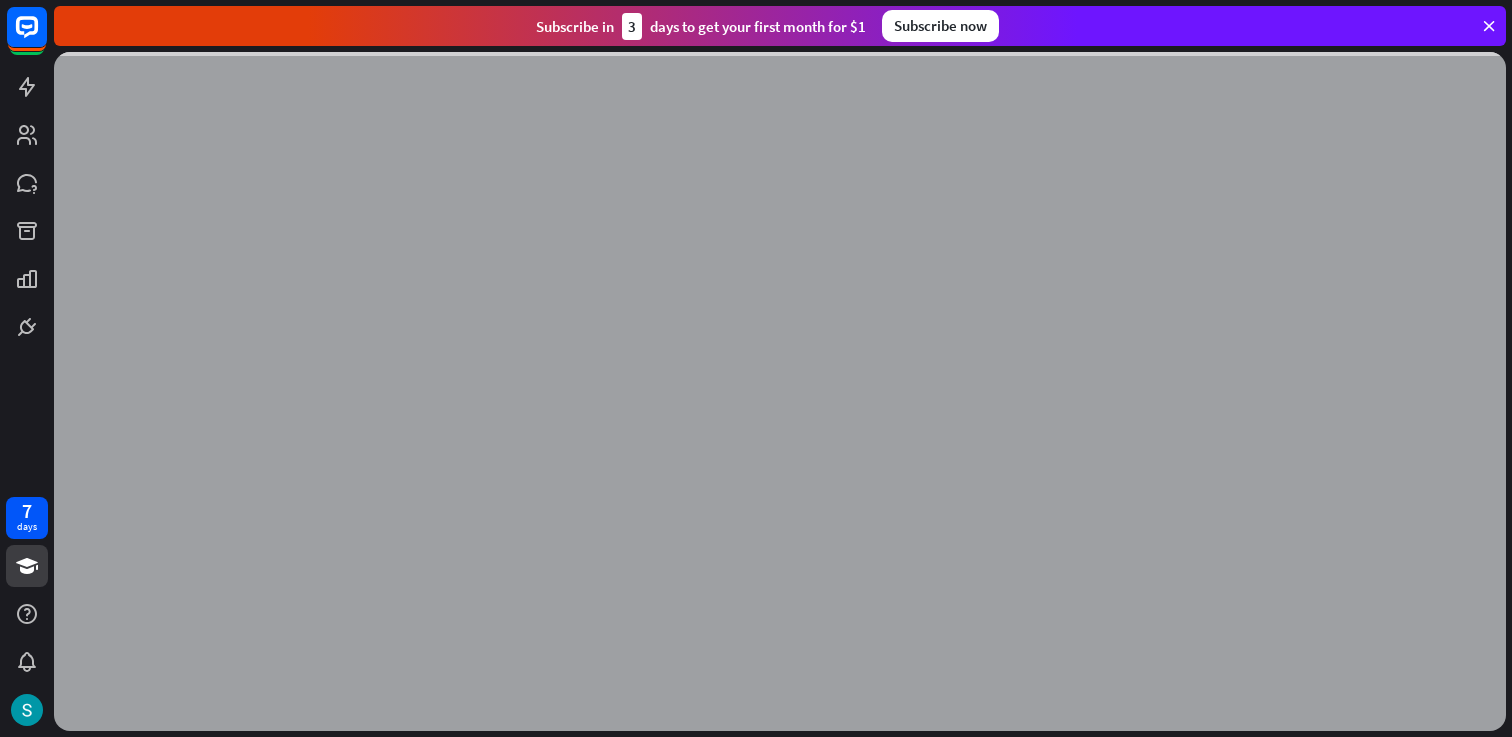 scroll, scrollTop: 0, scrollLeft: 0, axis: both 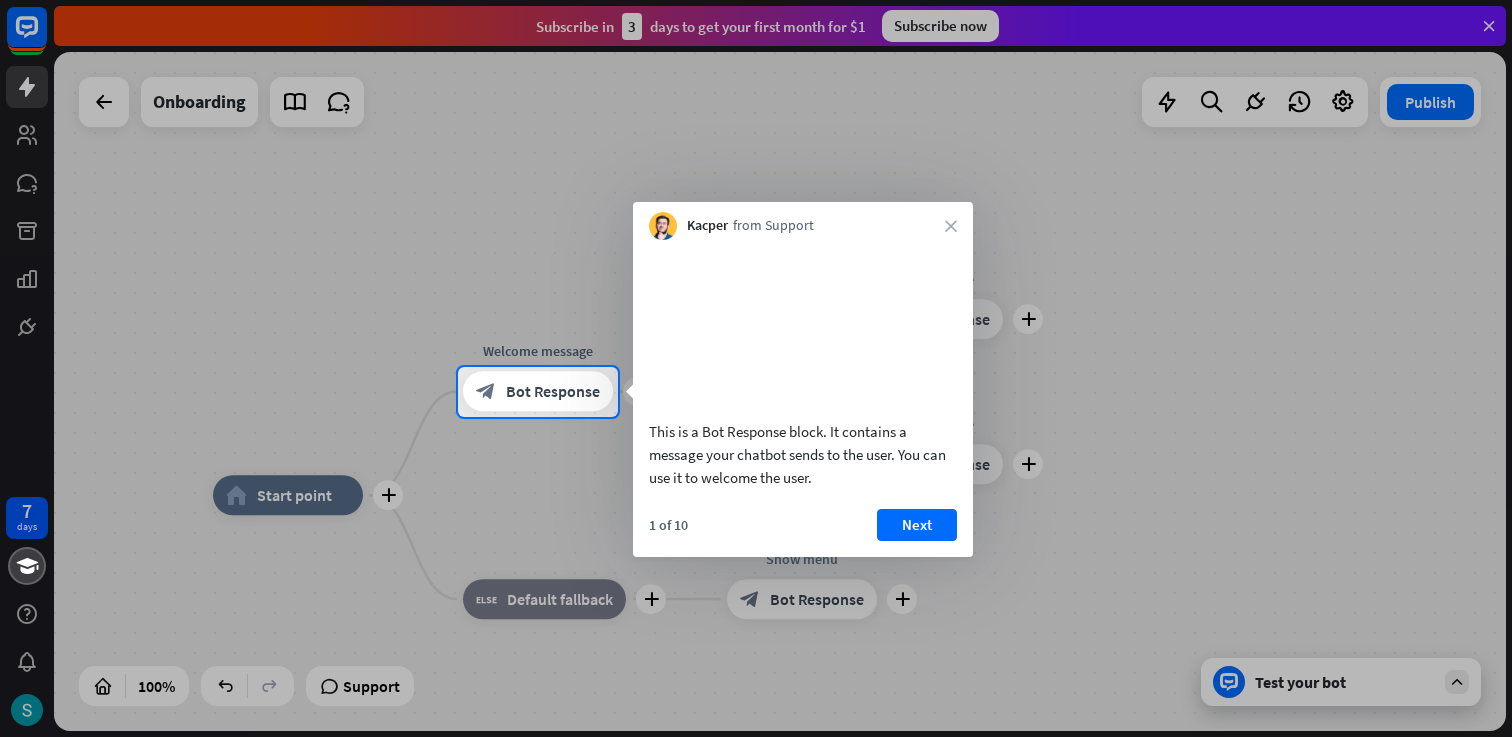 click at bounding box center (756, 183) 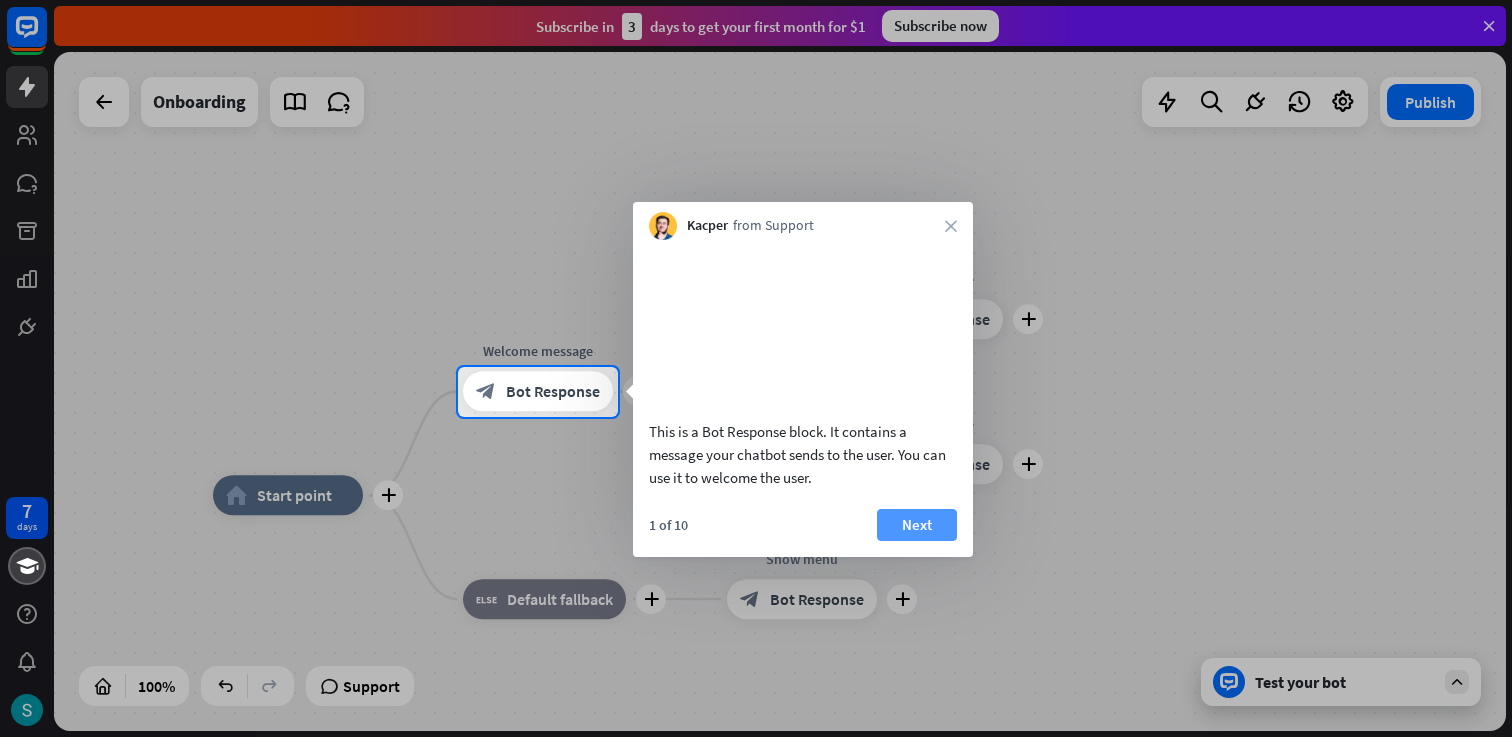 click on "Next" at bounding box center [917, 525] 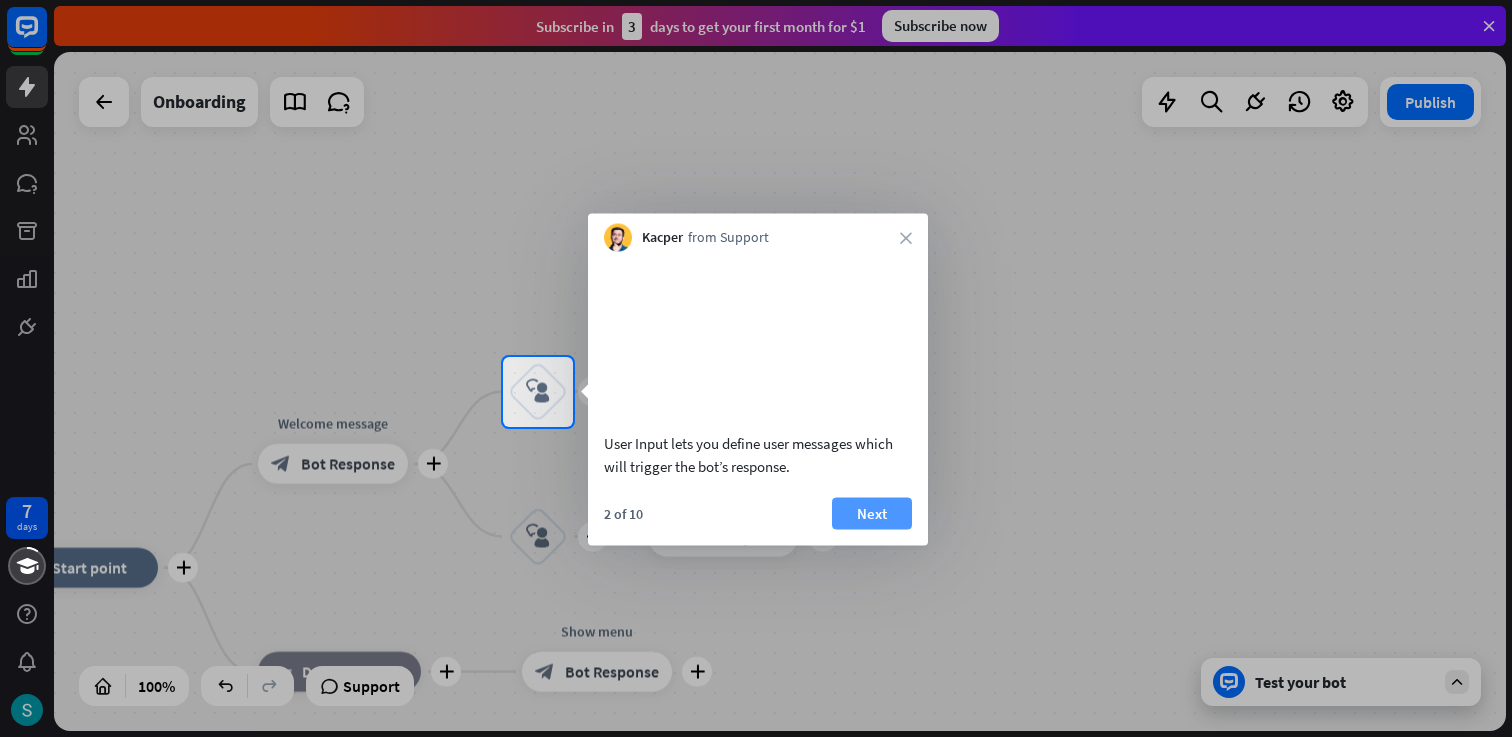 click on "Next" at bounding box center (872, 513) 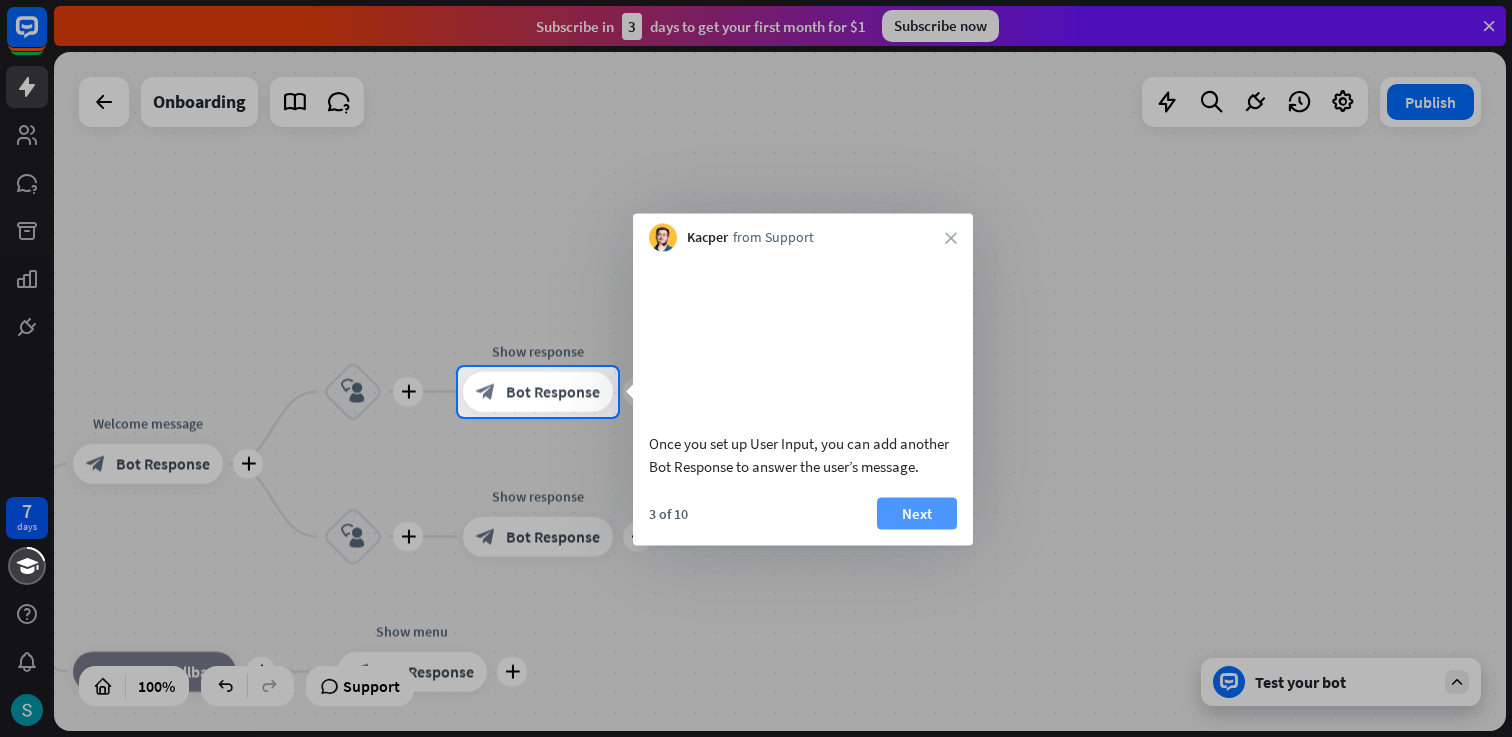 click on "Next" at bounding box center (917, 513) 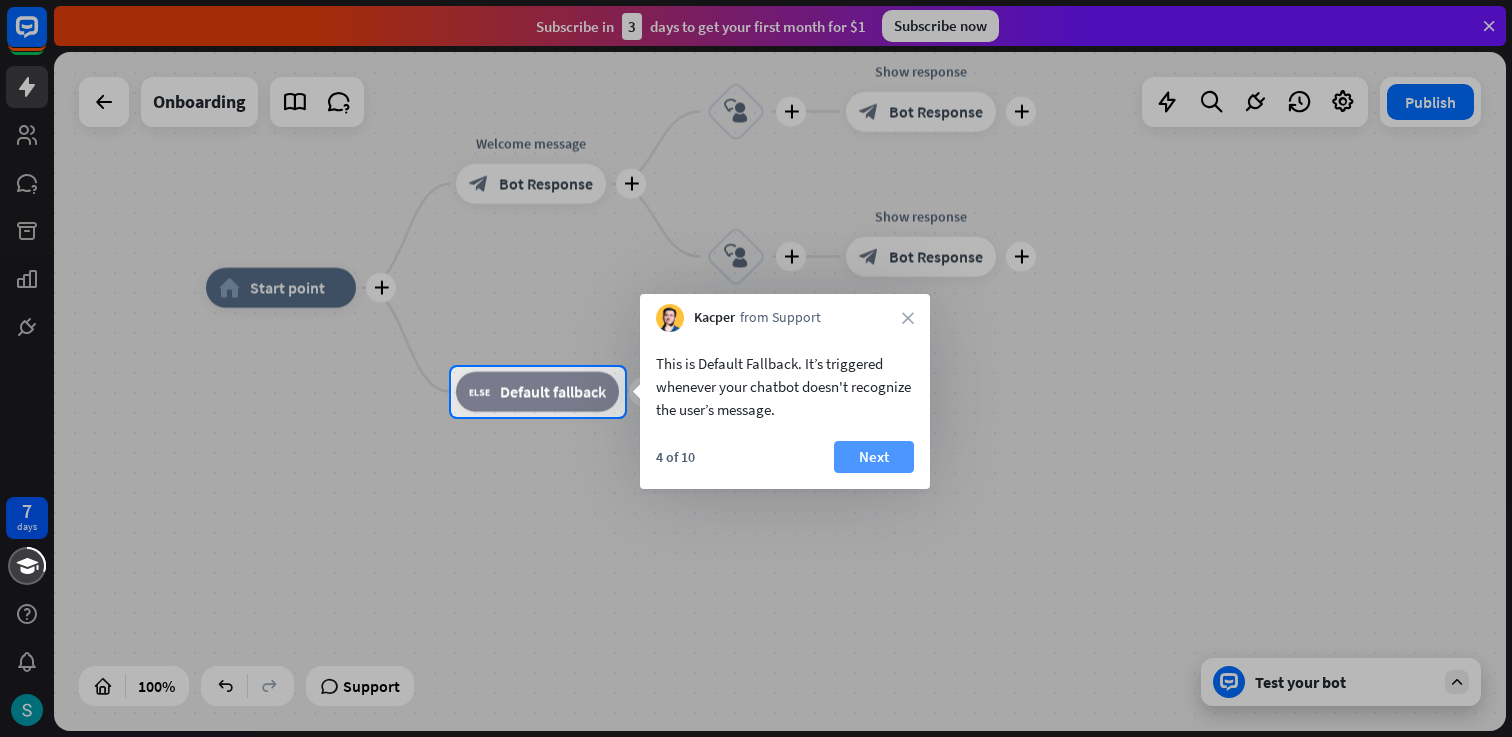 click on "Next" at bounding box center [874, 457] 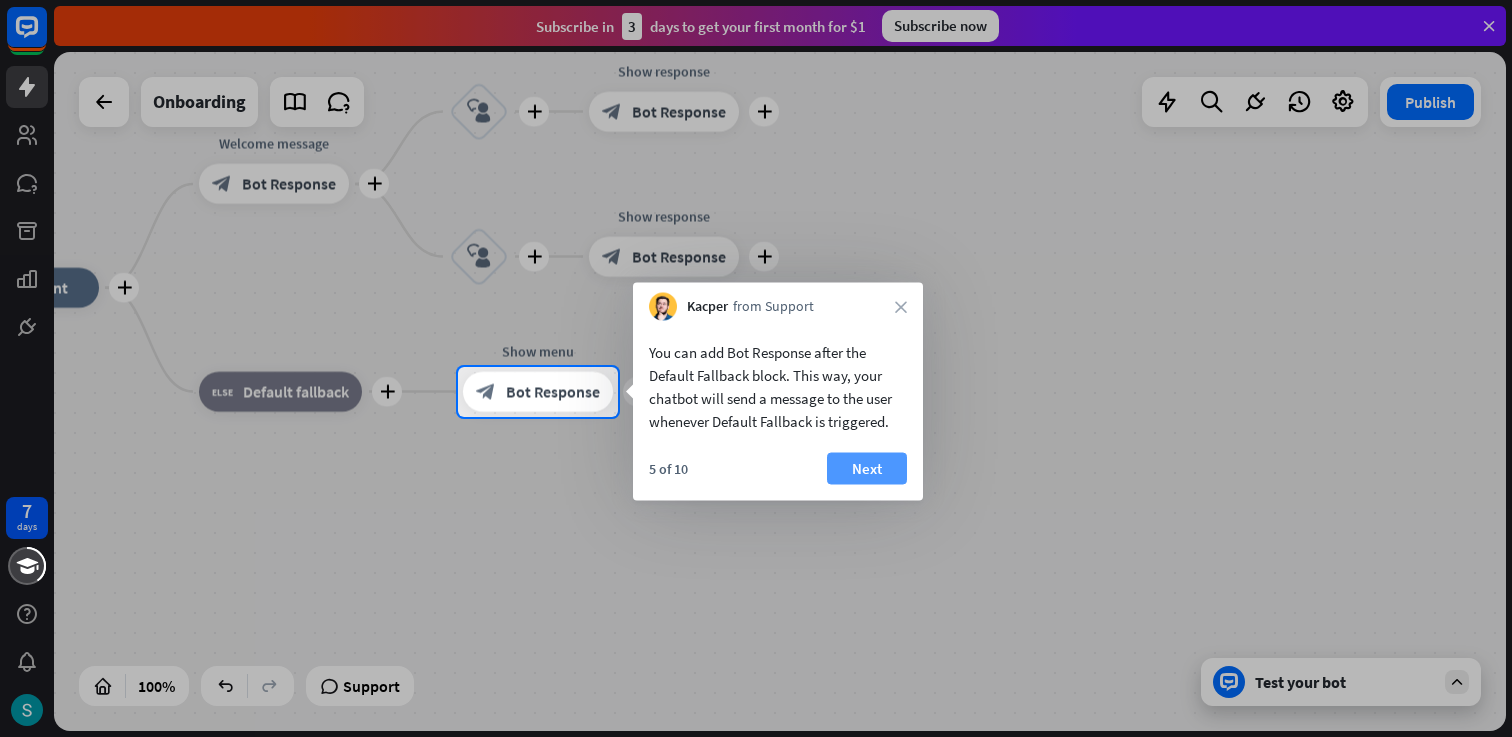 click on "Next" at bounding box center (867, 469) 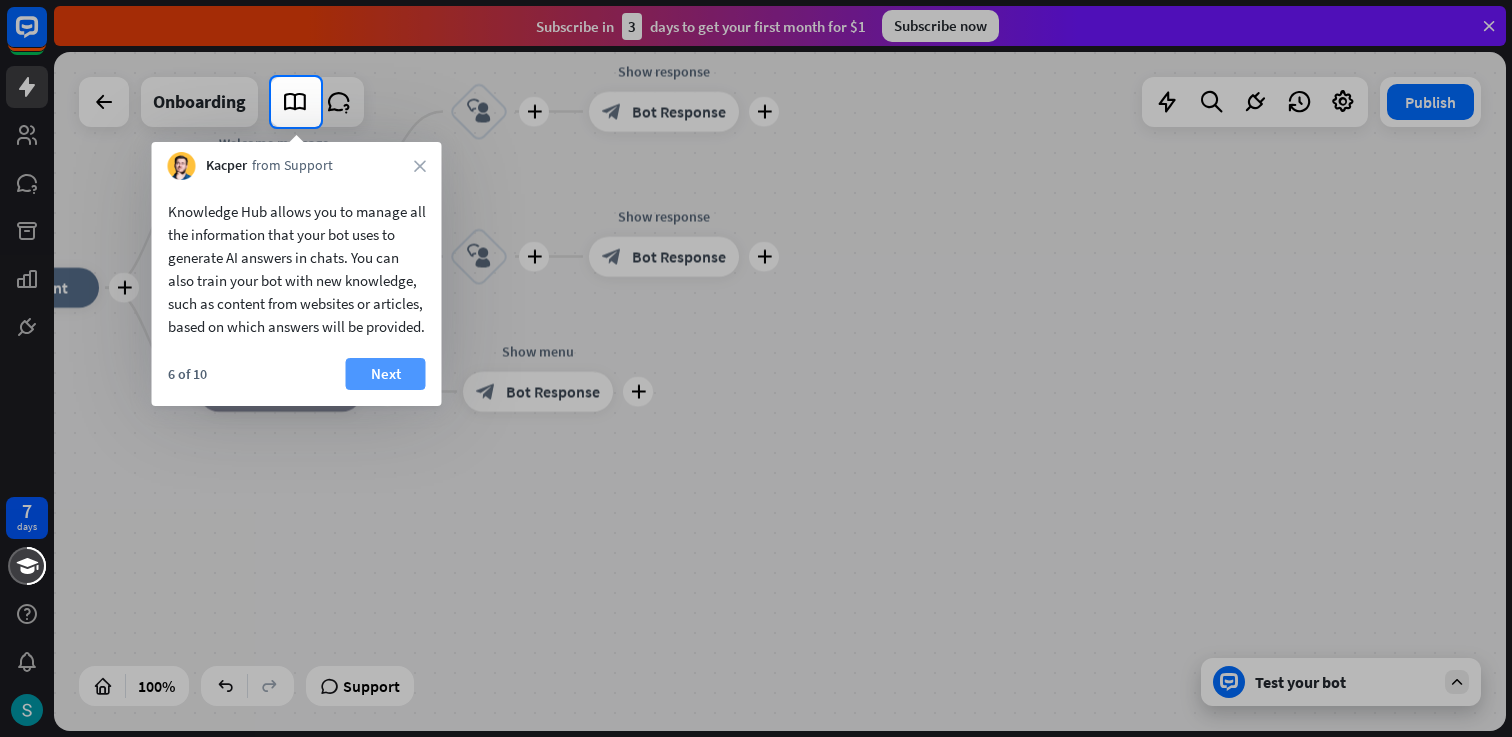 click on "Next" at bounding box center (386, 374) 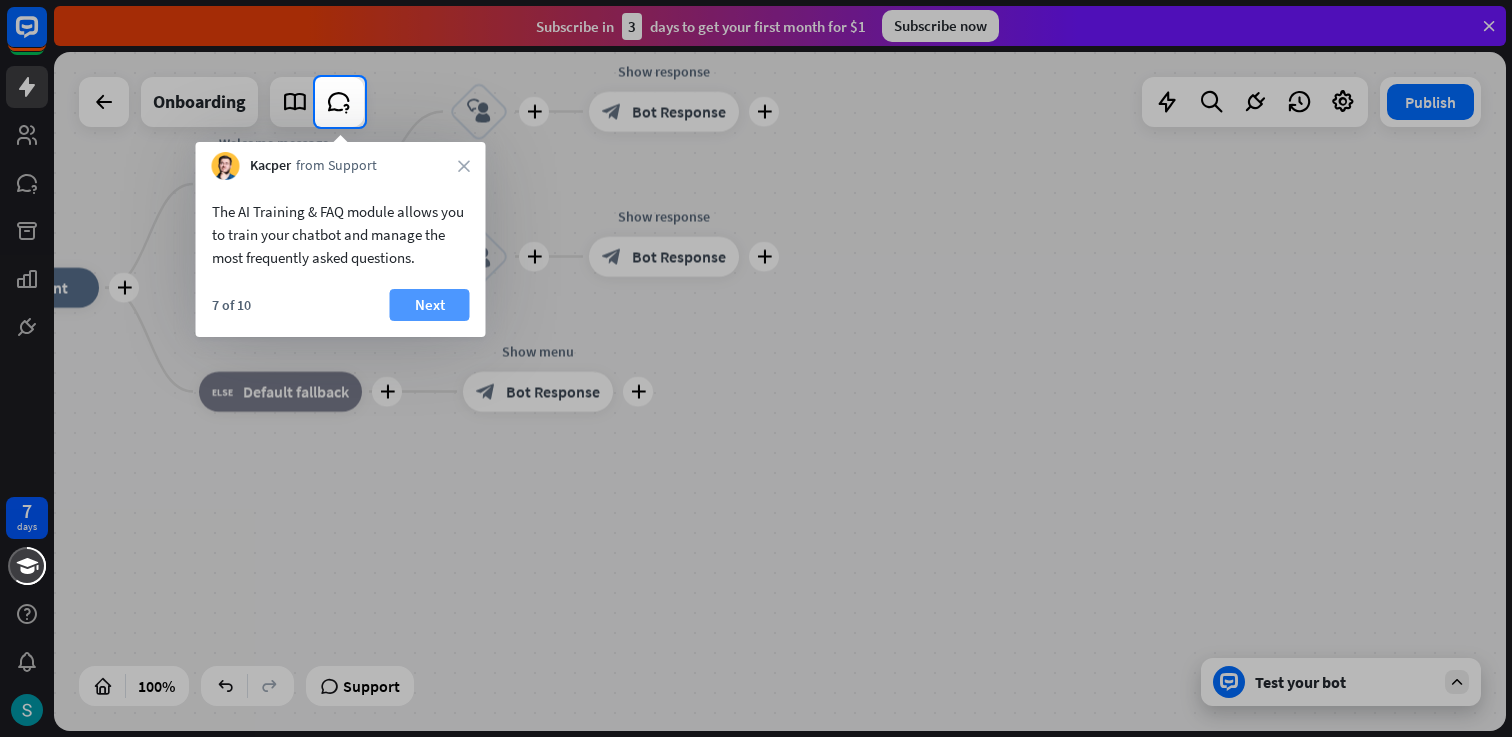 click on "Next" at bounding box center (430, 305) 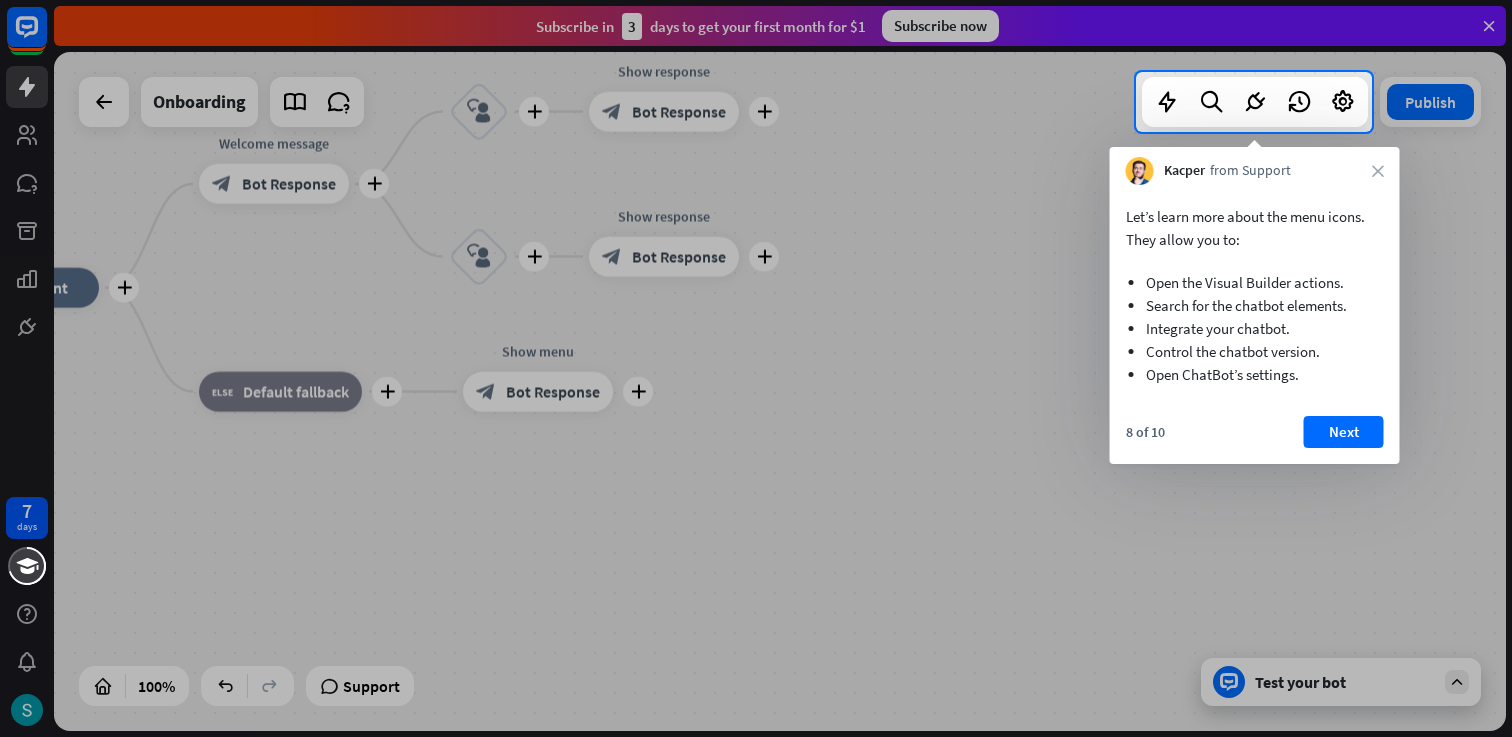 click on "Next" at bounding box center (1344, 432) 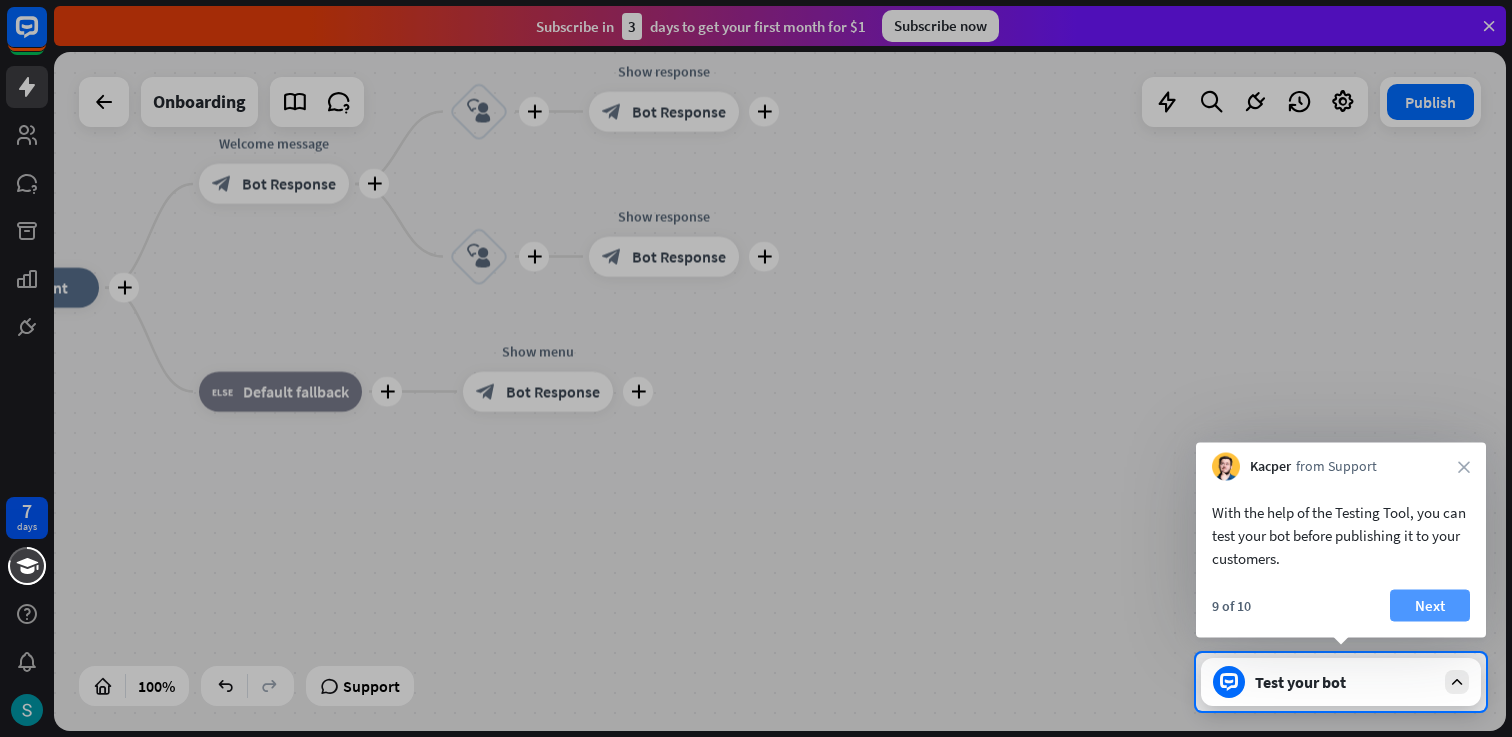 click on "Next" at bounding box center (1430, 606) 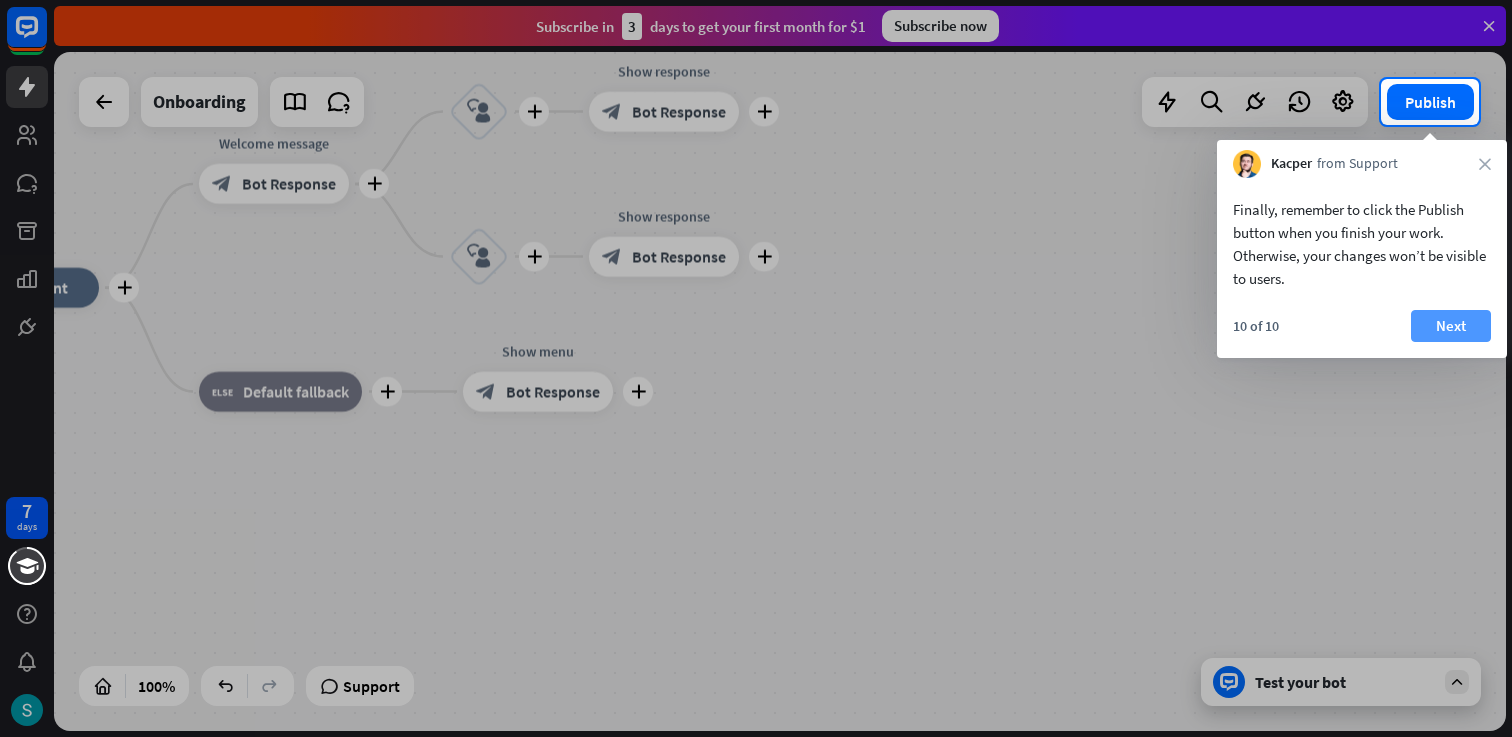 click on "Next" at bounding box center (1451, 326) 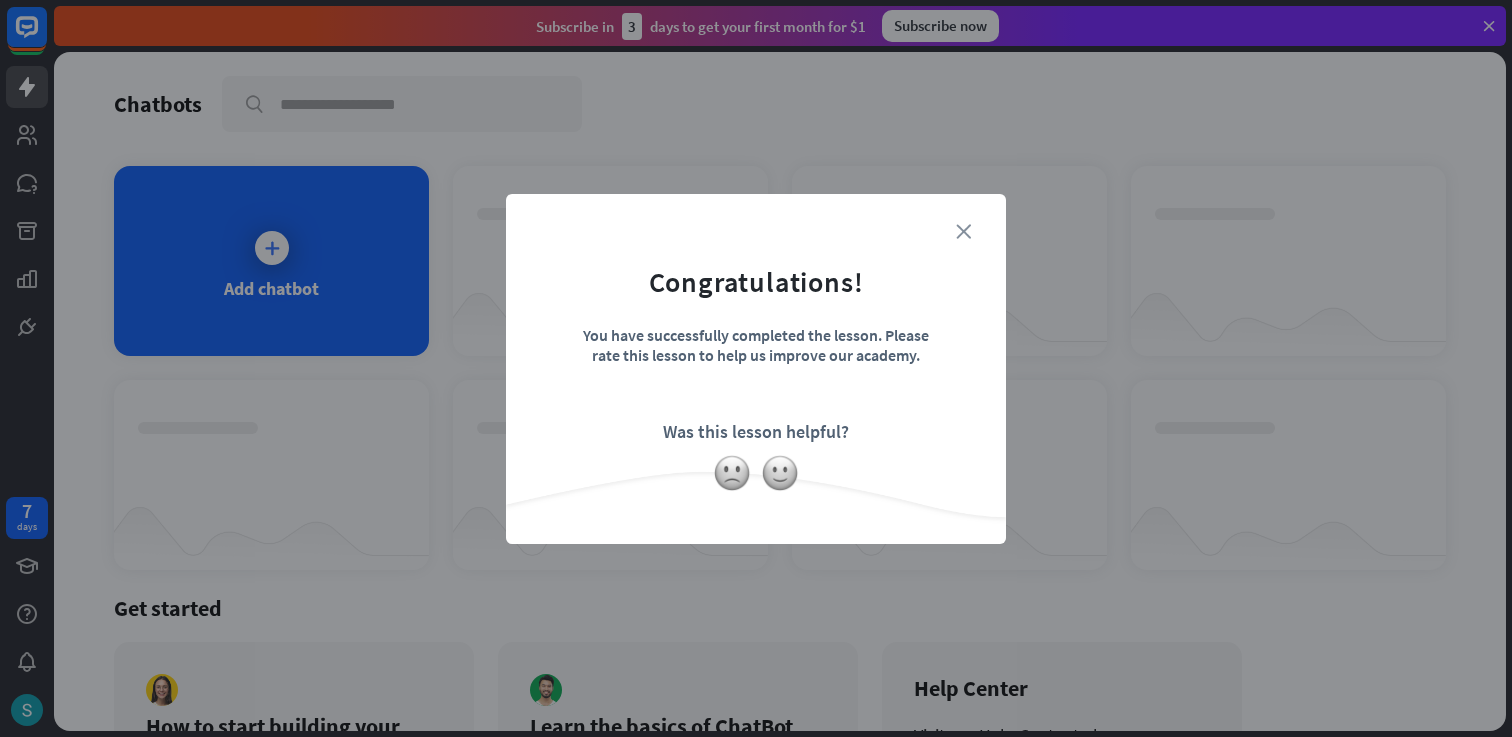 click on "close" at bounding box center (963, 231) 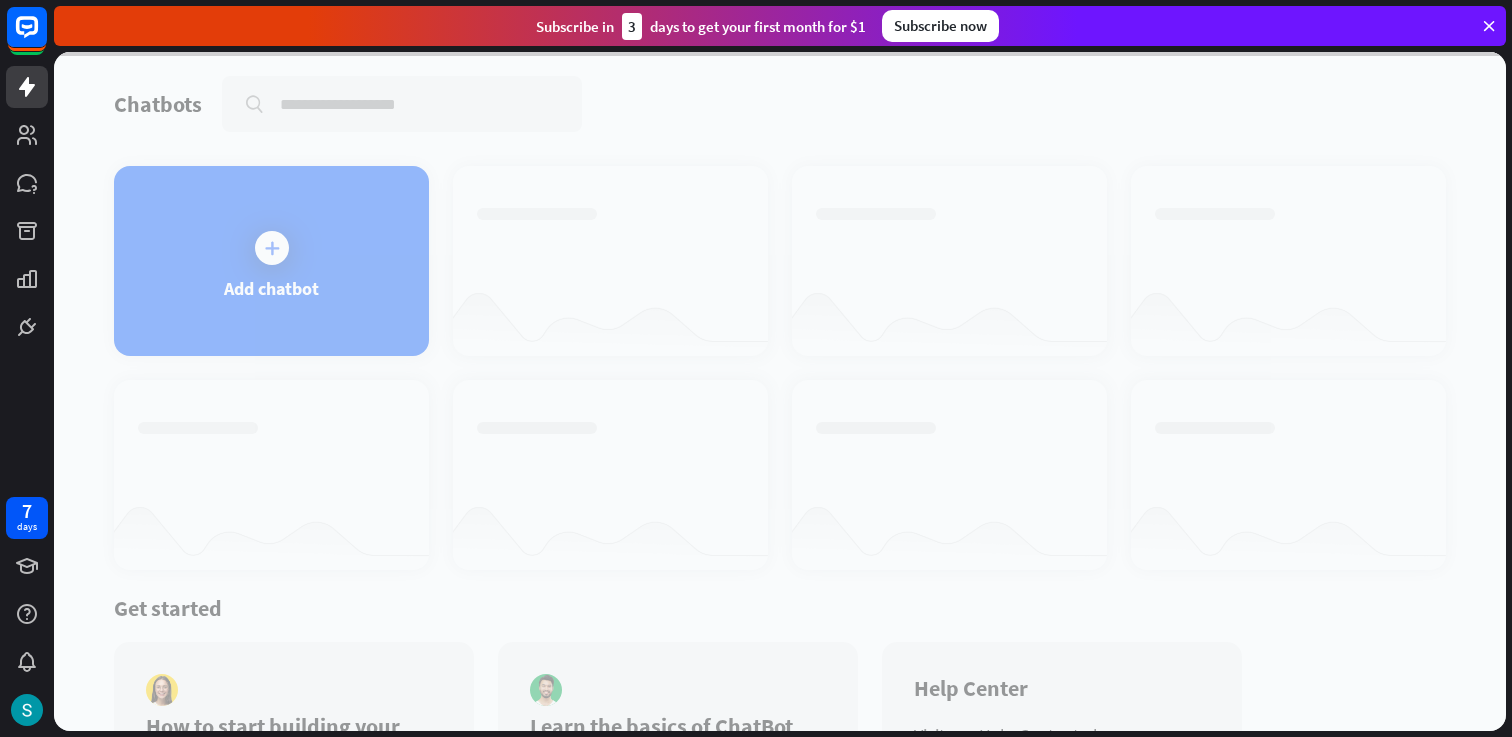 click at bounding box center [1489, 26] 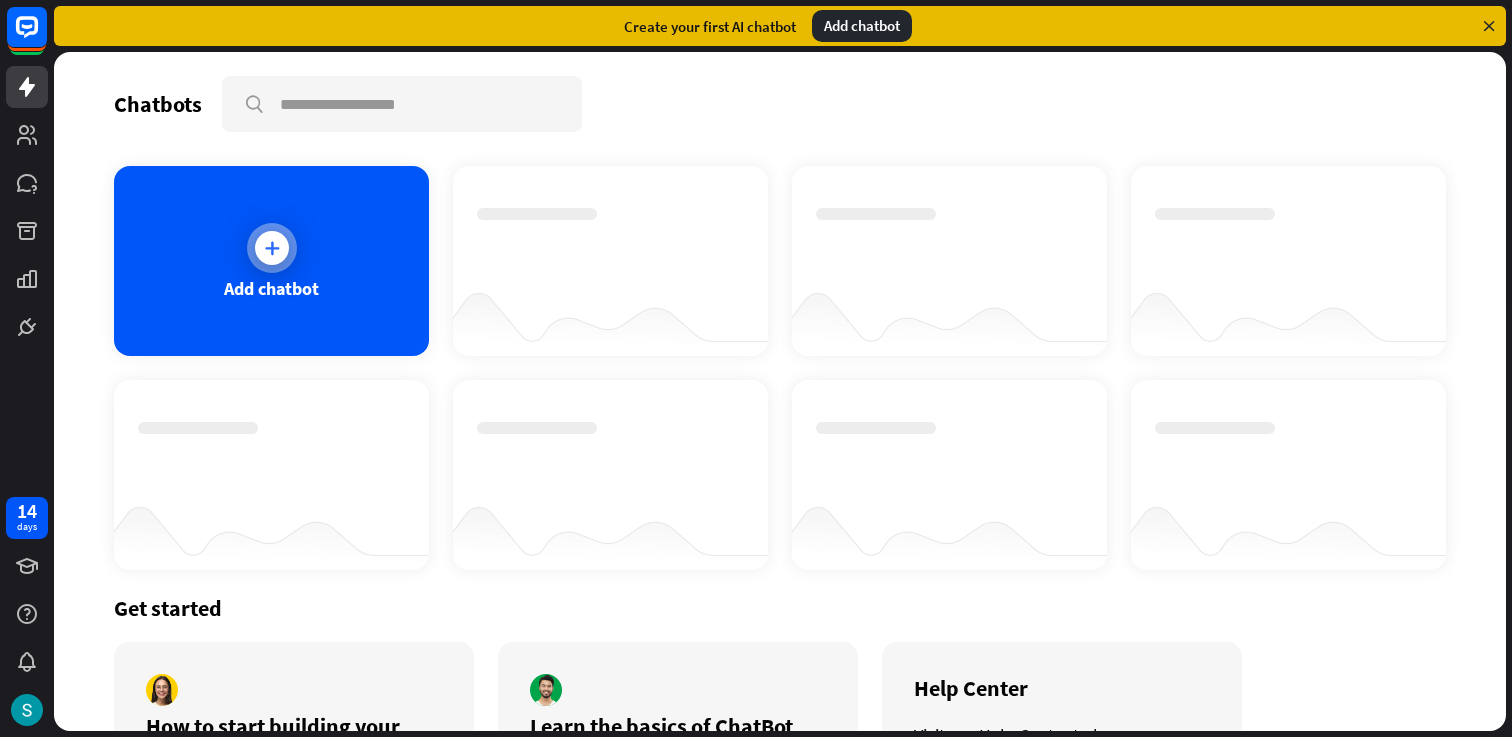 click at bounding box center [272, 248] 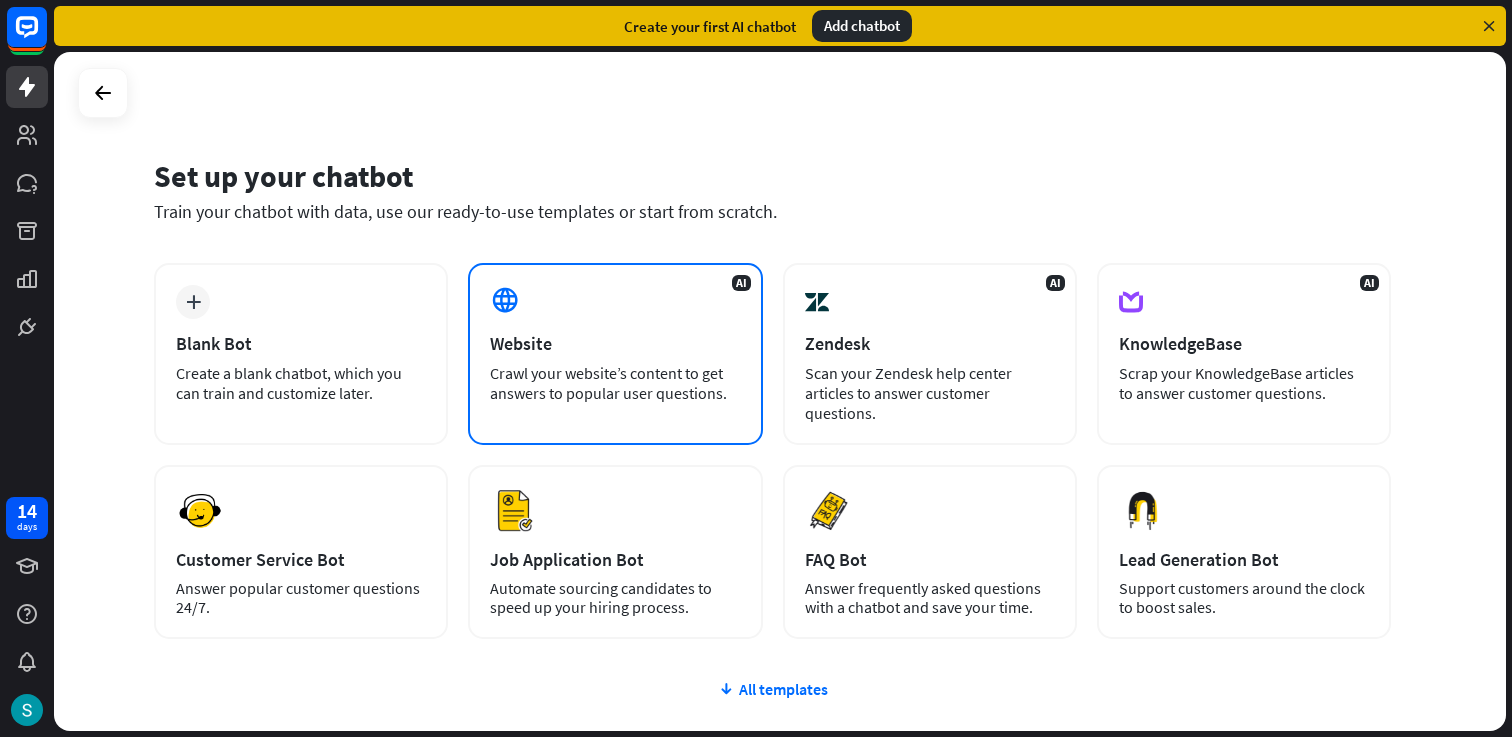 click on "AI     Website
Crawl your website’s content to get answers to
popular user questions." at bounding box center [615, 354] 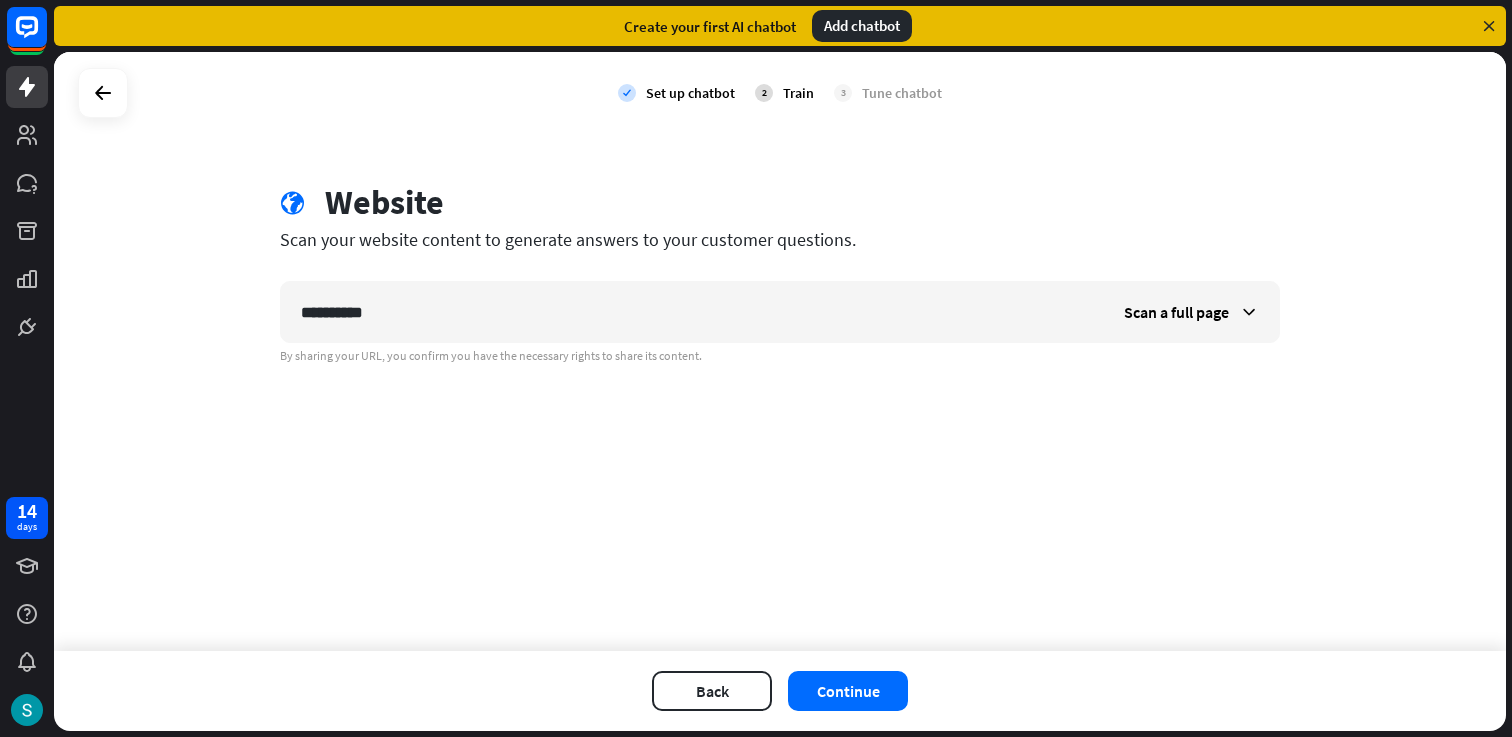 type on "**********" 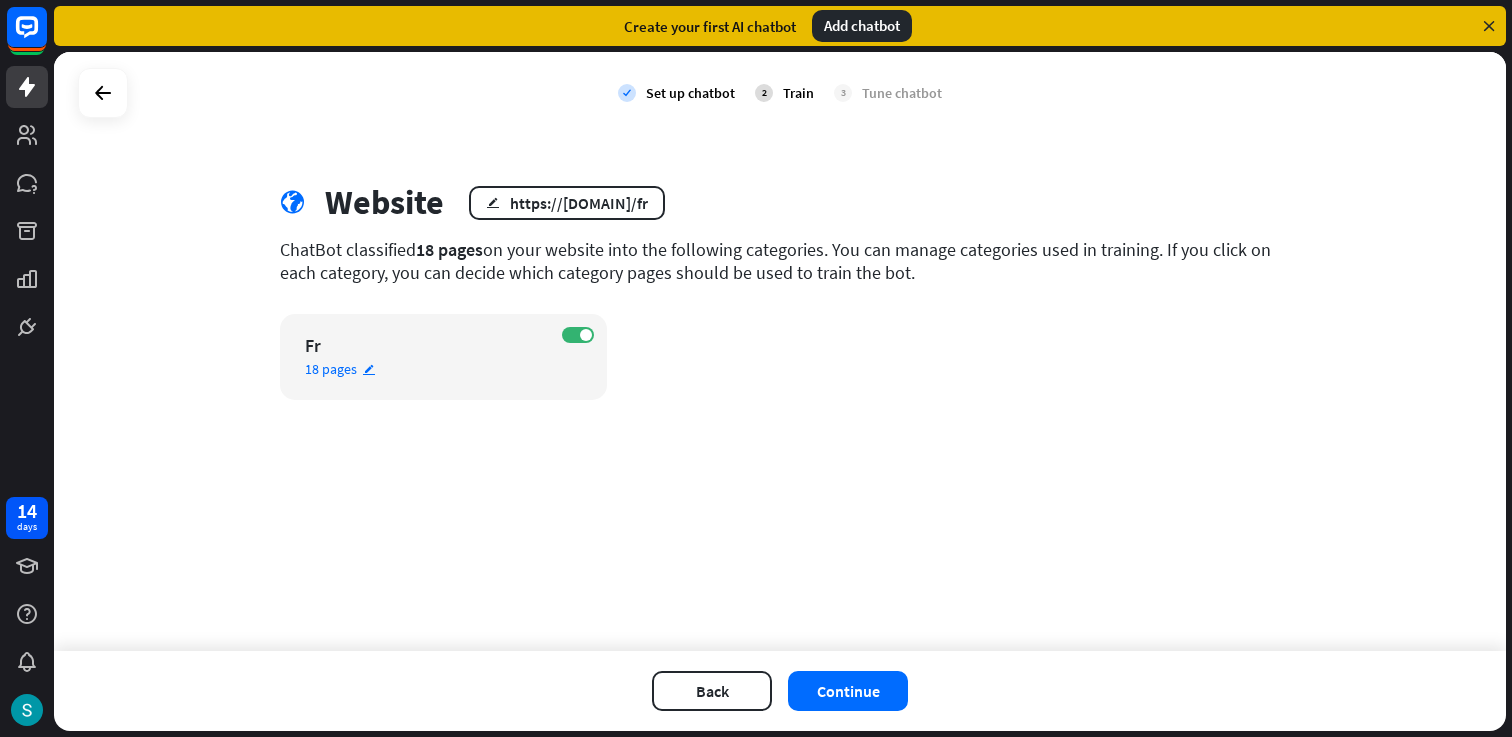 click on "[NUMBER] pages   edit" at bounding box center [426, 369] 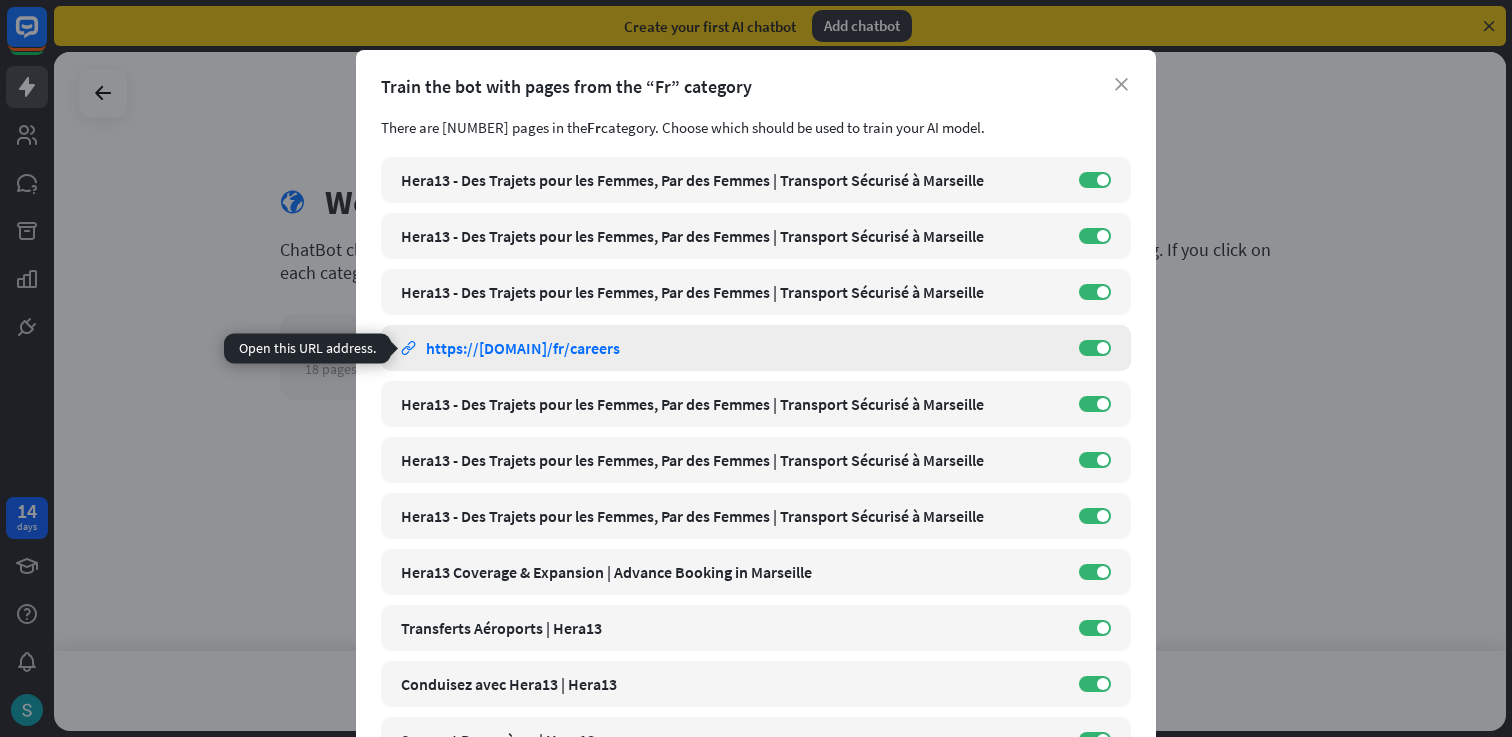 scroll, scrollTop: 520, scrollLeft: 0, axis: vertical 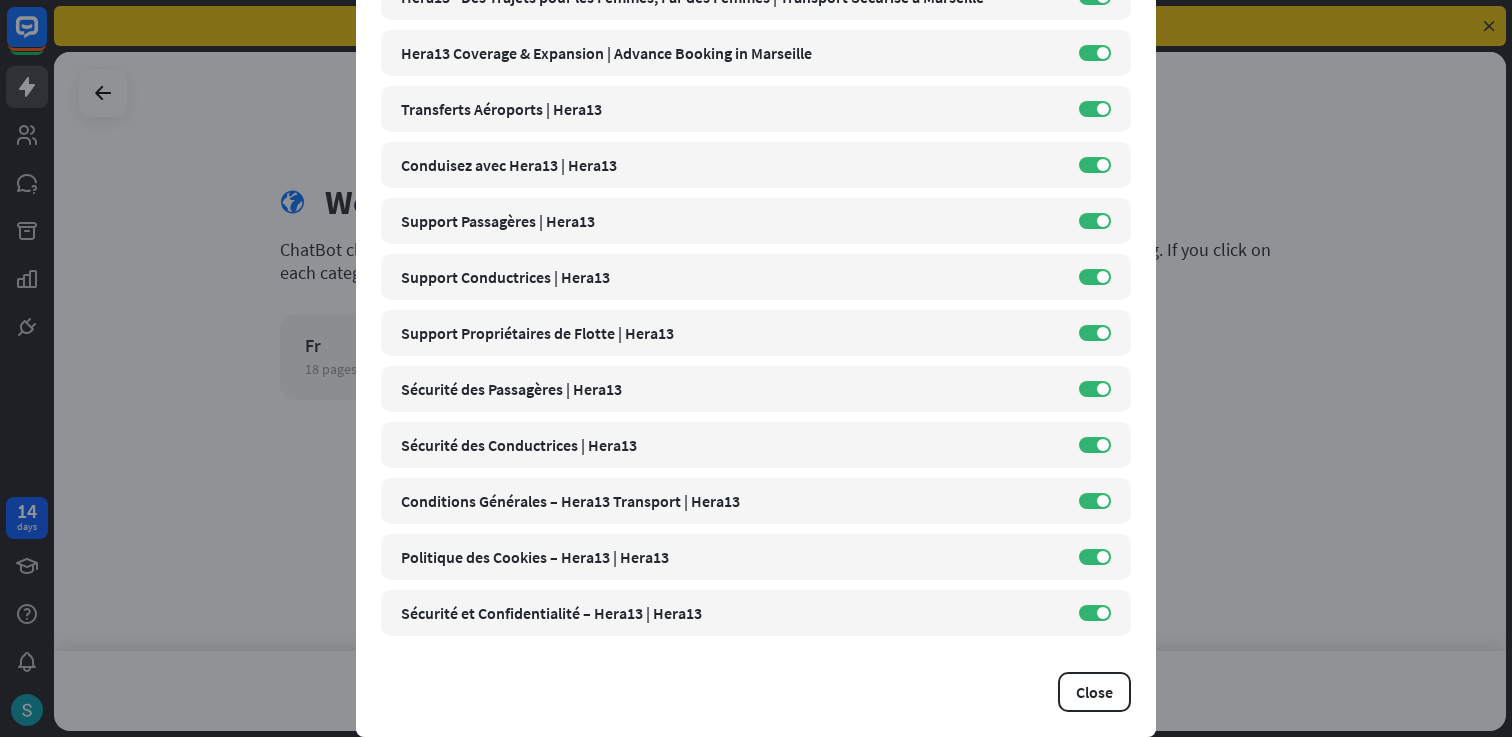 click on "Choose which should be used to train your AI
model.
Hera13 - Des Trajets pour les Femmes, Par des Femmes | Transport Sécurisé à Marseille
link   https://[DOMAIN]/fr
ON
Hera13 - Des Trajets pour les Femmes, Par des Femmes | Transport Sécurisé à Marseille
link   https://[DOMAIN]/fr/app
ON
Hera13 - Des Trajets pour les Femmes, Par des Femmes | Transport Sécurisé à Marseille
link   https://[DOMAIN]/fr/about
ON
Hera13 - Des Trajets pour les Femmes, Par des Femmes | Transport Sécurisé à Marseille
link           link" at bounding box center [756, 368] 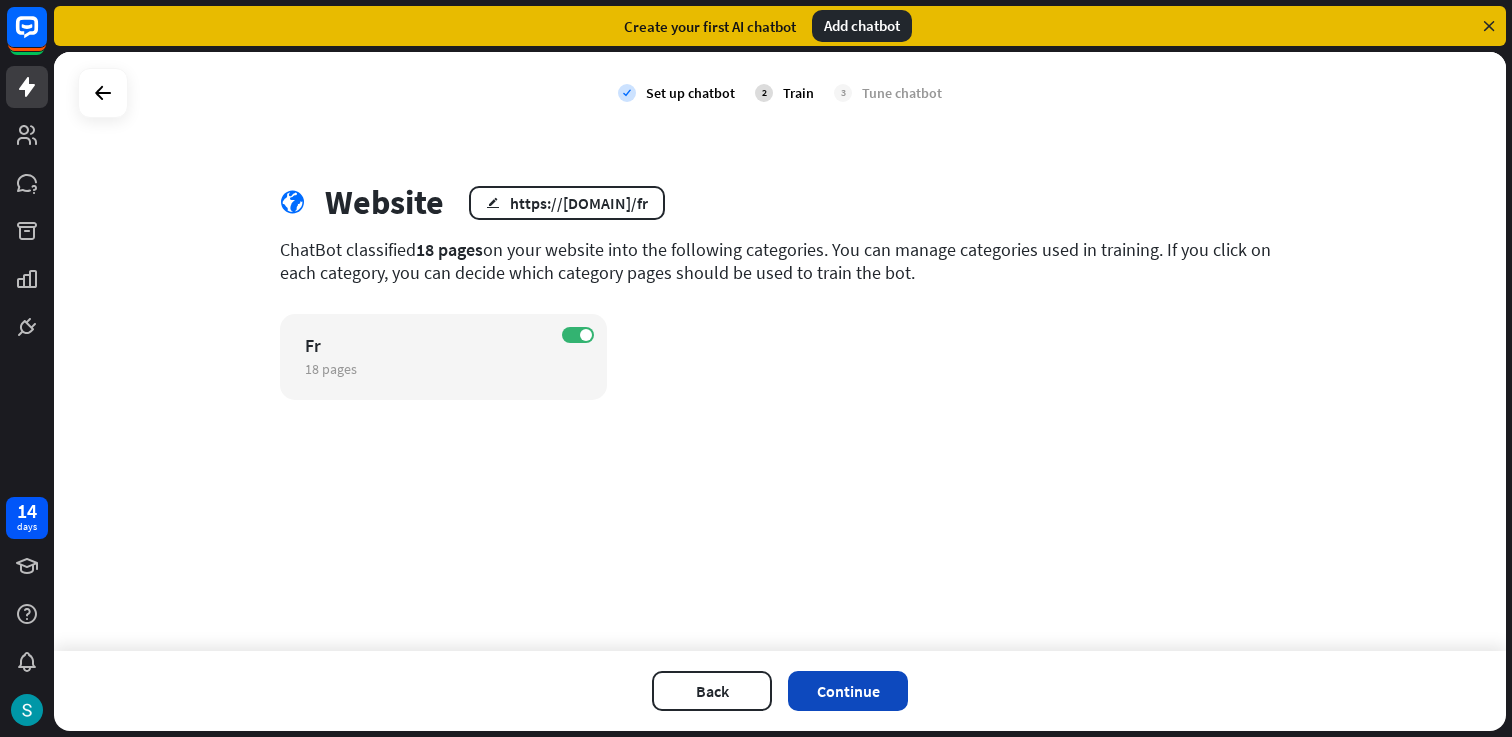 click on "Continue" at bounding box center (848, 691) 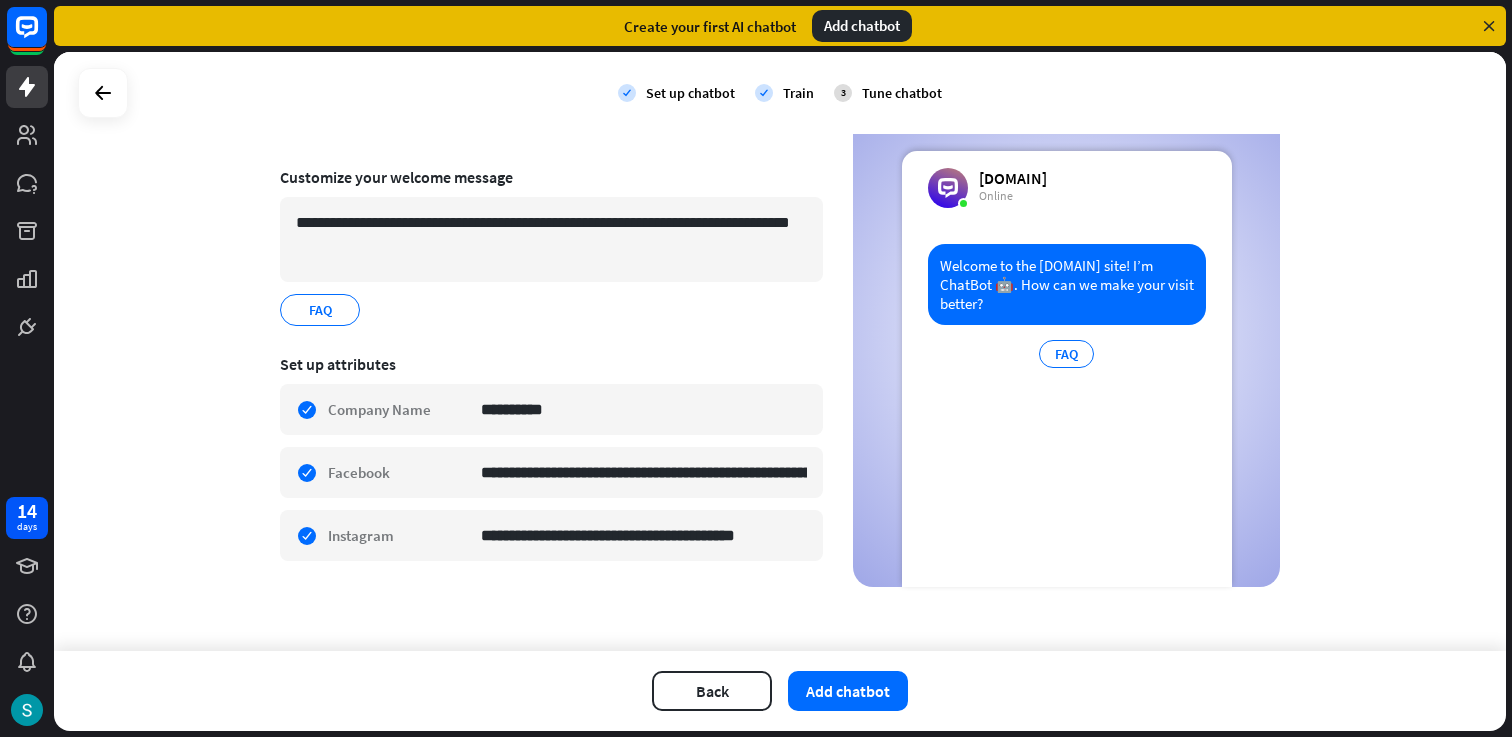 scroll, scrollTop: 0, scrollLeft: 0, axis: both 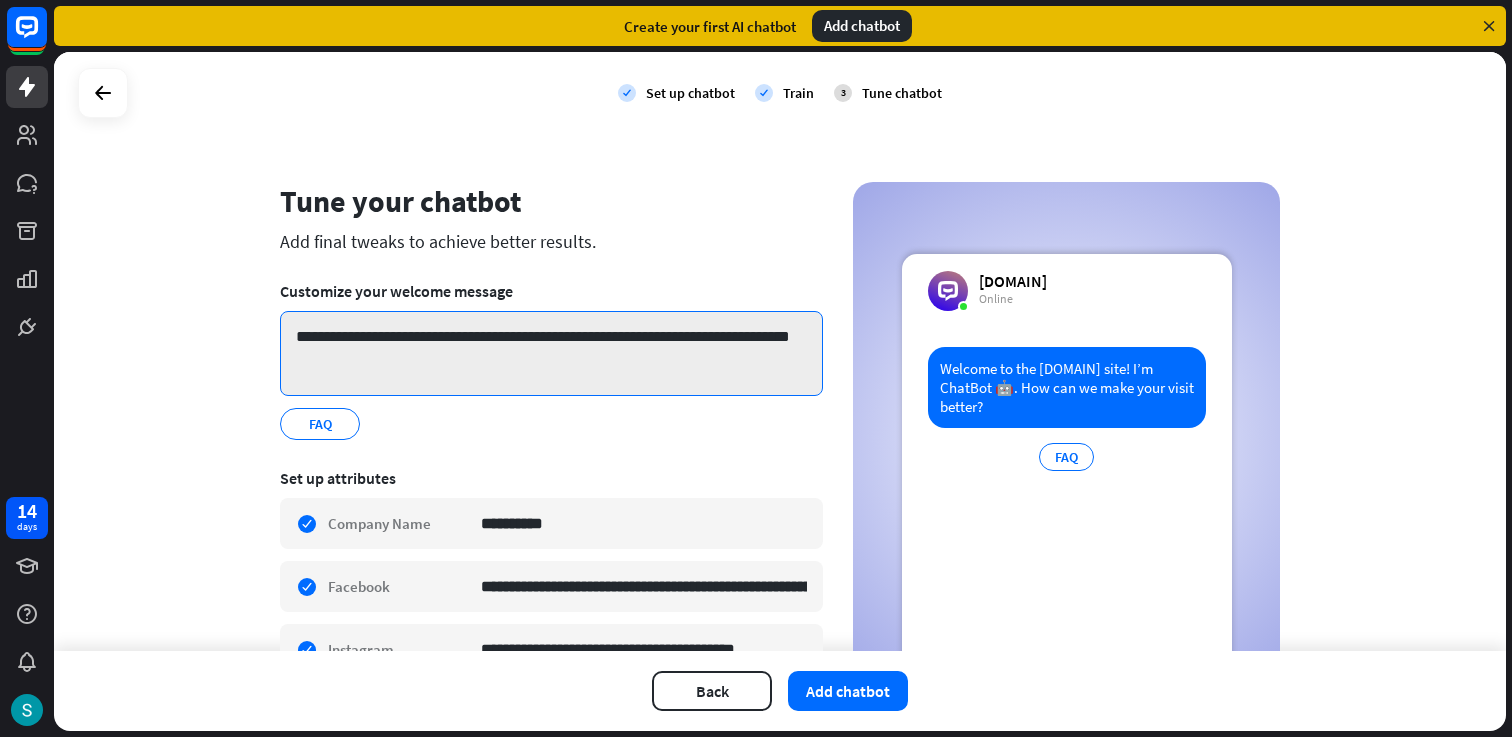 click on "**********" at bounding box center [551, 353] 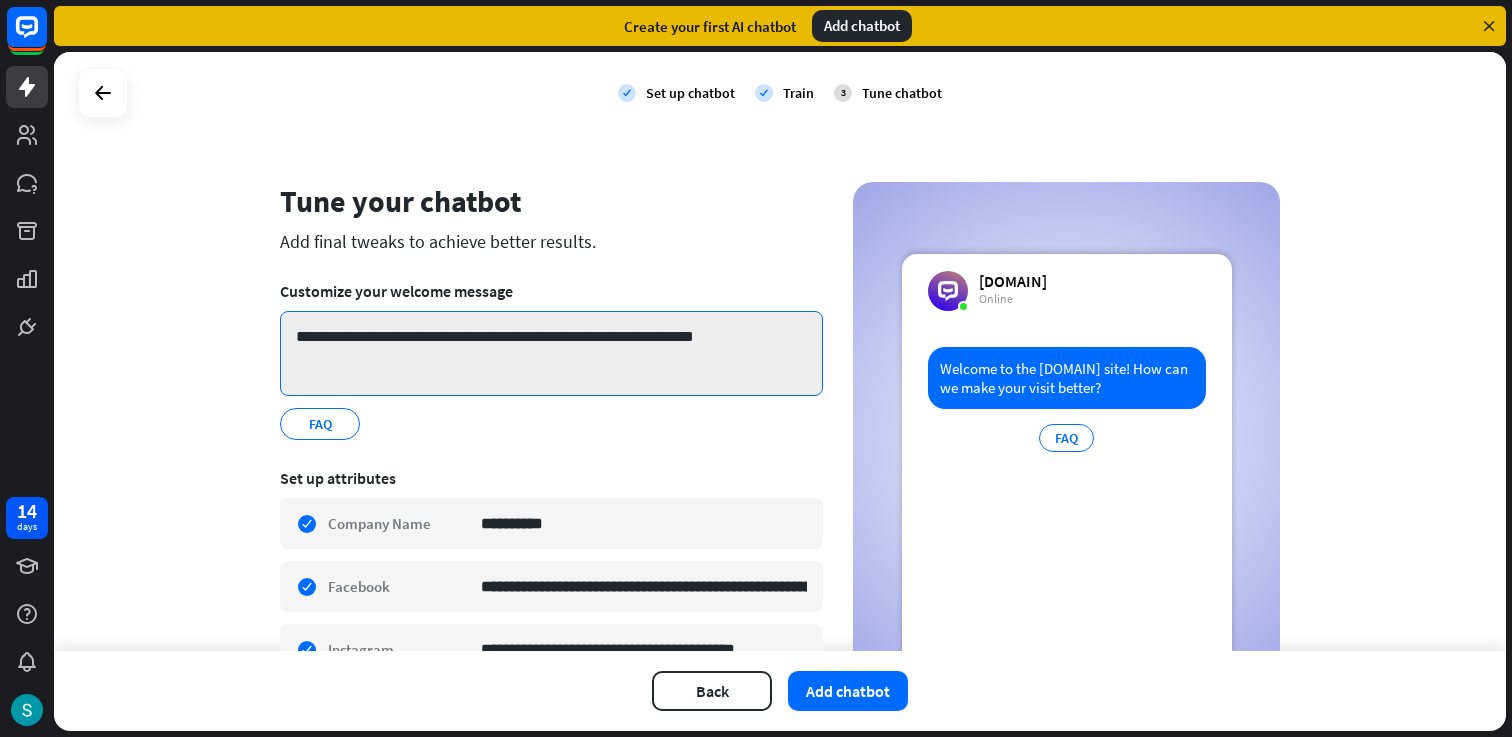type on "**********" 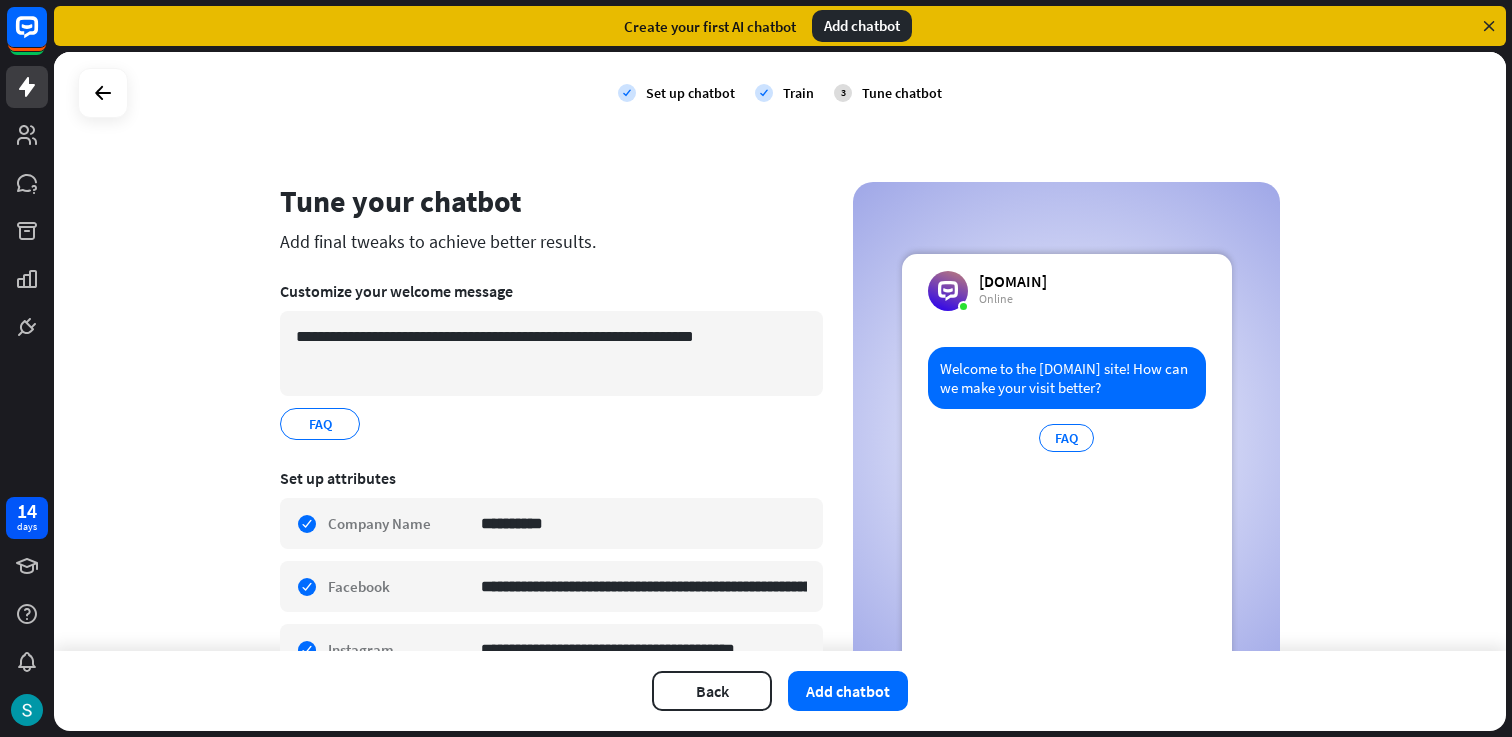 click on "**********" at bounding box center (551, 360) 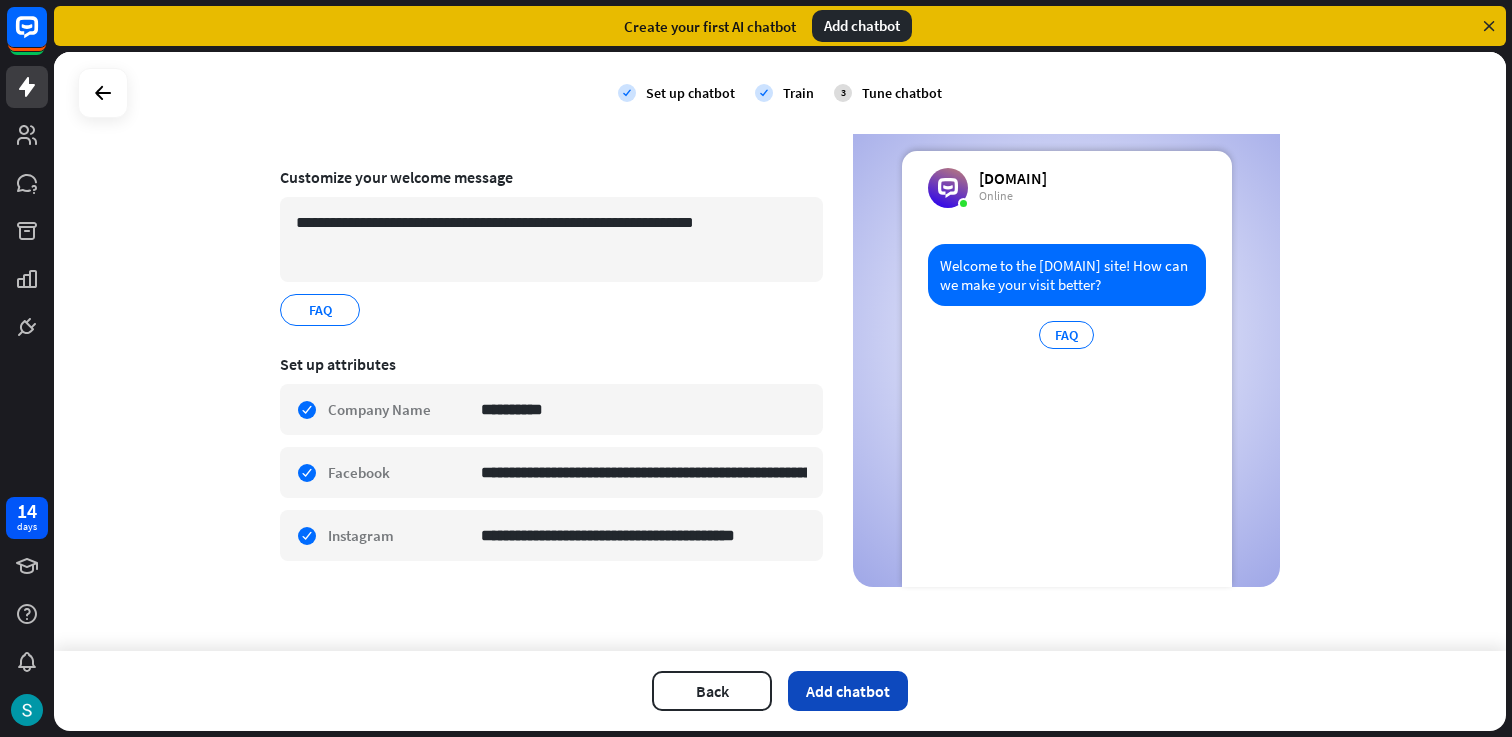 click on "Add chatbot" at bounding box center (848, 691) 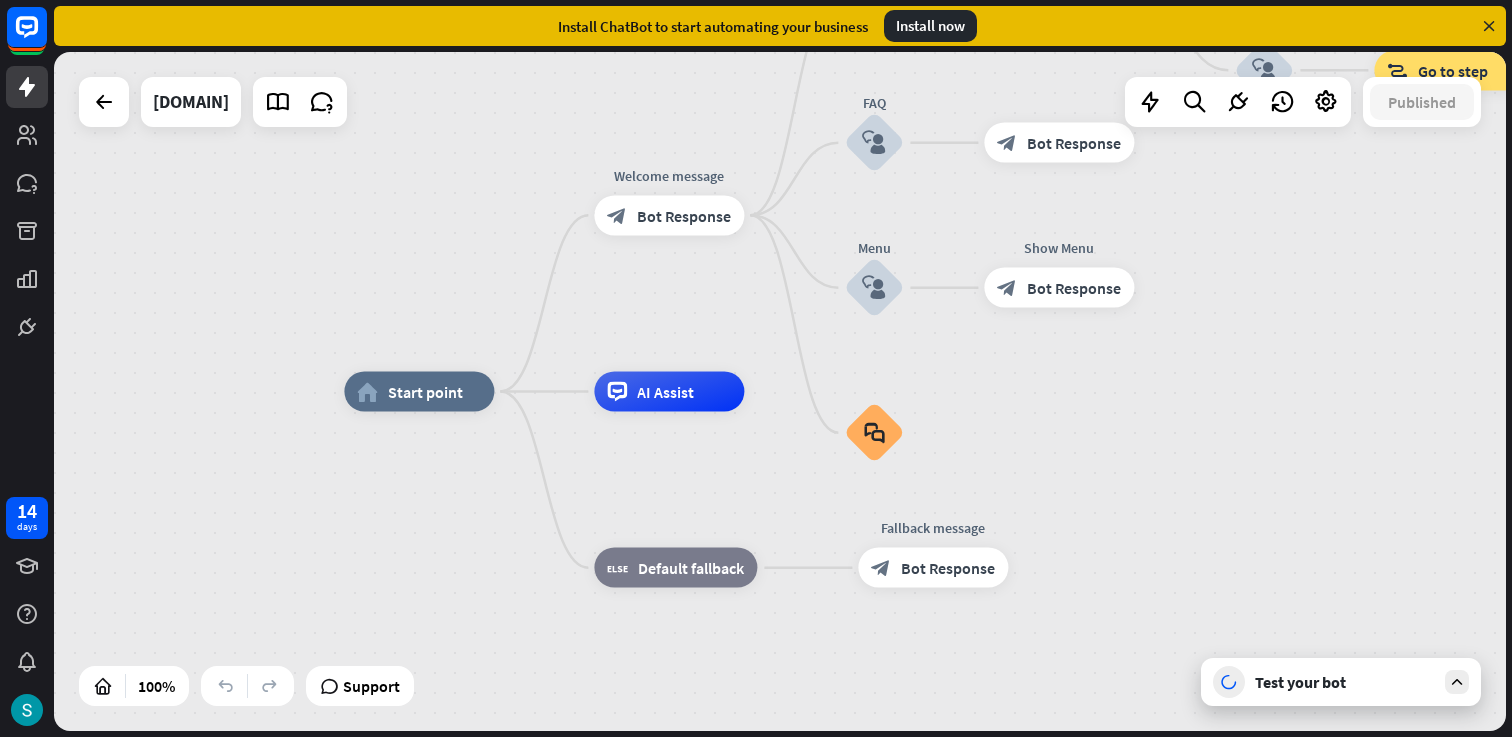 click on "Test your bot" at bounding box center (1345, 682) 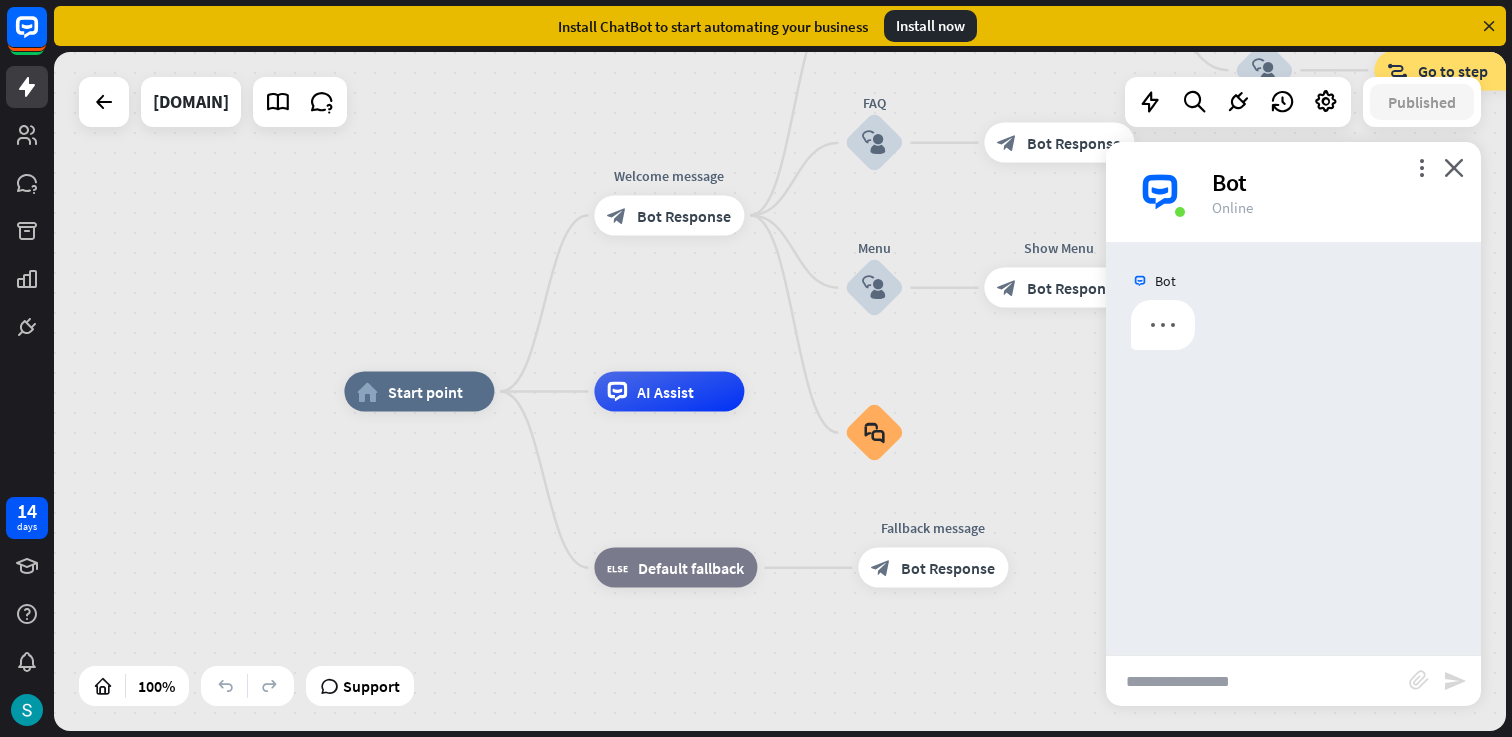 click at bounding box center (1257, 681) 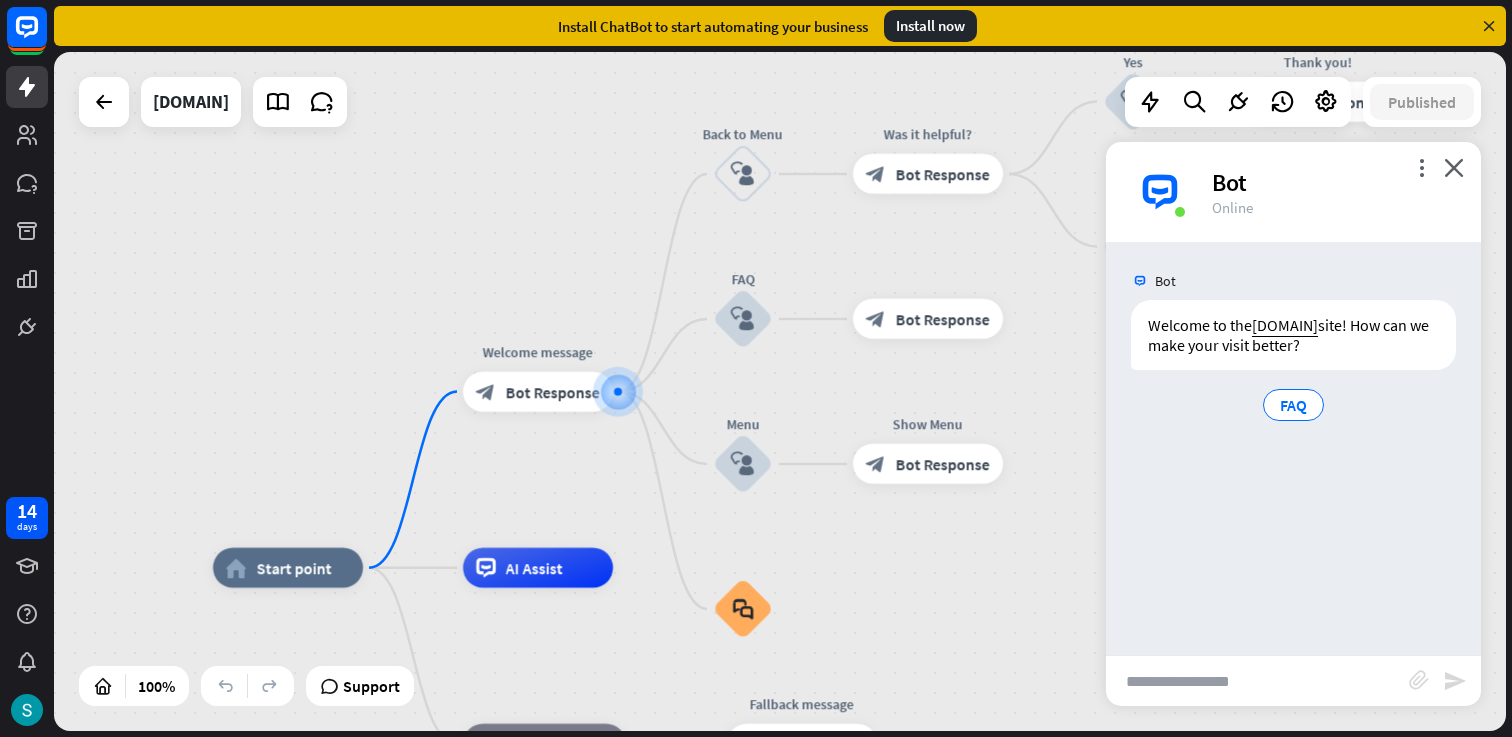click at bounding box center [1257, 681] 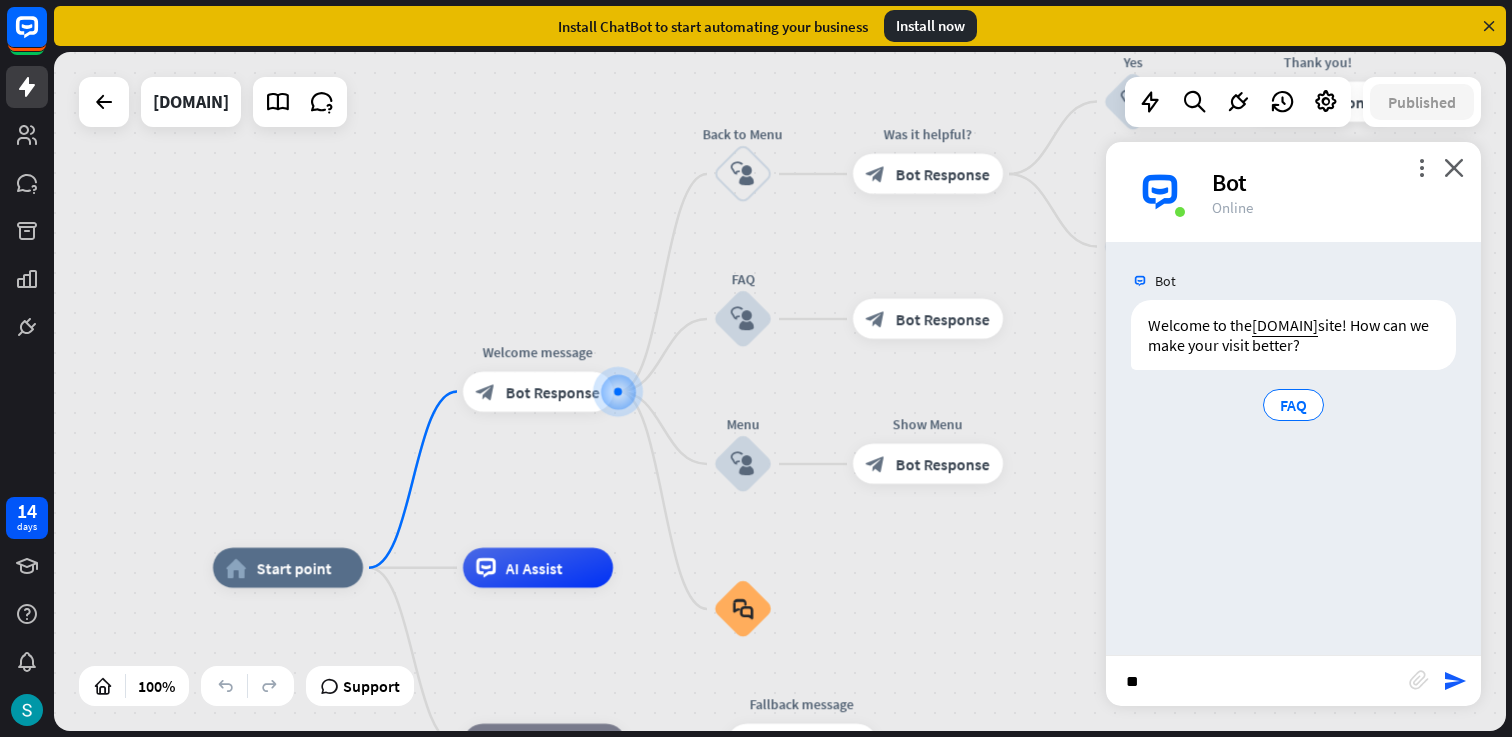 type on "***" 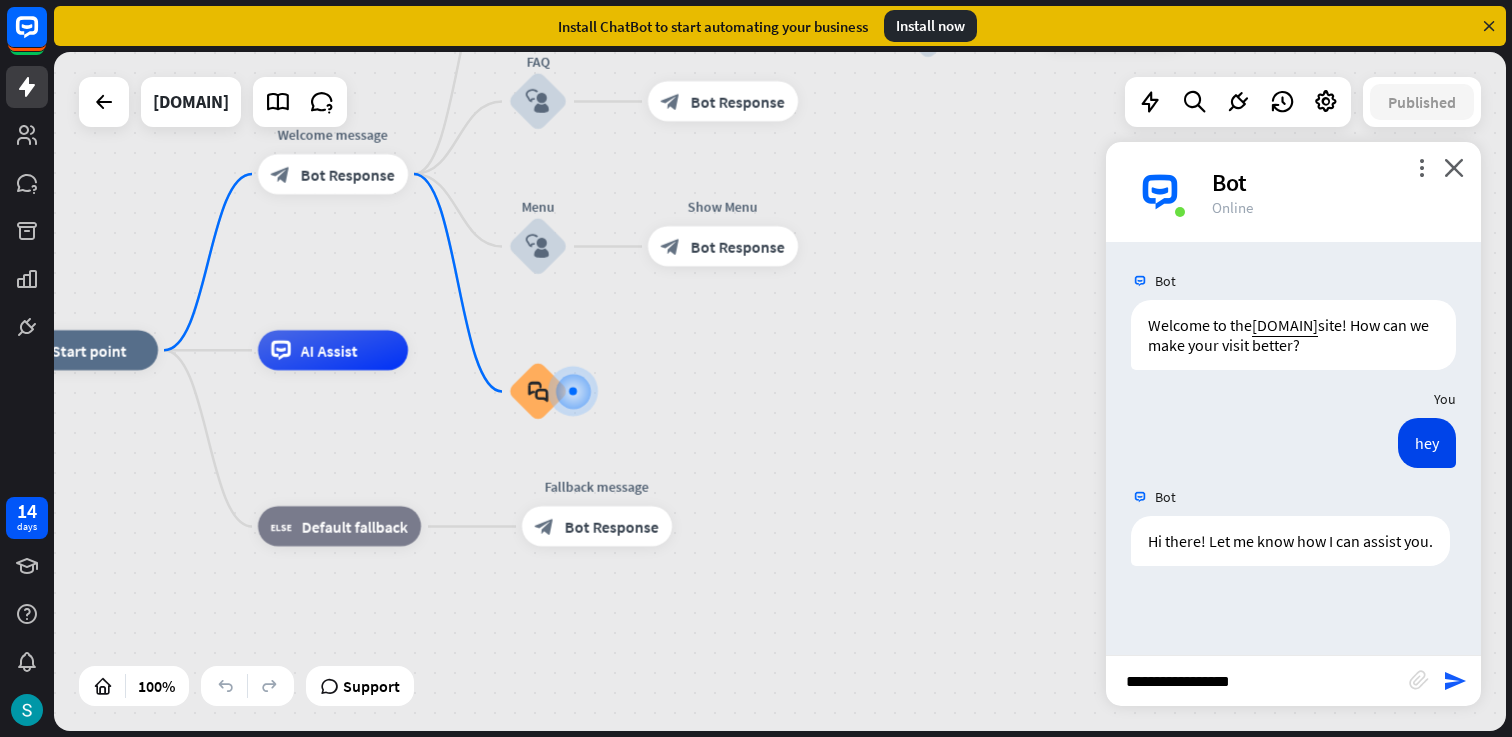 type on "**********" 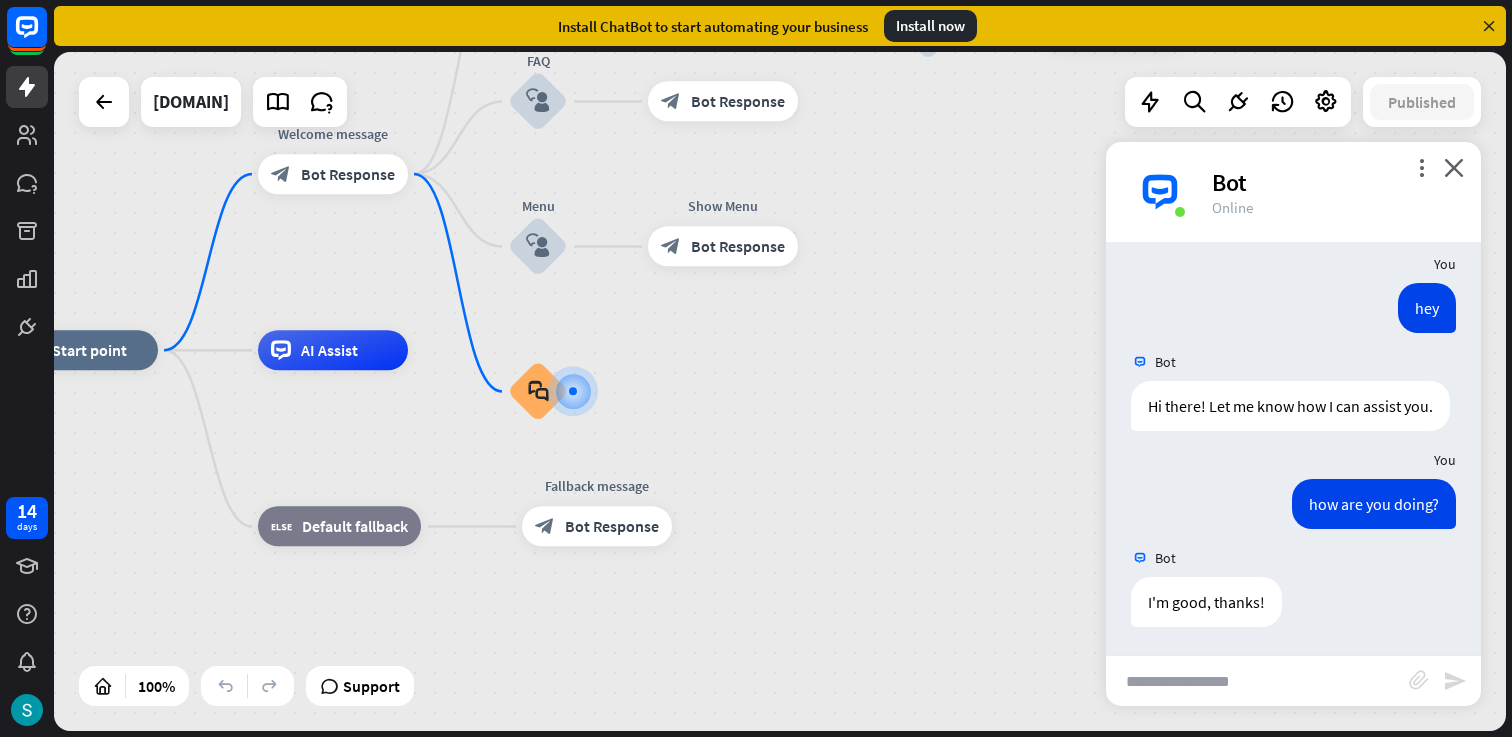 scroll, scrollTop: 137, scrollLeft: 0, axis: vertical 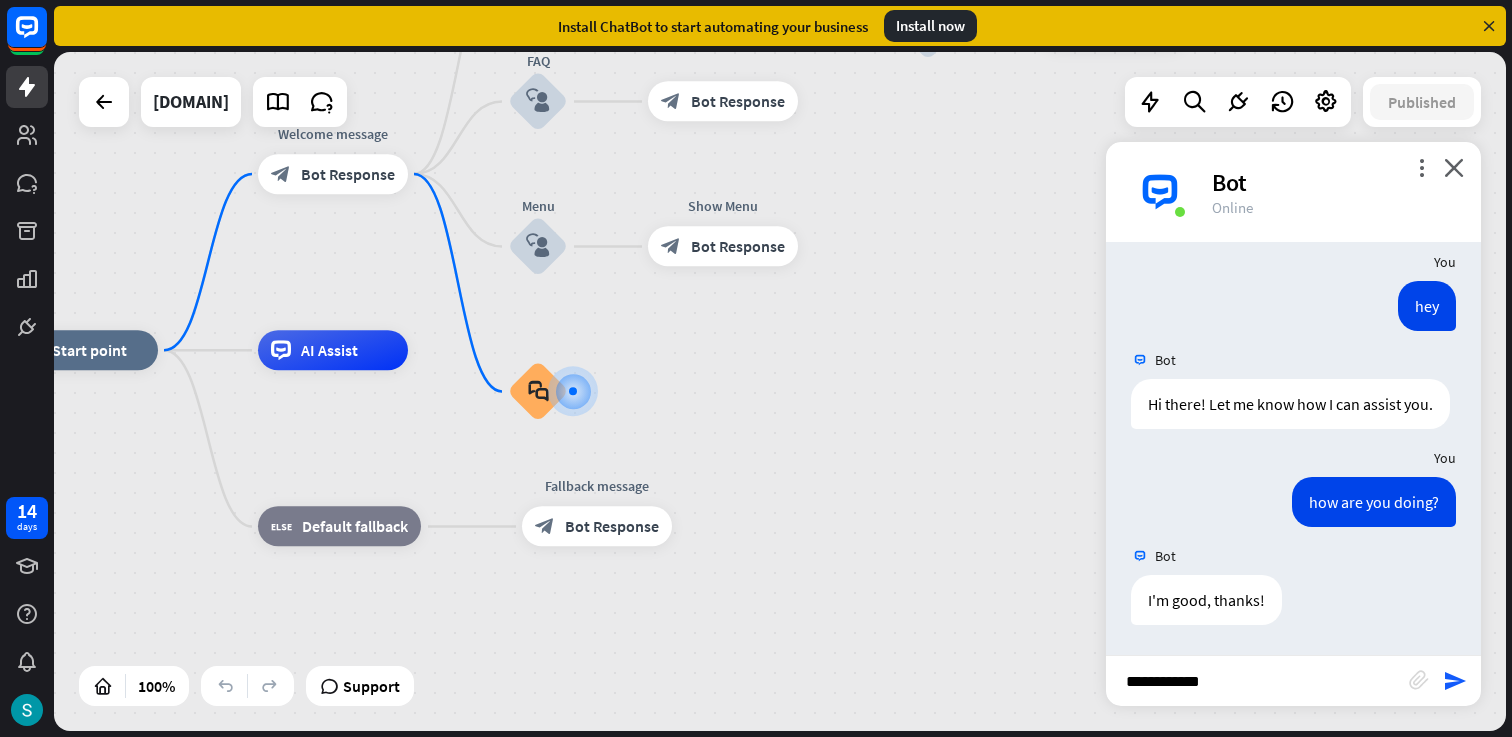 type on "**********" 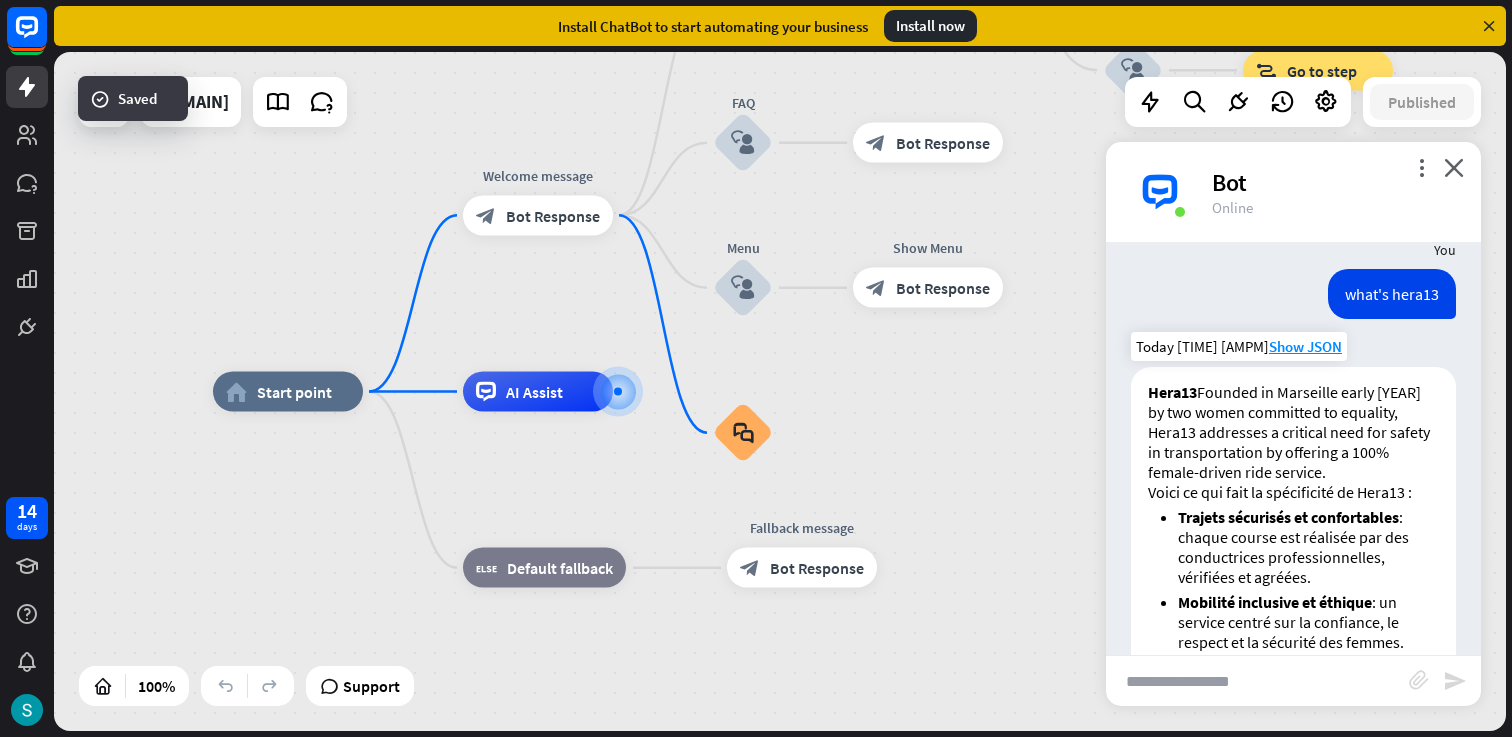 scroll, scrollTop: 510, scrollLeft: 0, axis: vertical 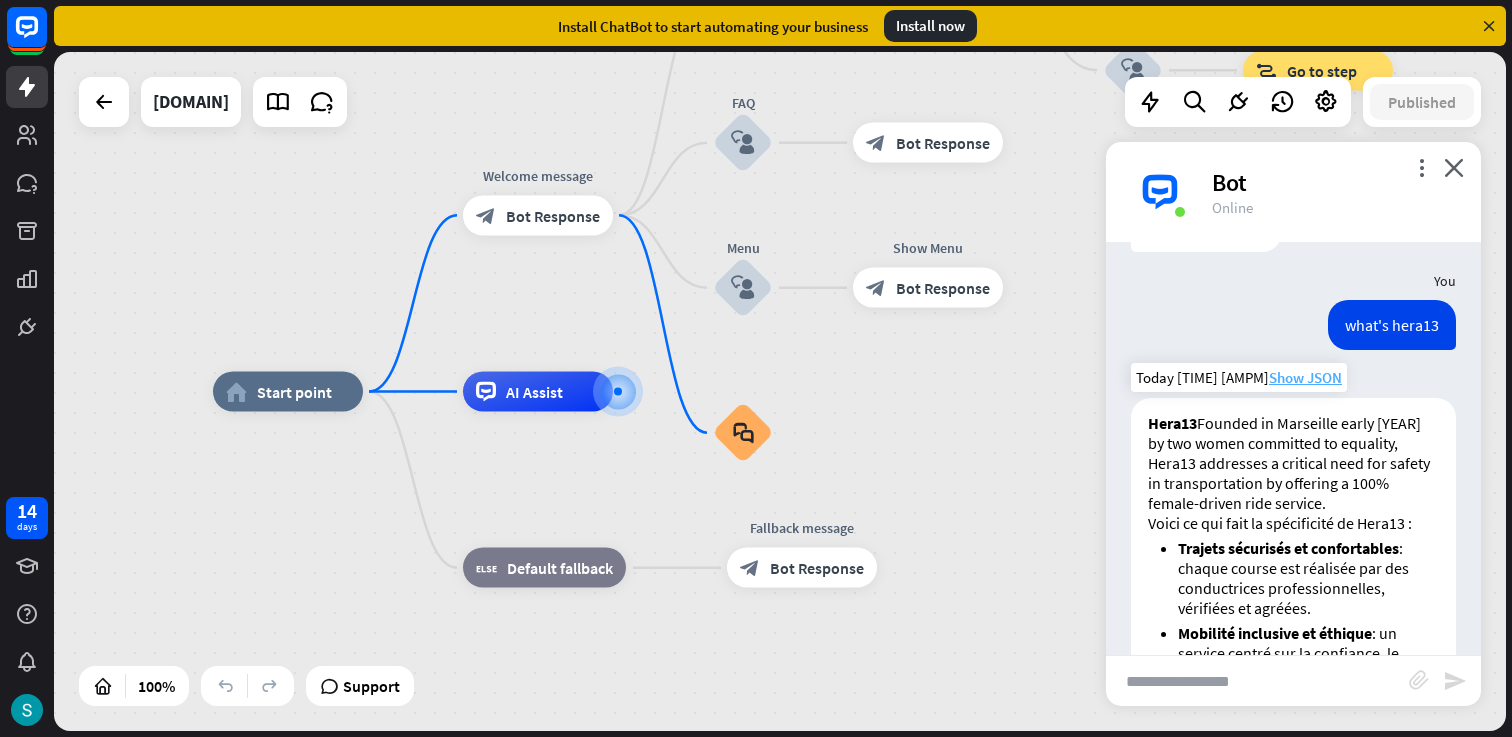 click on "Show JSON" at bounding box center (1305, 377) 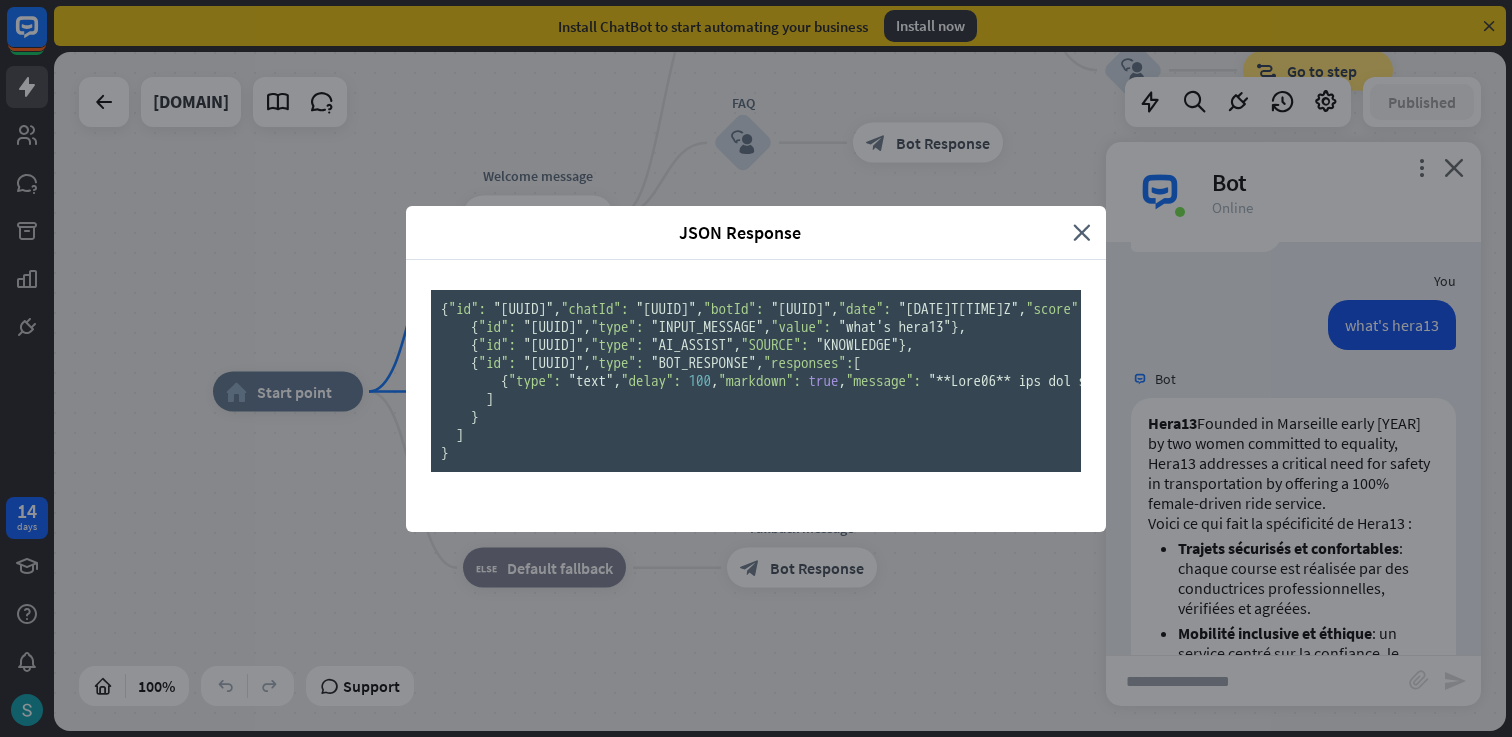 scroll, scrollTop: 269, scrollLeft: 0, axis: vertical 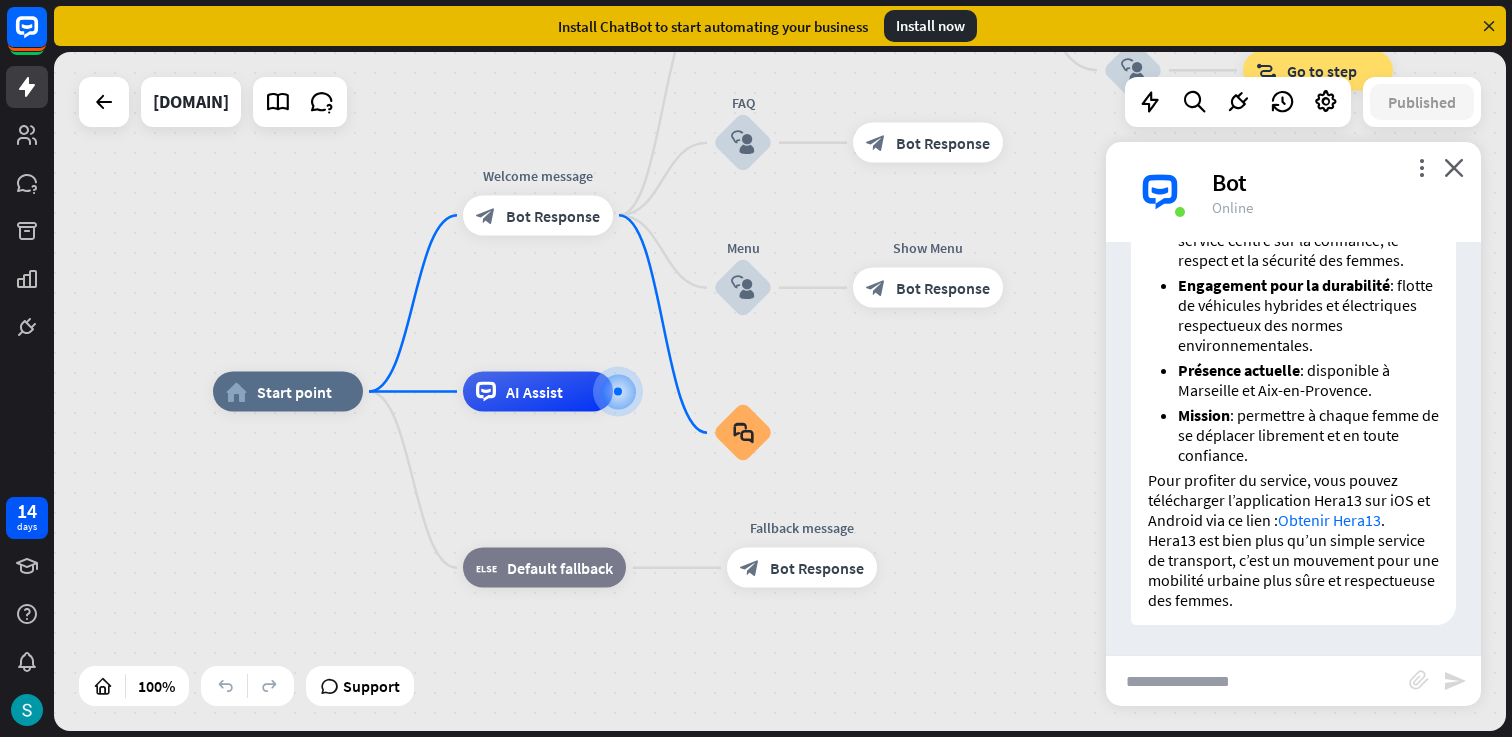 click at bounding box center [1257, 681] 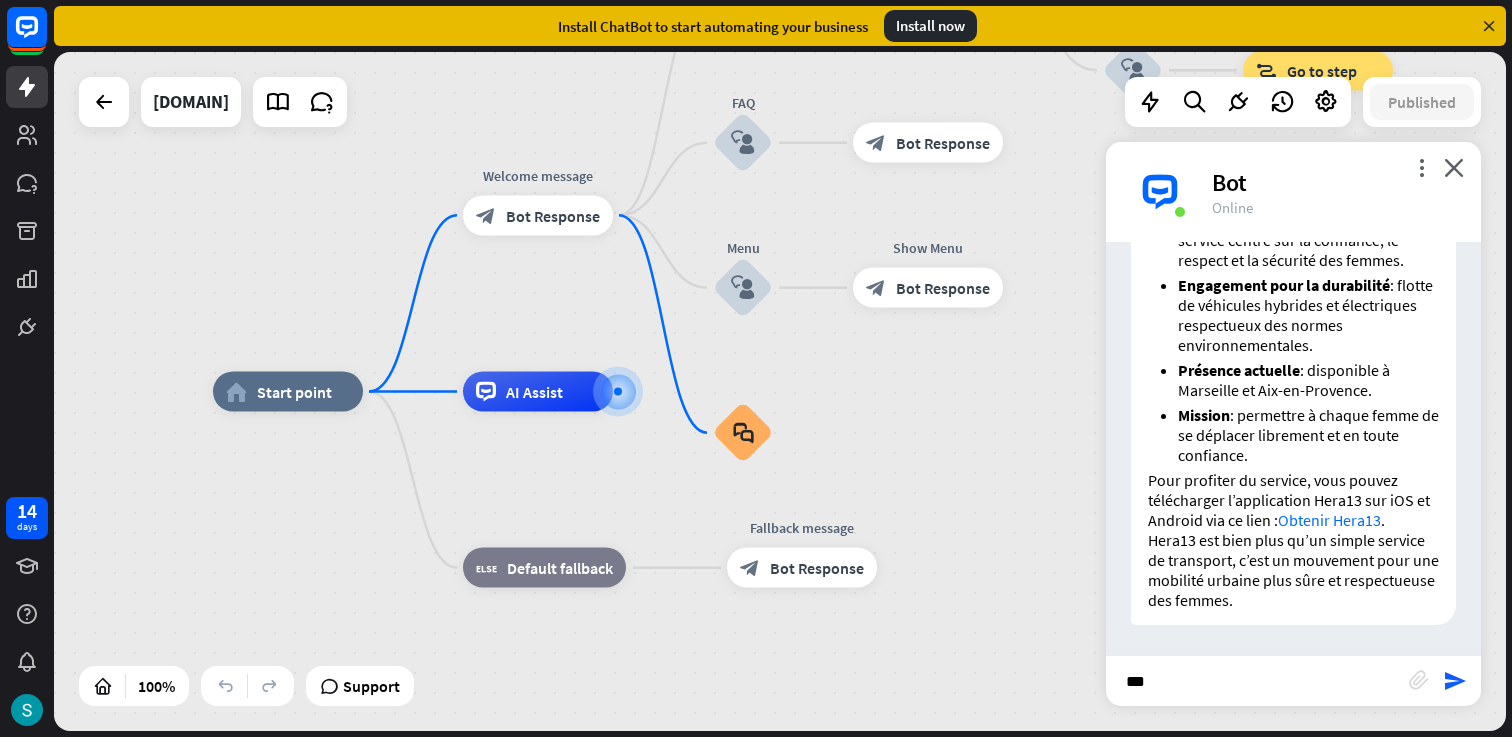 type on "****" 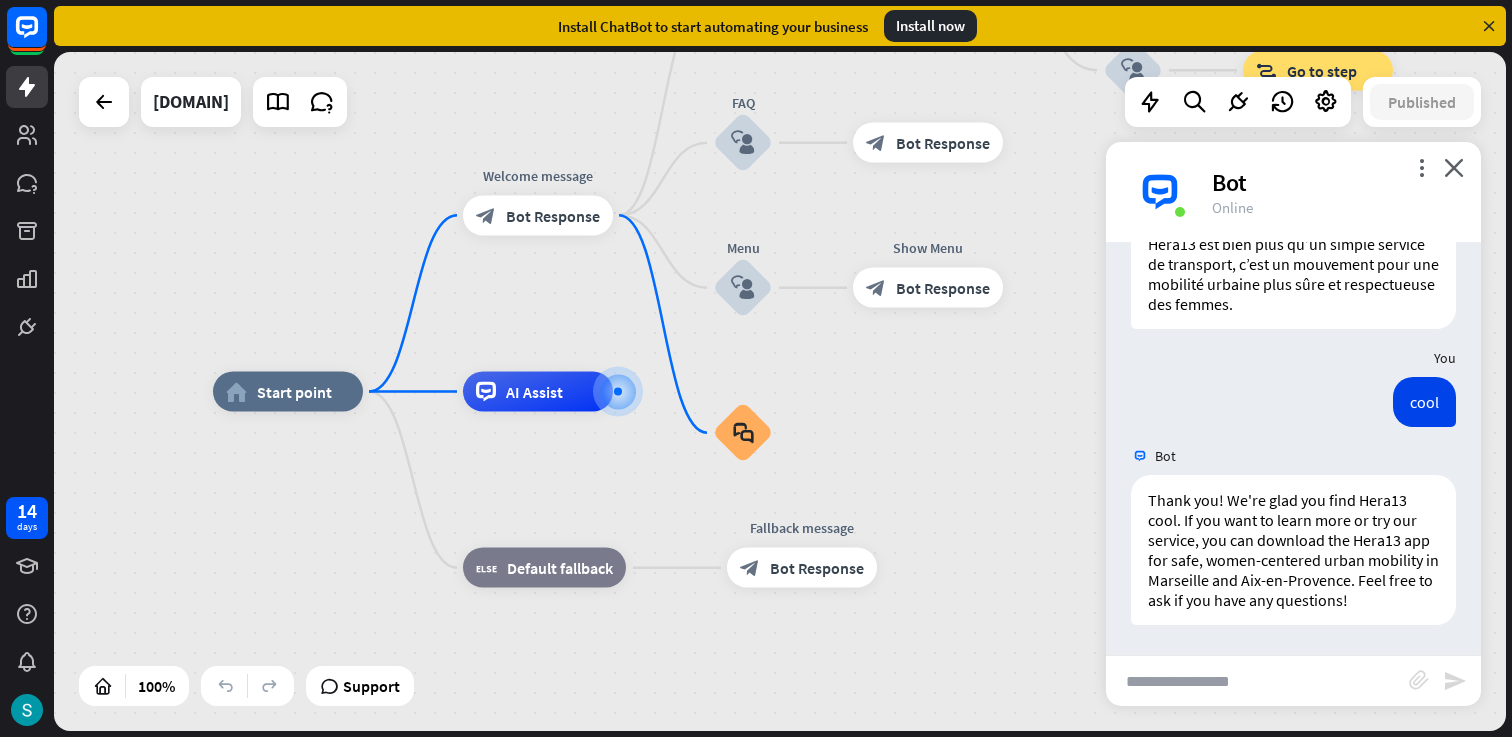 scroll, scrollTop: 1261, scrollLeft: 0, axis: vertical 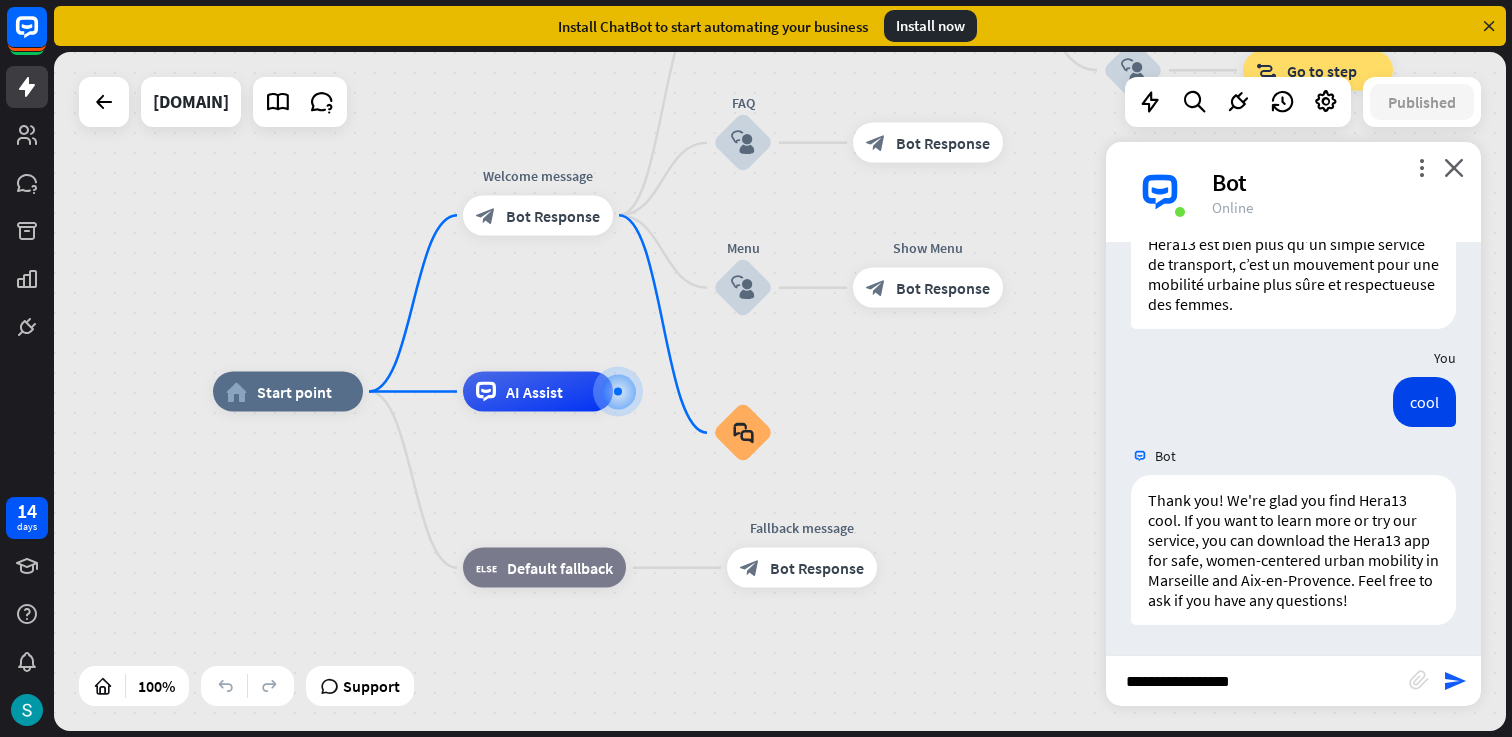 type on "**********" 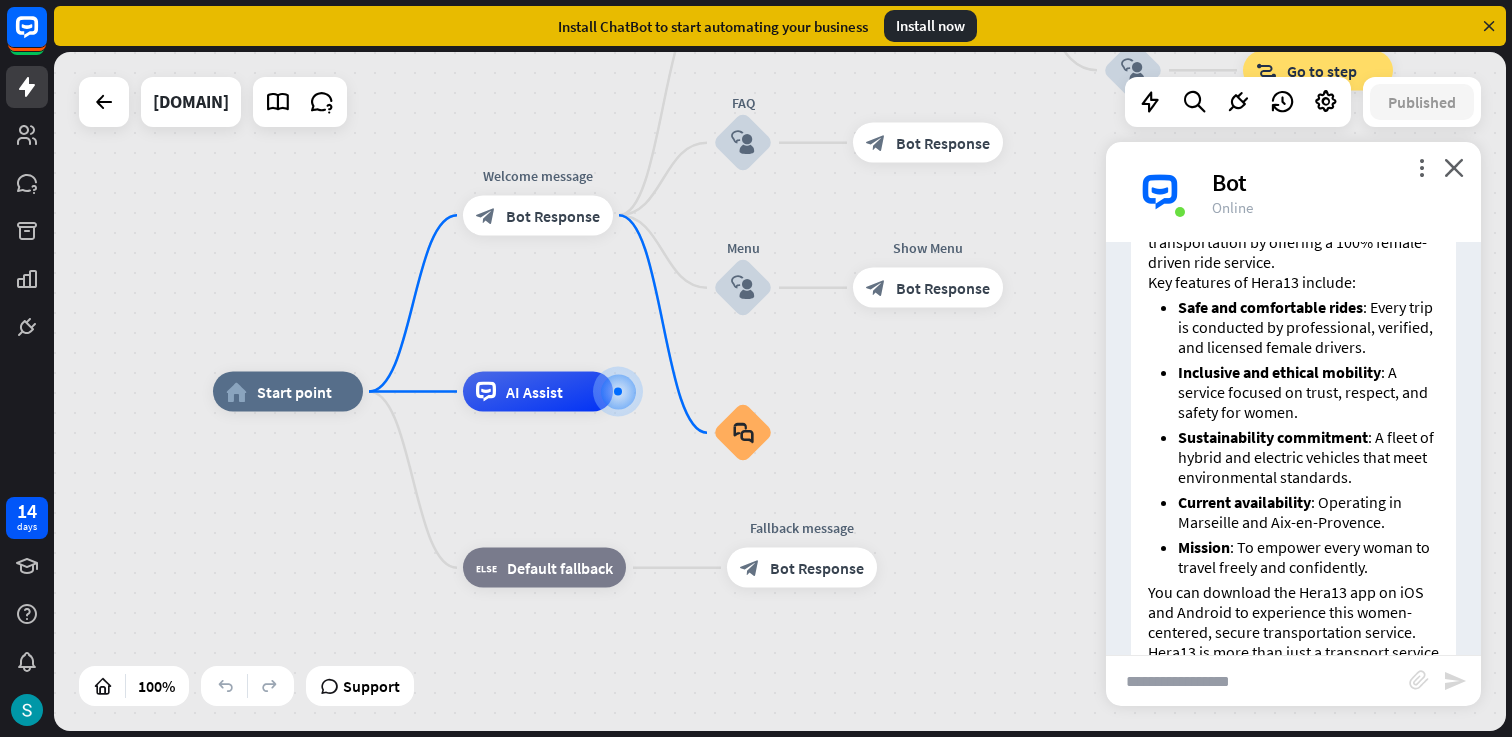 scroll, scrollTop: 2008, scrollLeft: 0, axis: vertical 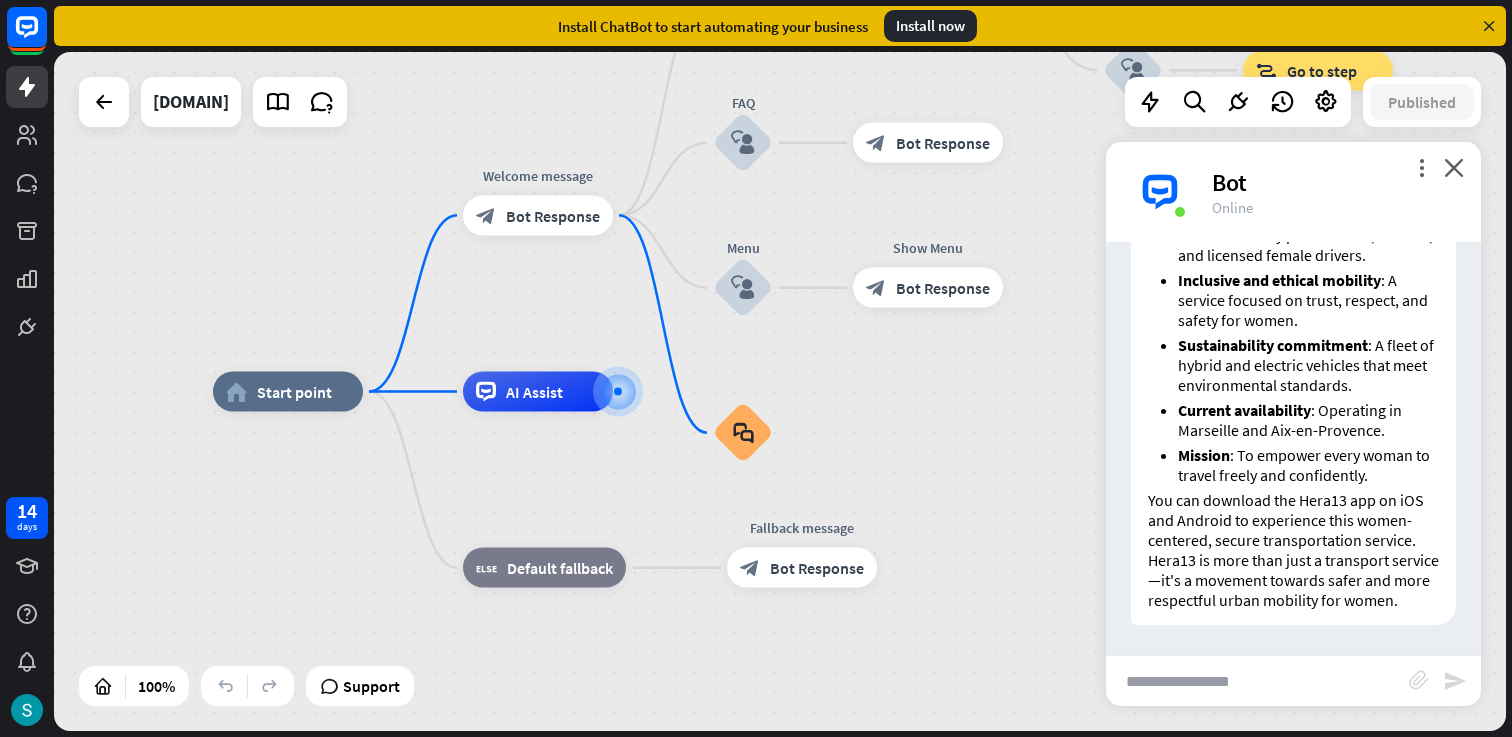 click on "Bot" at bounding box center [1334, 182] 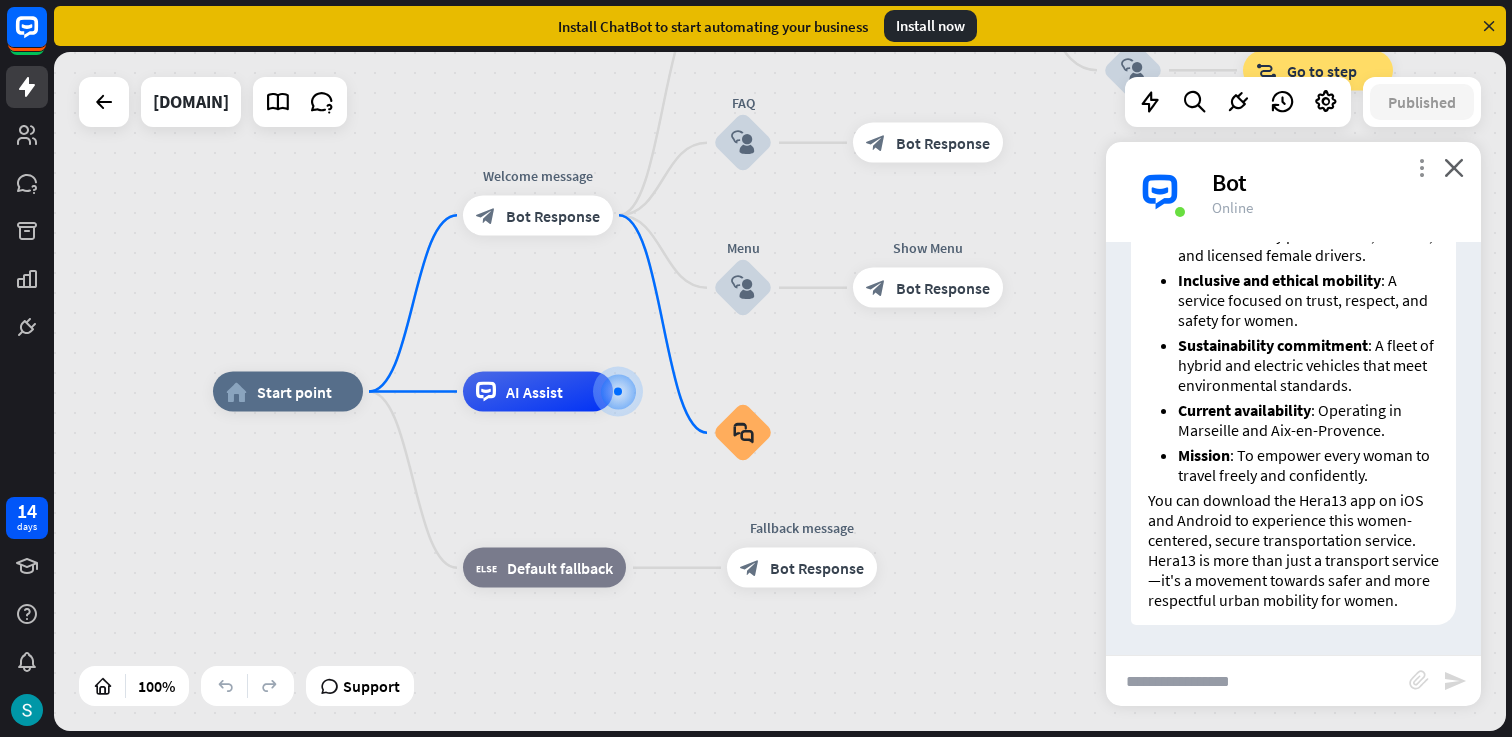 click on "more_vert" at bounding box center (1421, 167) 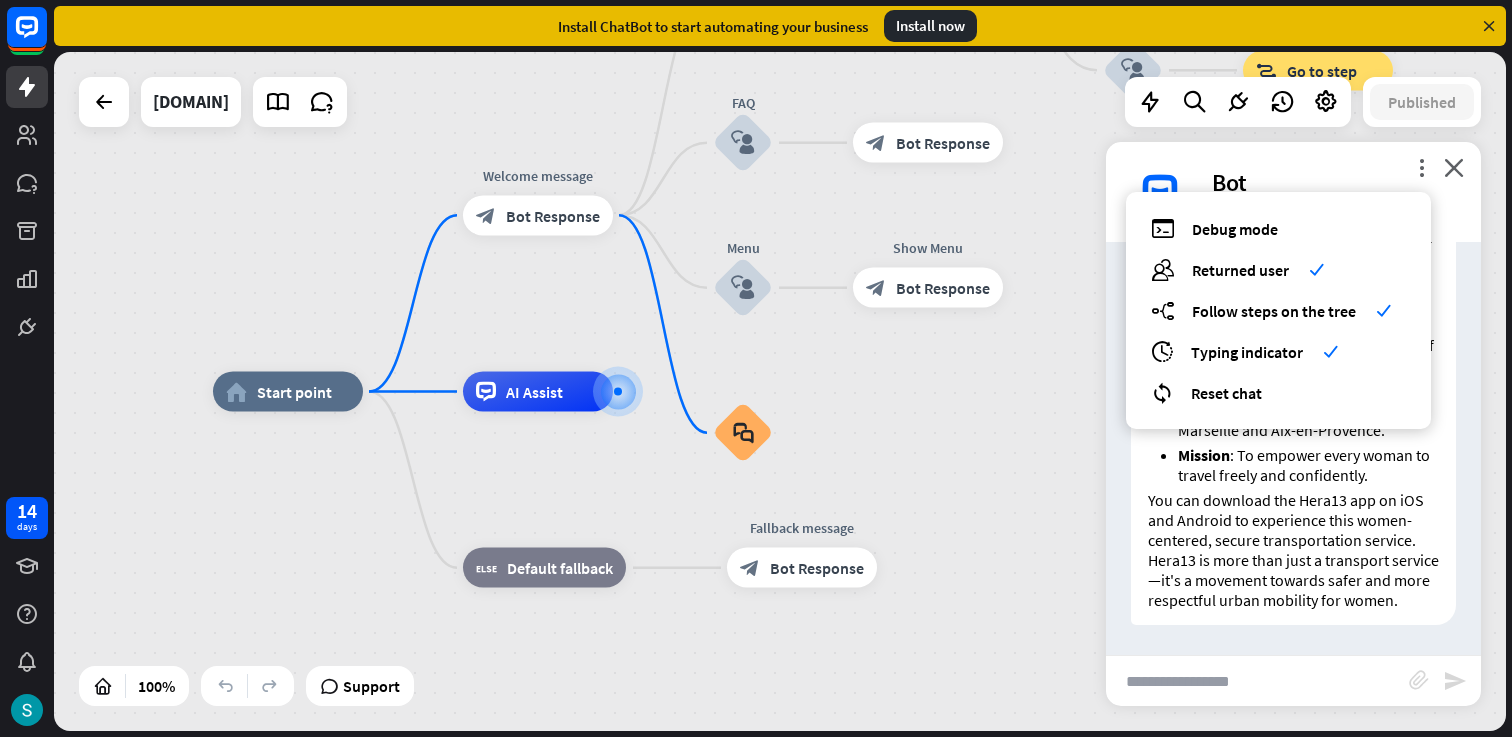 click on "Bot" at bounding box center [1334, 182] 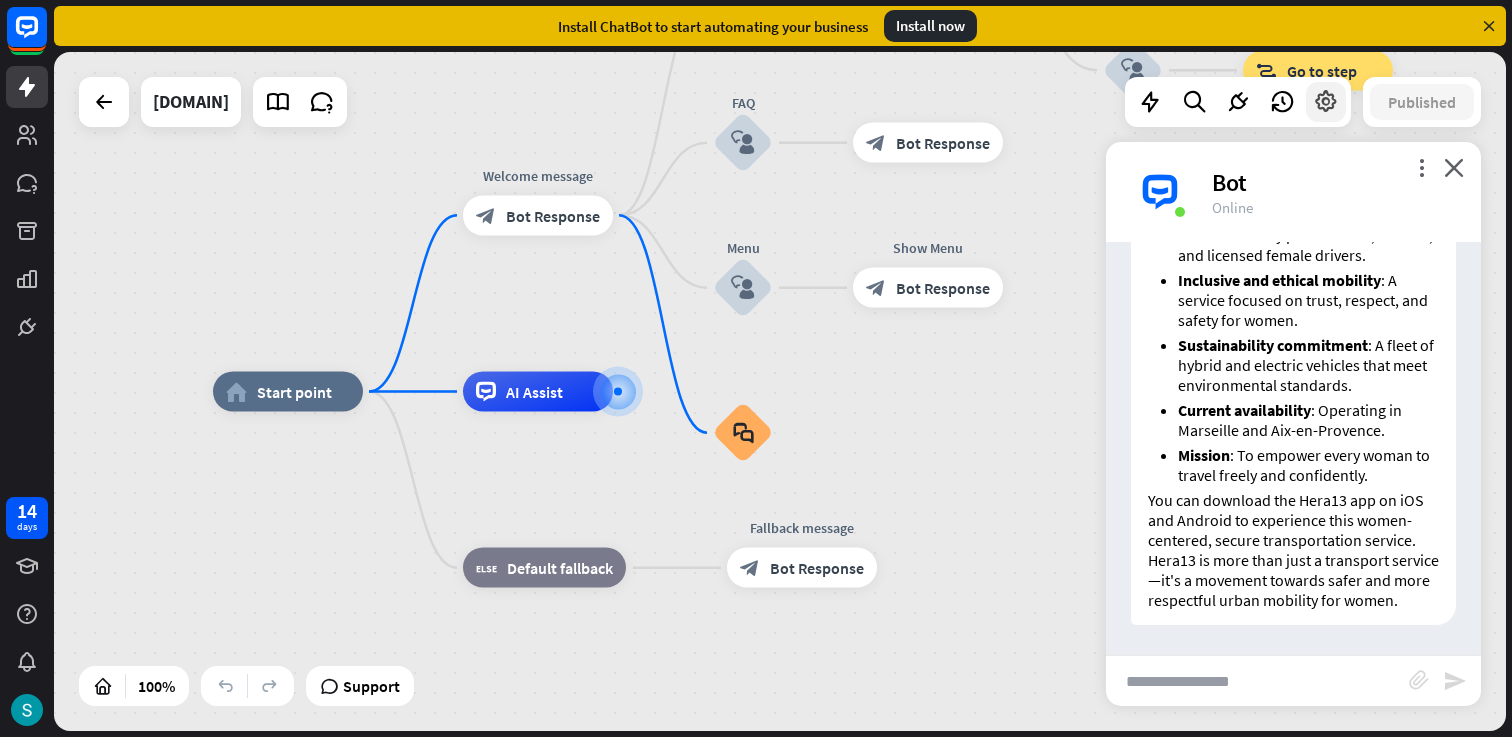 click at bounding box center [1326, 102] 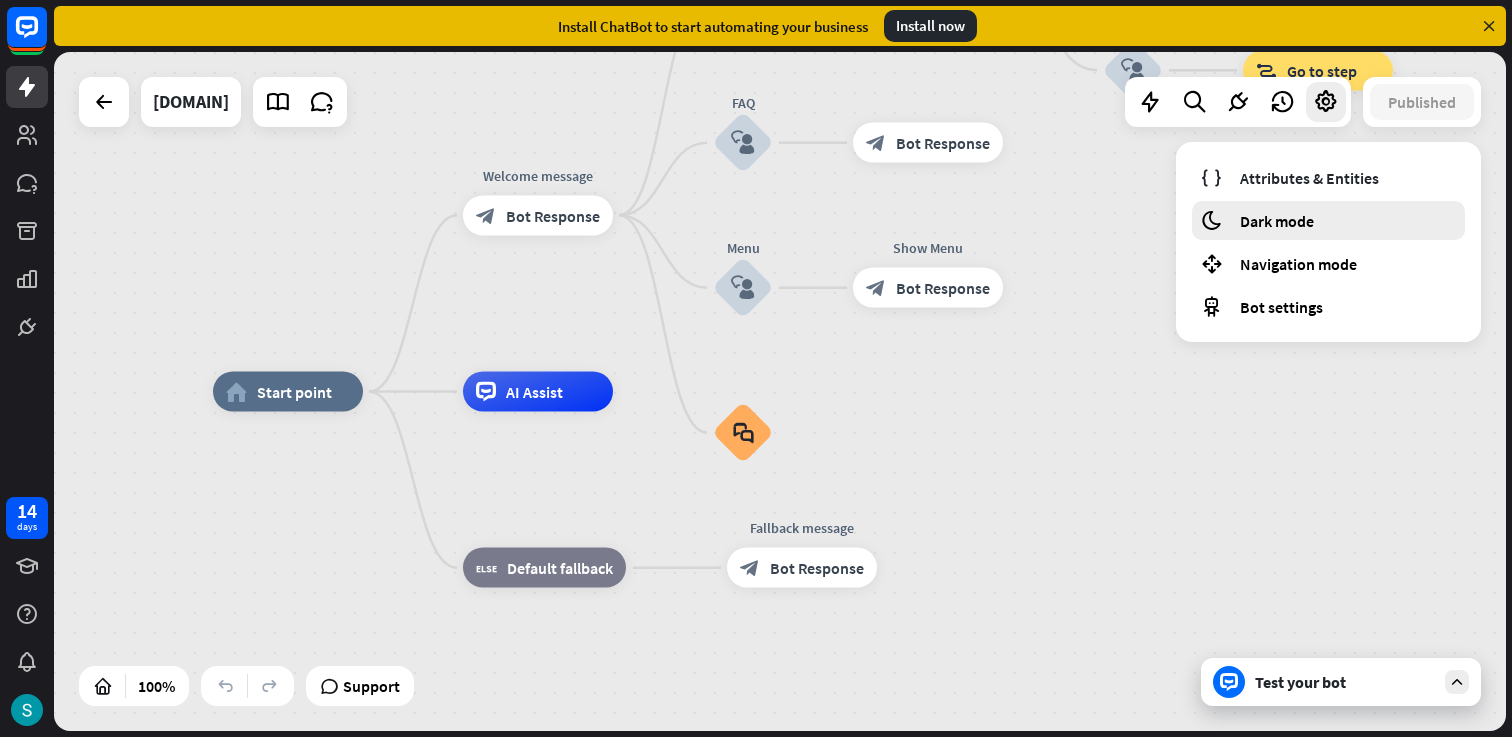 click on "Dark mode" at bounding box center (1277, 221) 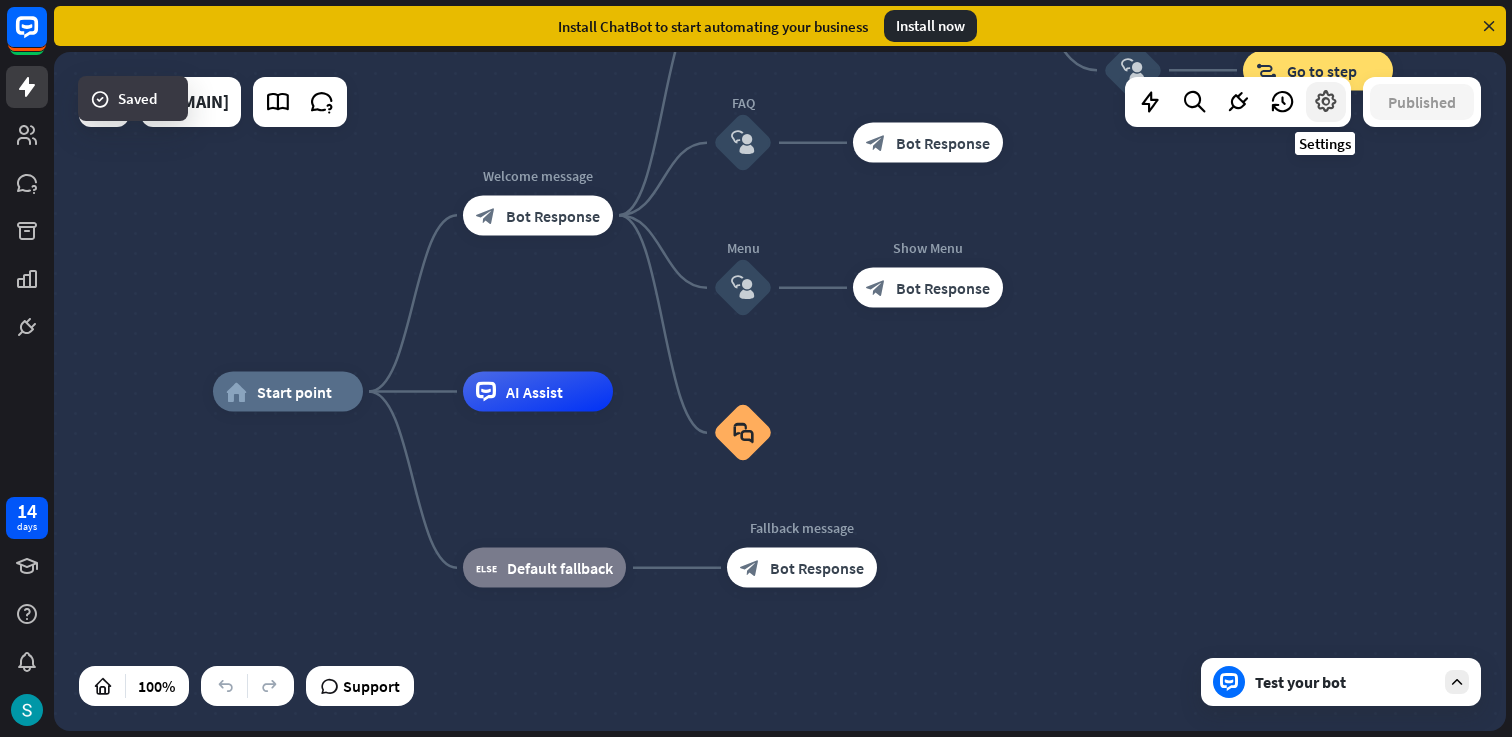 click at bounding box center (1326, 102) 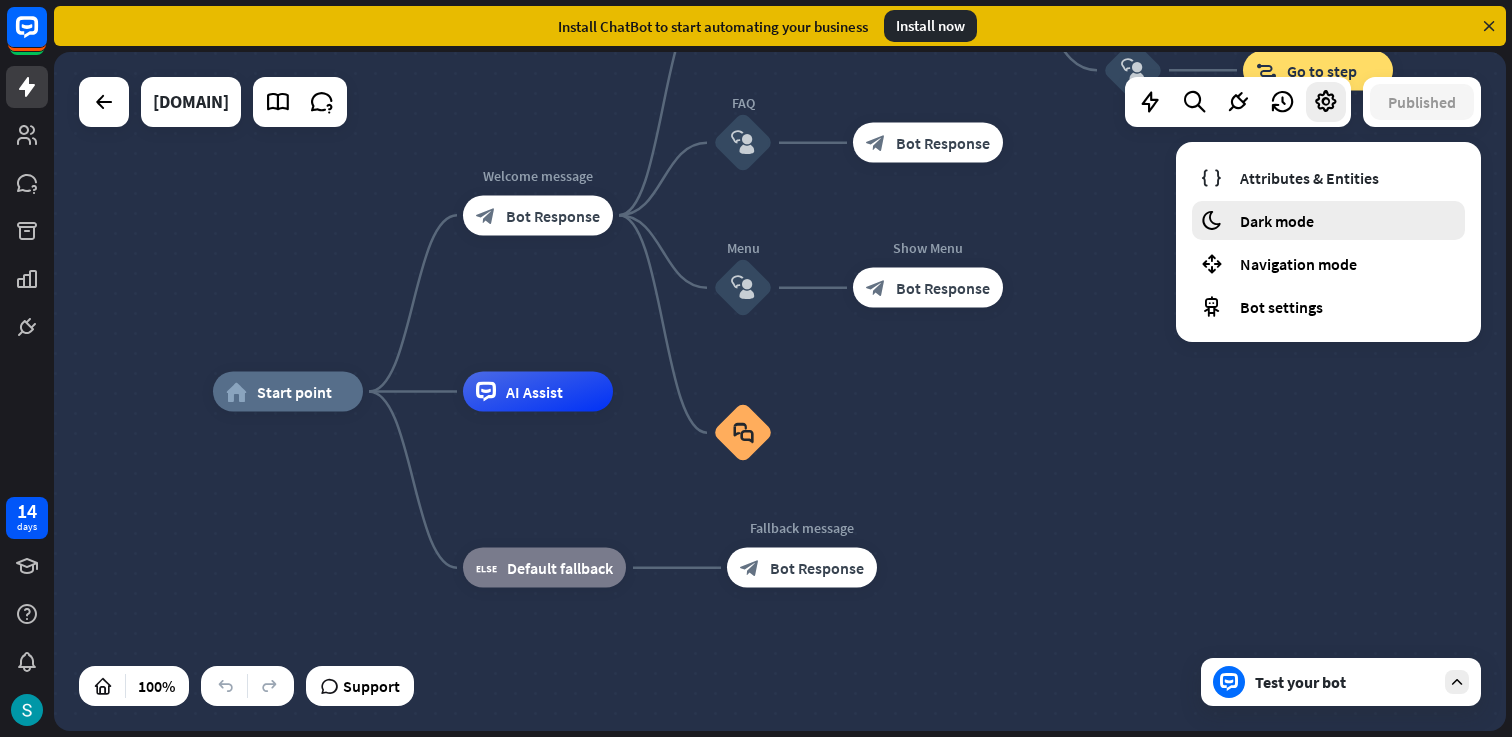 click on "Dark mode" at bounding box center [1277, 221] 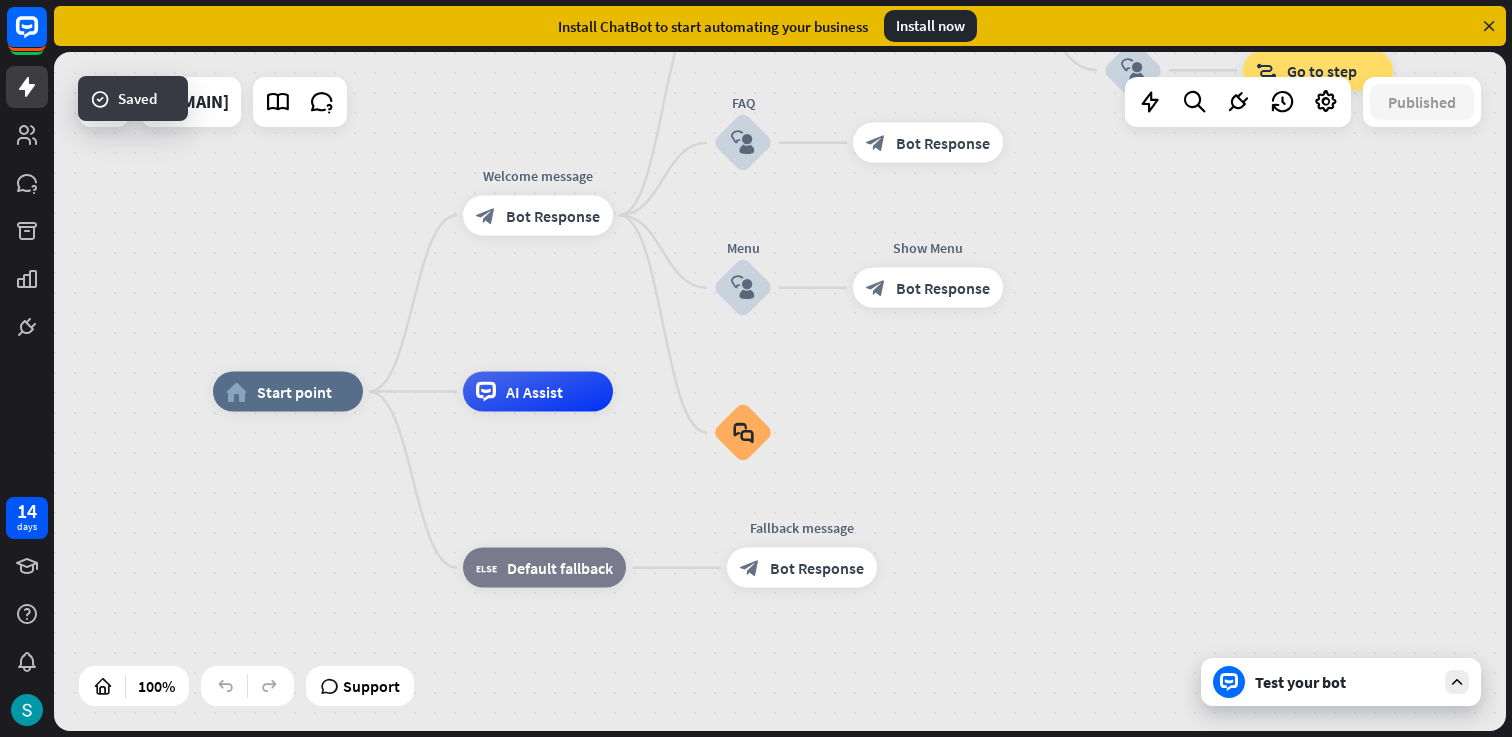 click on "Test your bot" at bounding box center (1345, 682) 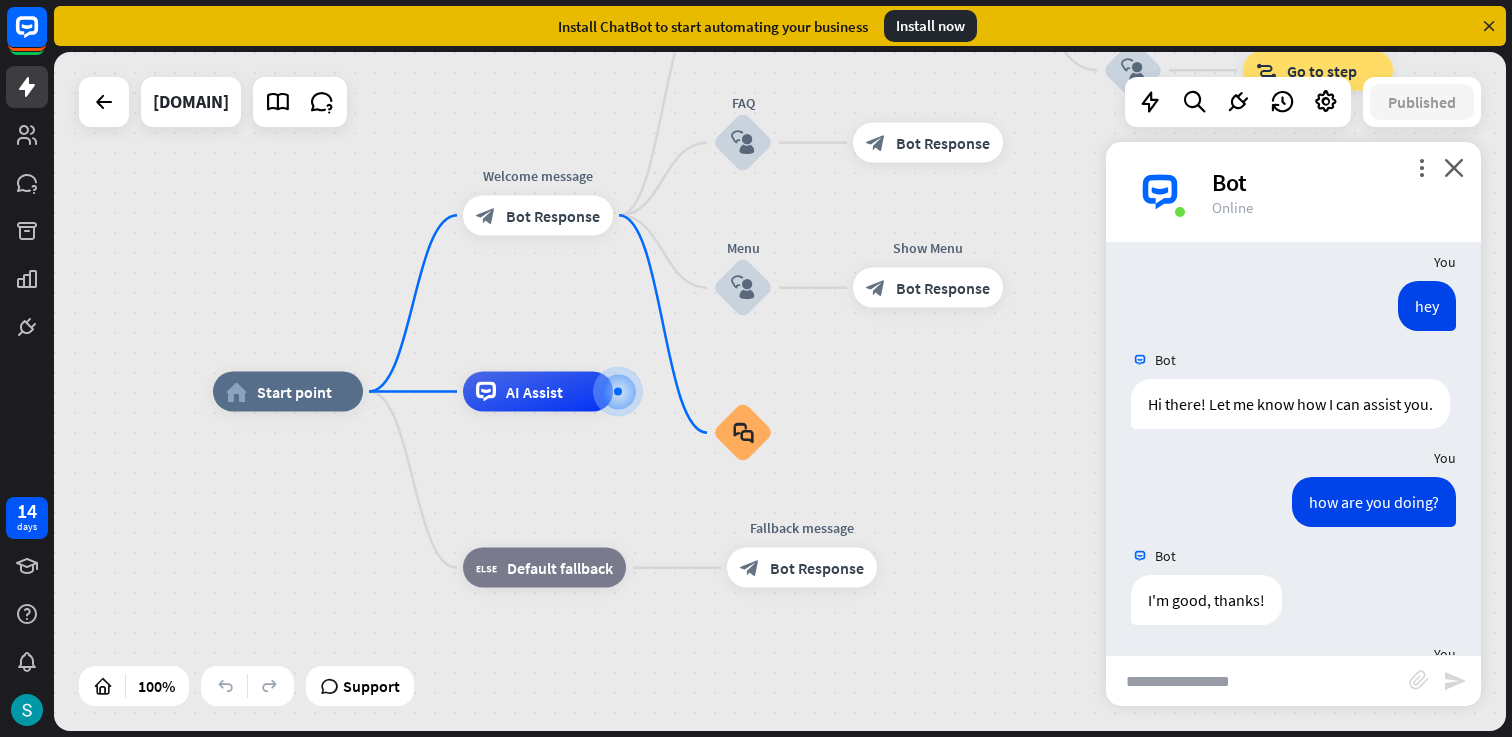scroll, scrollTop: 0, scrollLeft: 0, axis: both 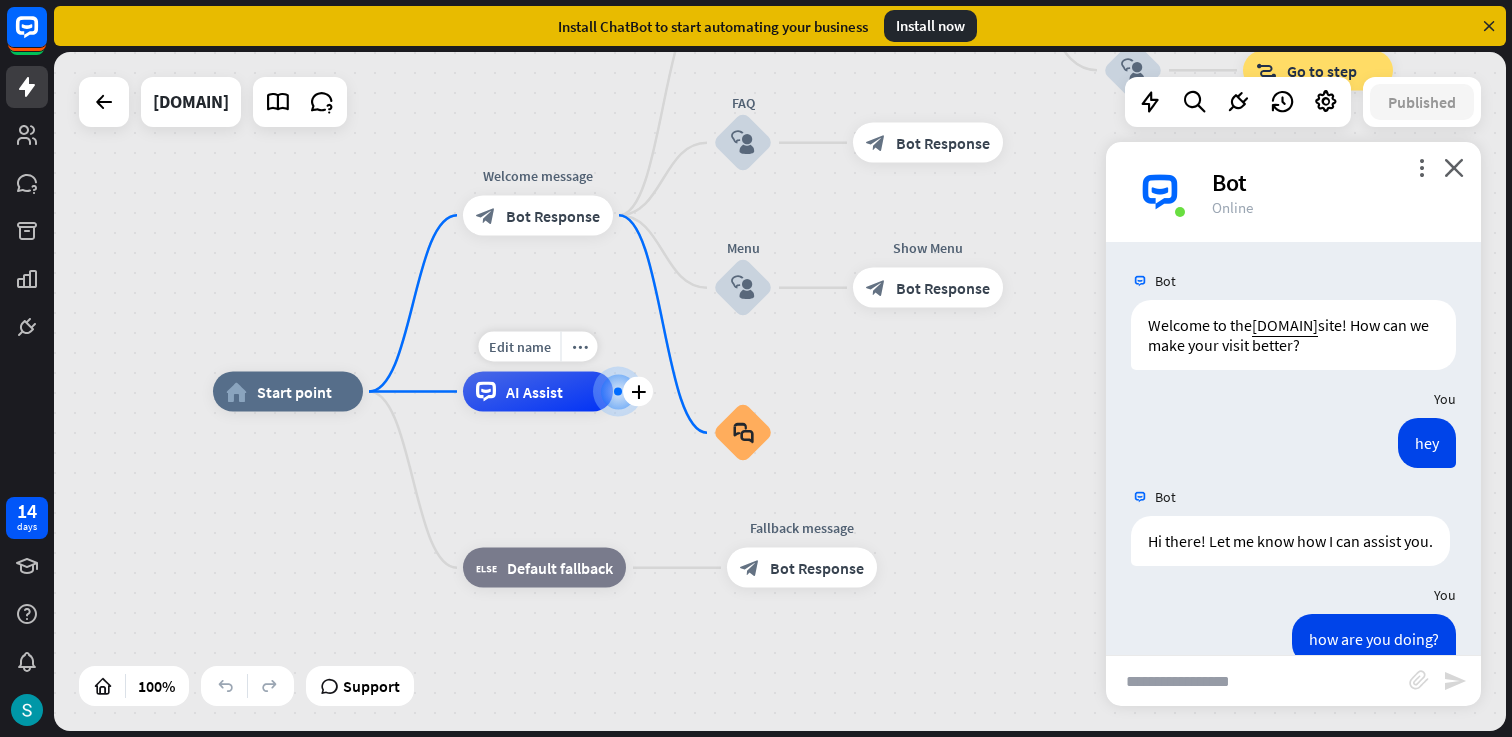 click on "AI Assist" at bounding box center (534, 392) 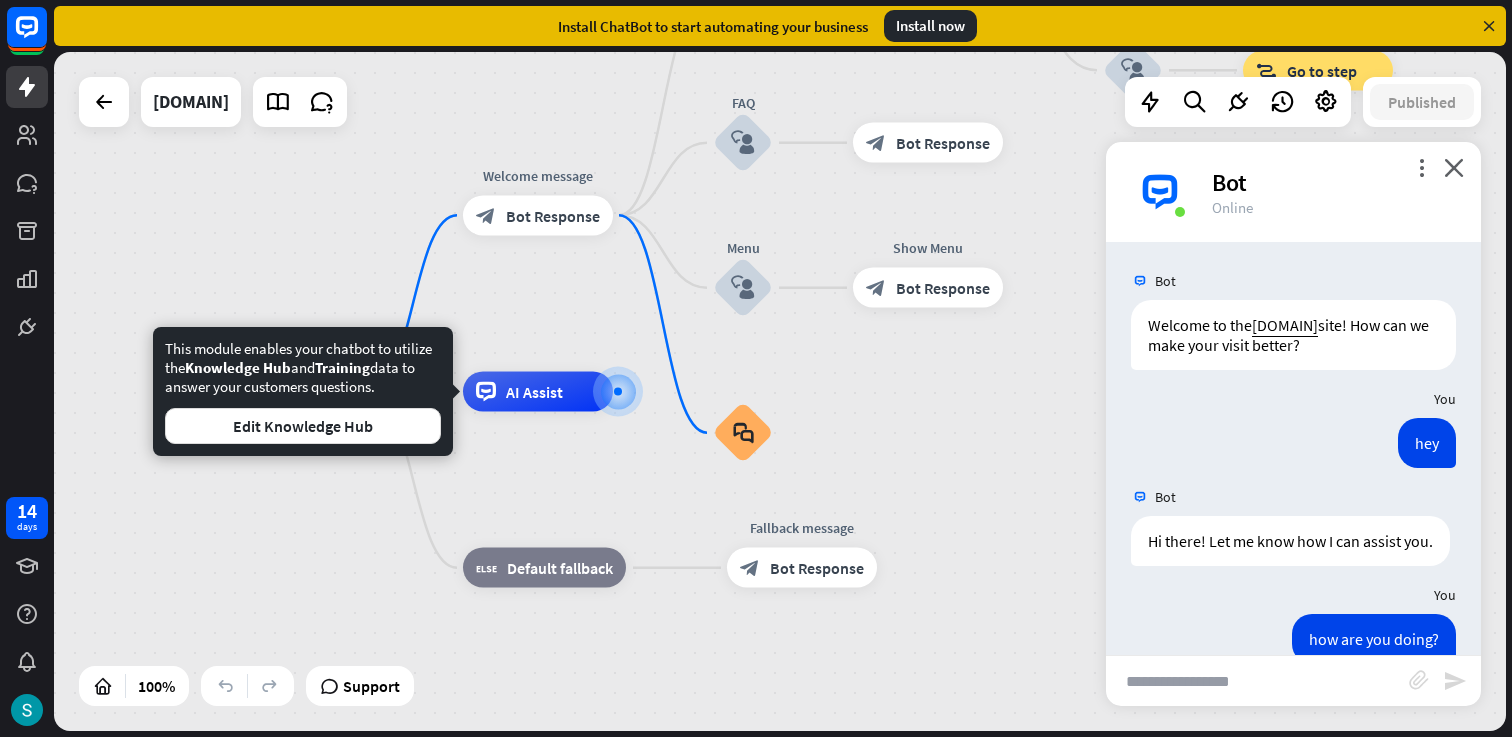 click on "home_2   Start point                 Welcome message   block_bot_response   Bot Response                 Back to Menu   block_user_input                 Was it helpful?   block_bot_response   Bot Response                 Yes   block_user_input                 Thank you!   block_bot_response   Bot Response                 No   block_user_input                 Back to Menu   block_goto   Go to step                 FAQ   block_user_input                   block_bot_response   Bot Response                 Menu   block_user_input                 Show Menu   block_bot_response   Bot Response                   block_faq       Edit name   more_horiz               AI Assist                       block_fallback   Default fallback                 Fallback message   block_bot_response   Bot Response" at bounding box center (939, 731) 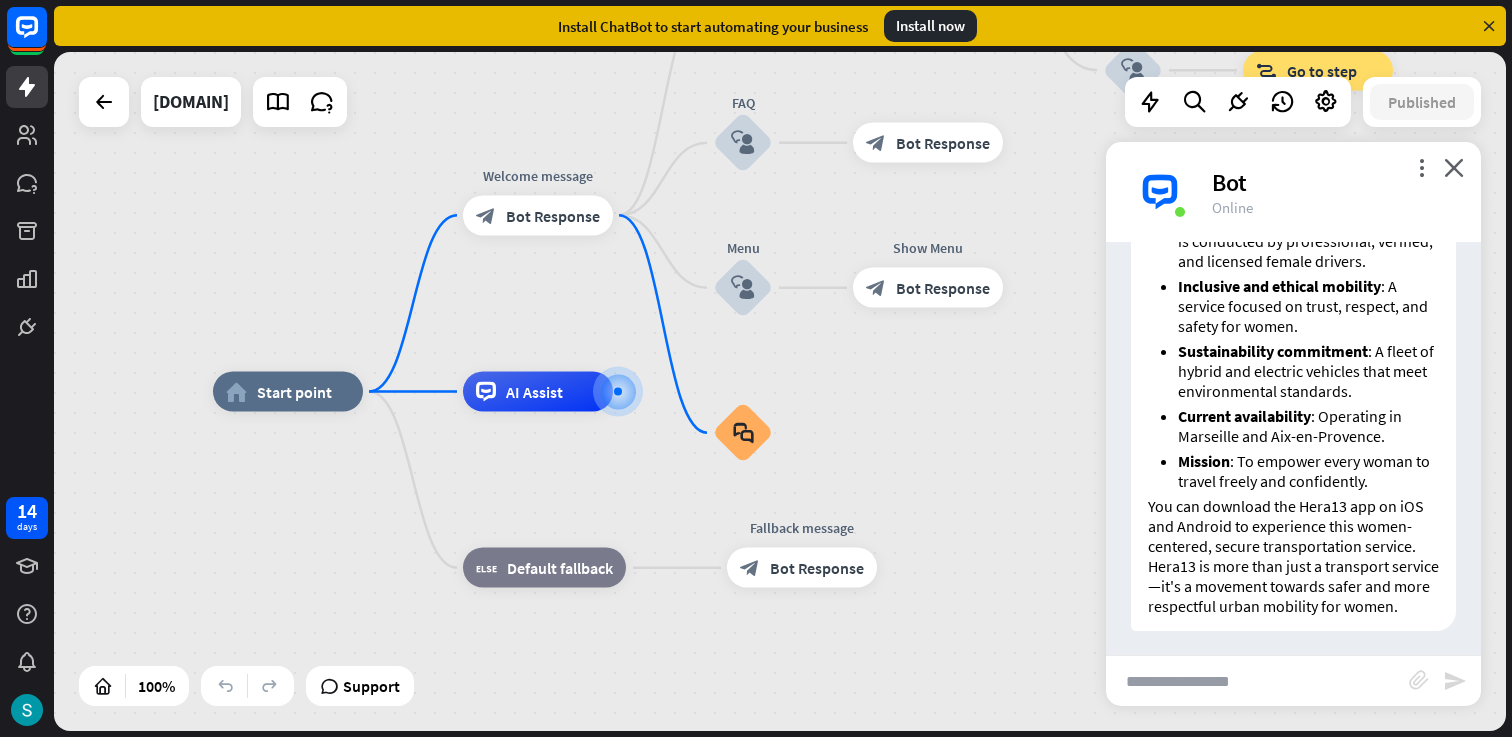 scroll, scrollTop: 2008, scrollLeft: 0, axis: vertical 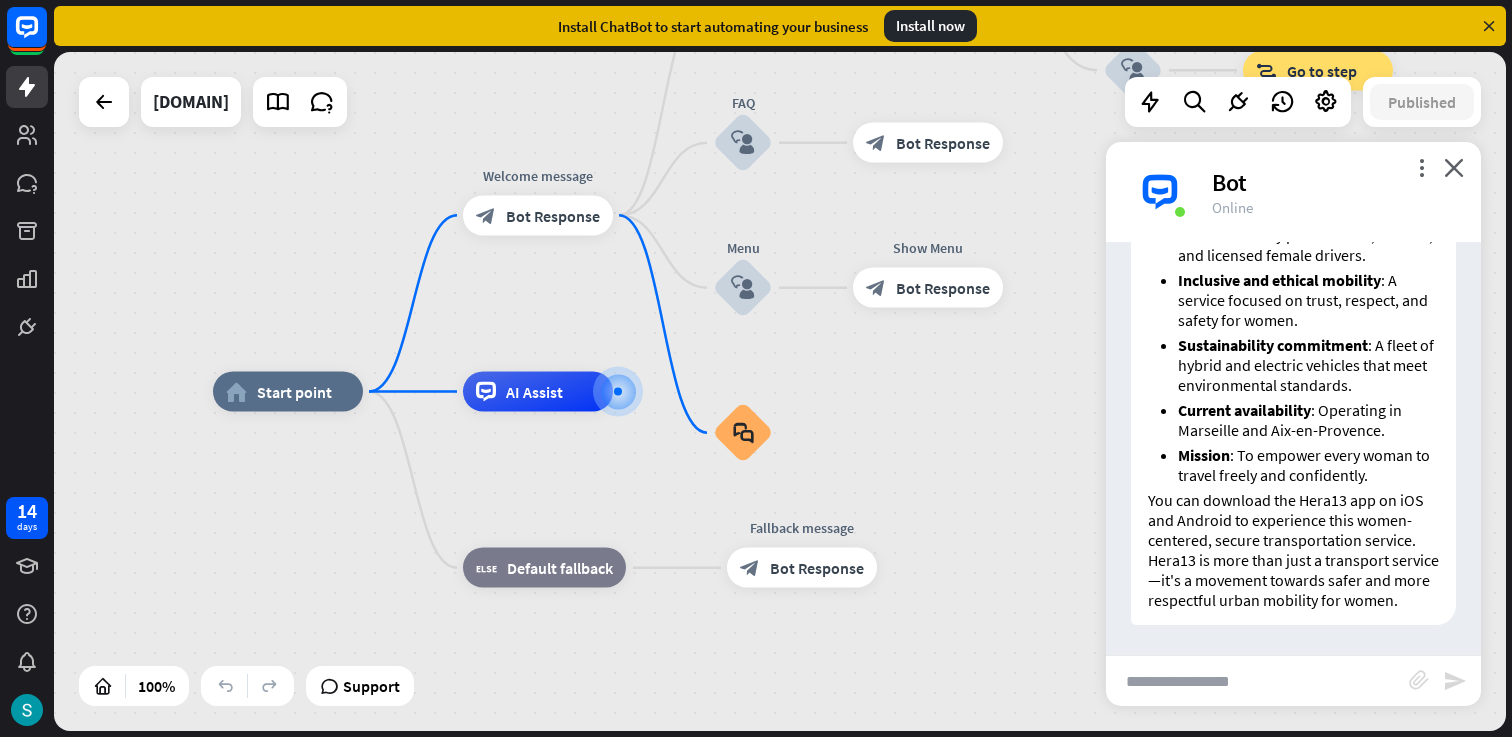 click at bounding box center (1257, 681) 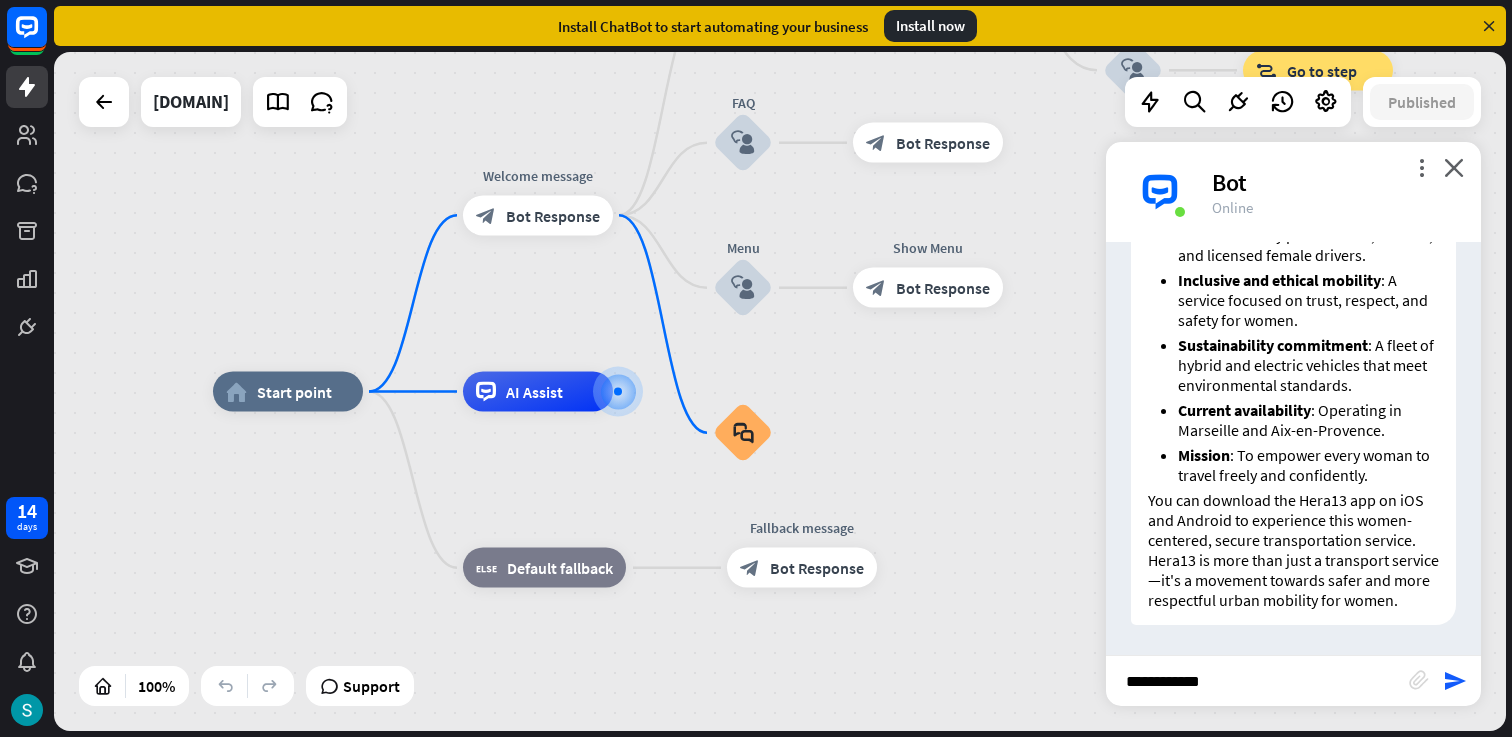type on "**********" 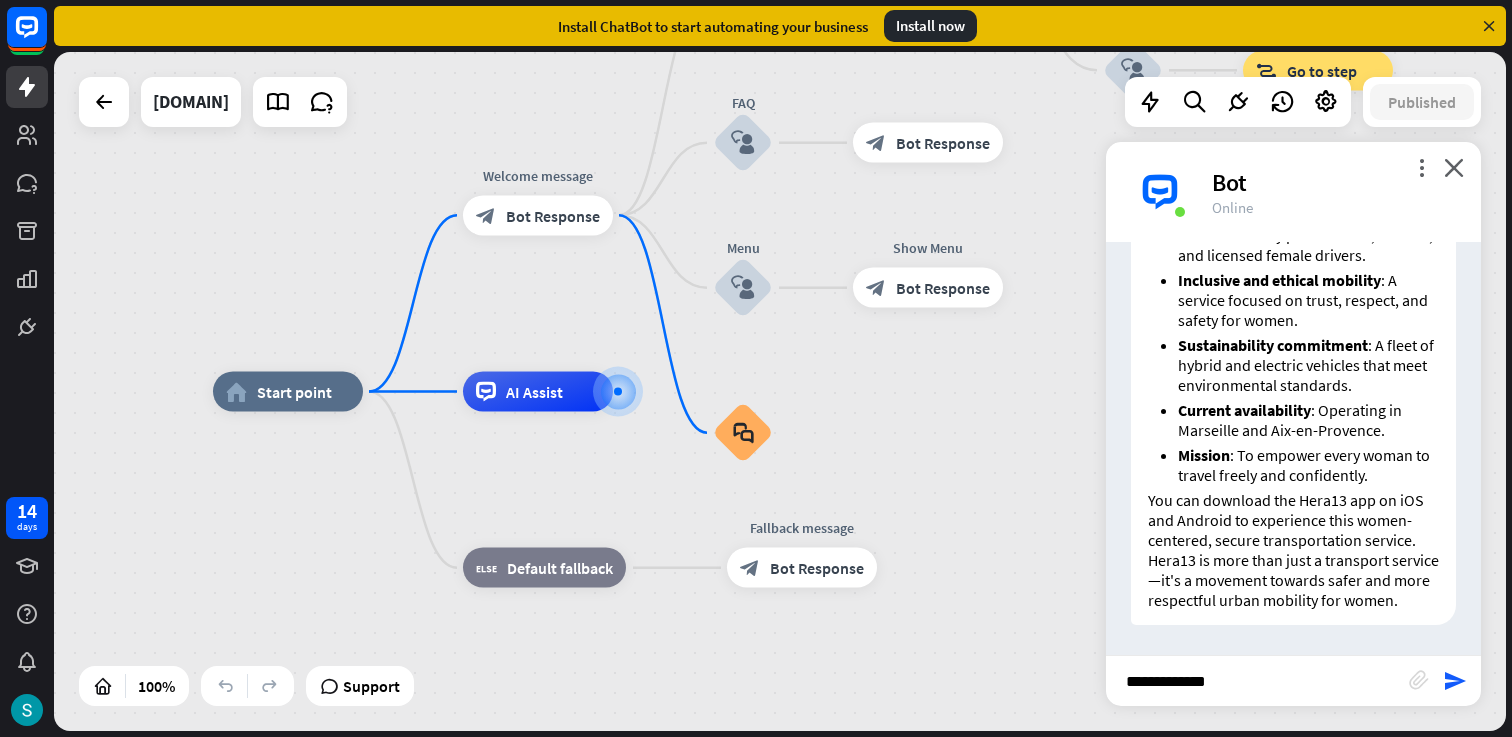 type 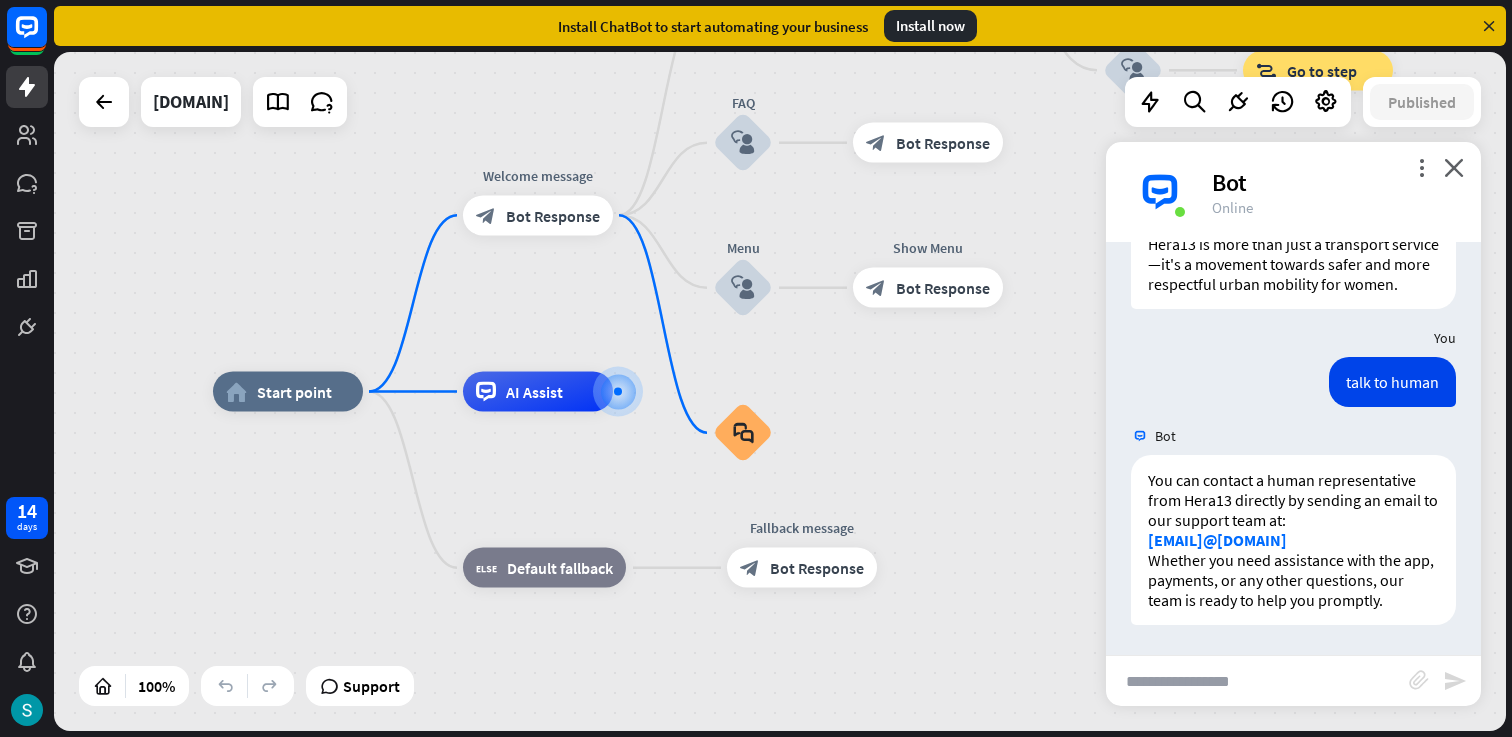 scroll, scrollTop: 2324, scrollLeft: 0, axis: vertical 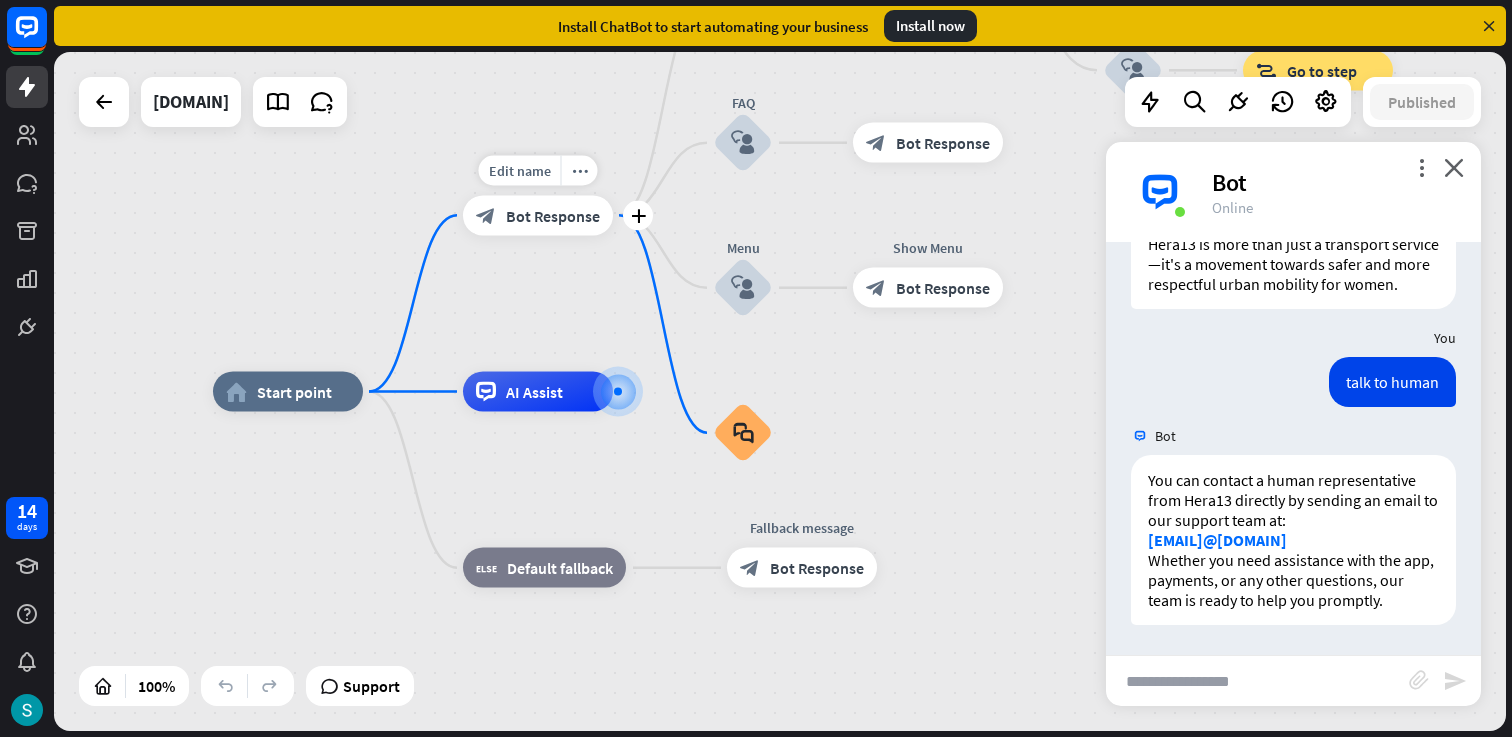 click on "block_bot_response   Bot Response" at bounding box center [538, 215] 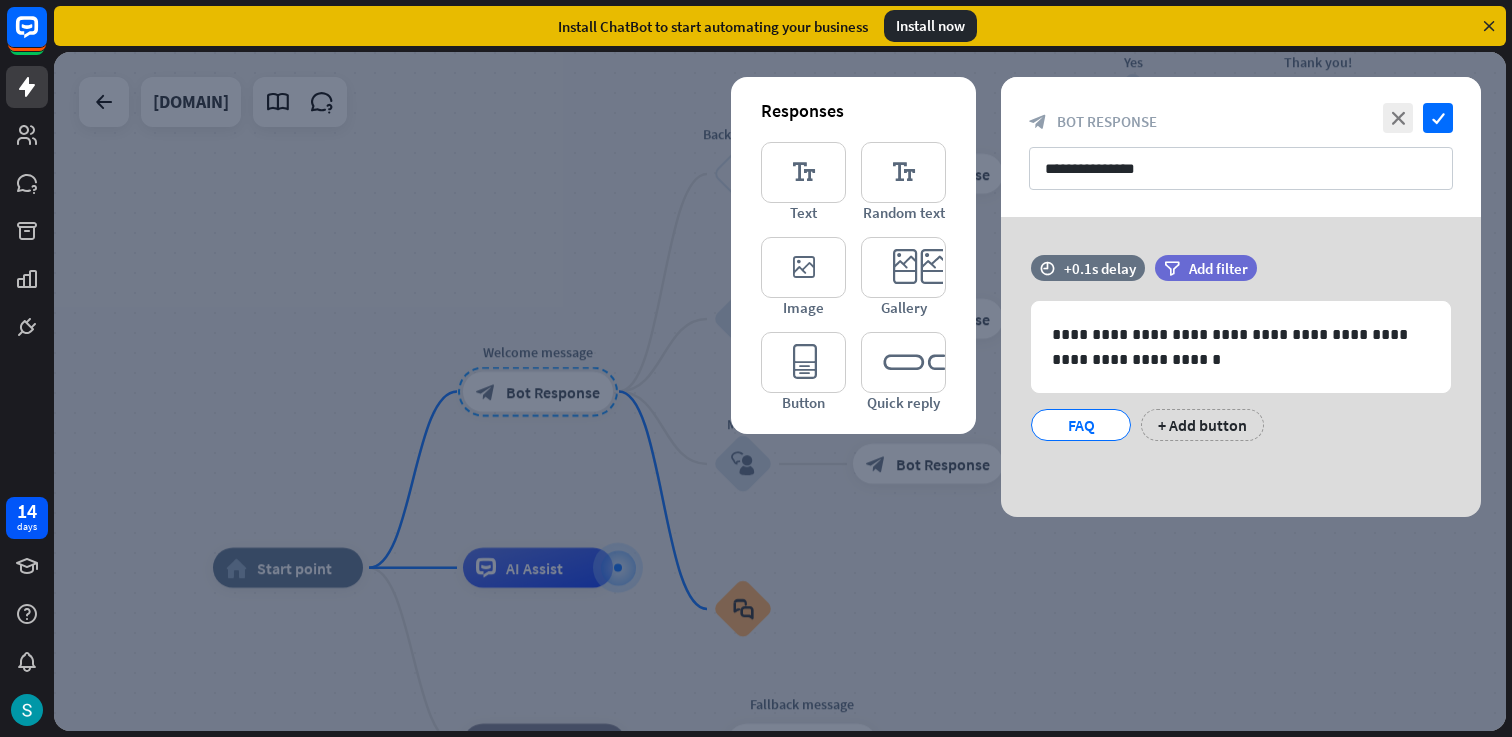 click at bounding box center (780, 391) 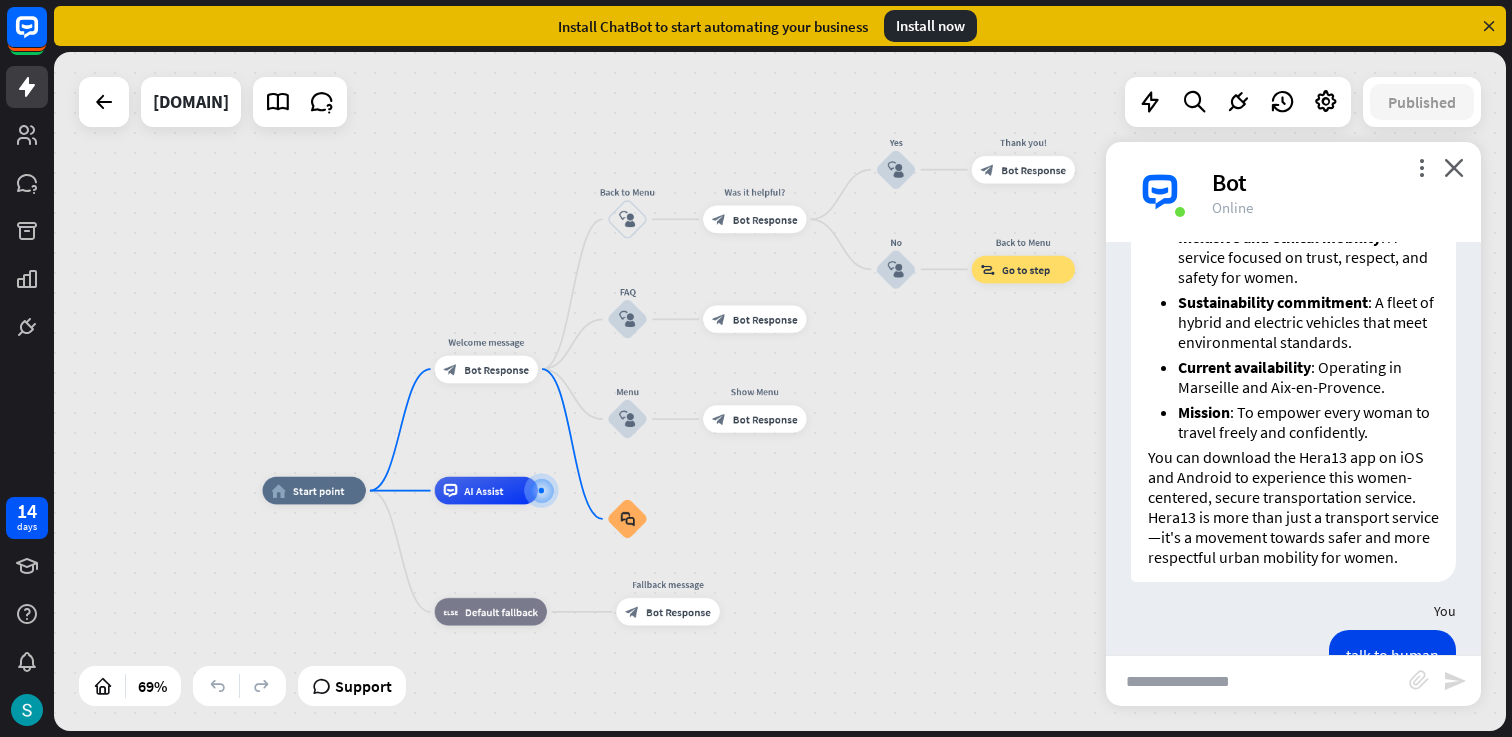scroll, scrollTop: 2324, scrollLeft: 0, axis: vertical 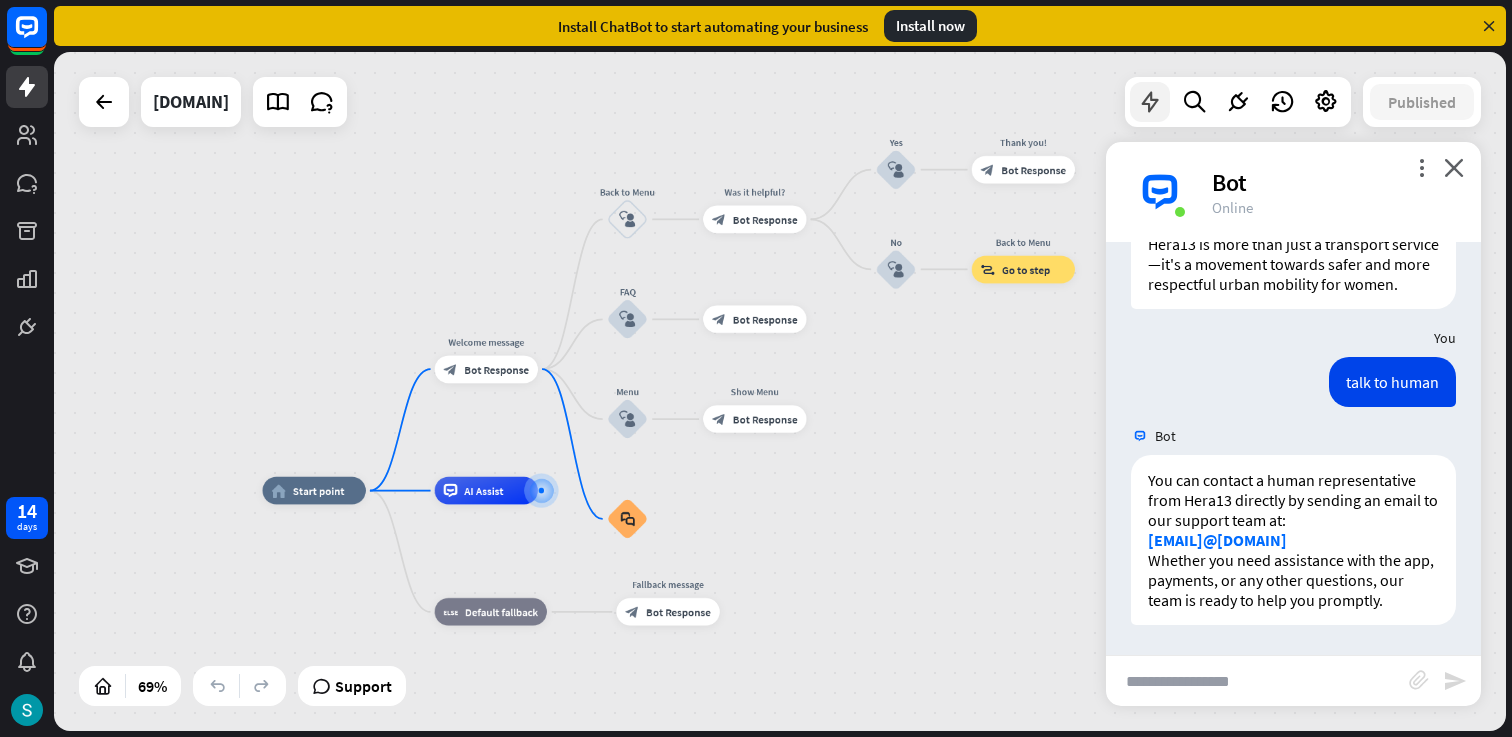click at bounding box center (1150, 102) 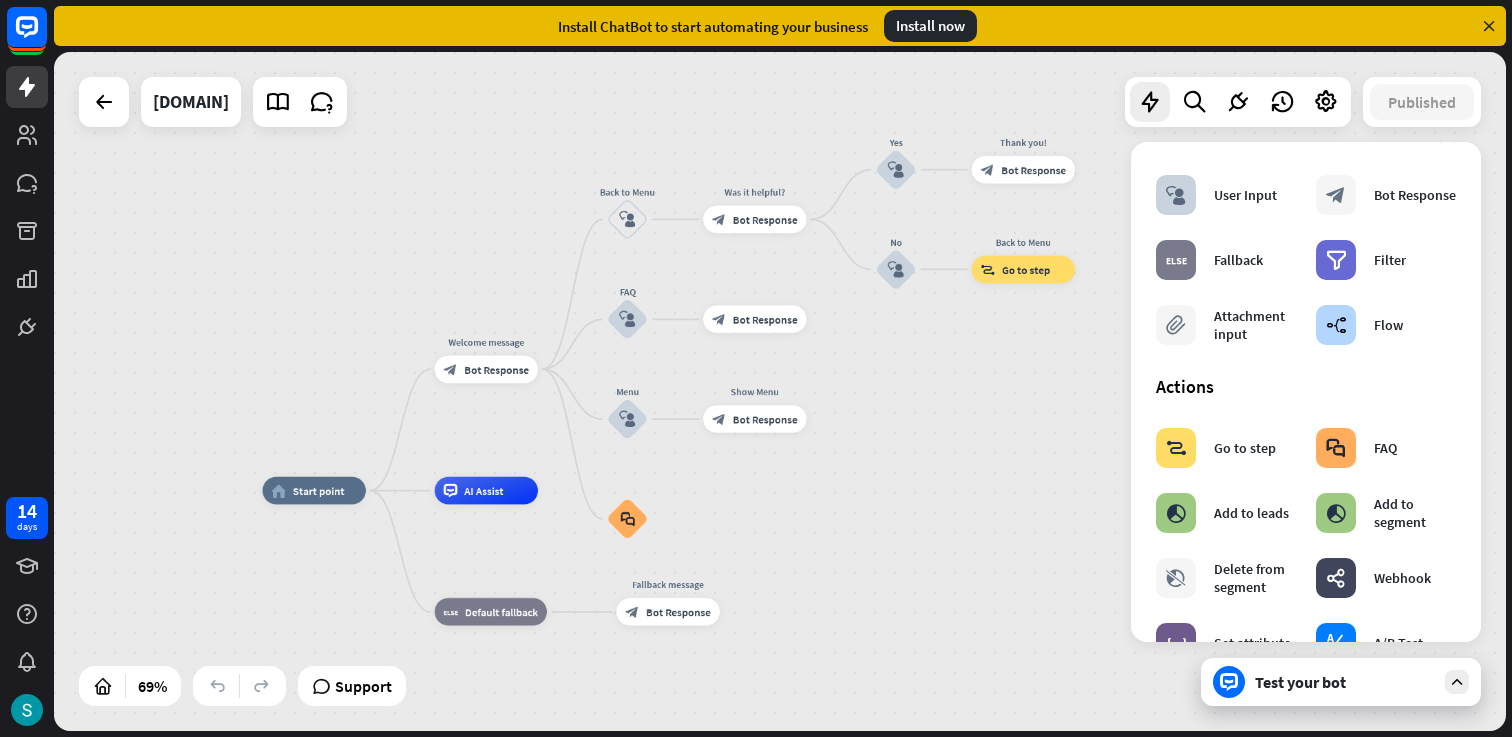 scroll, scrollTop: 0, scrollLeft: 0, axis: both 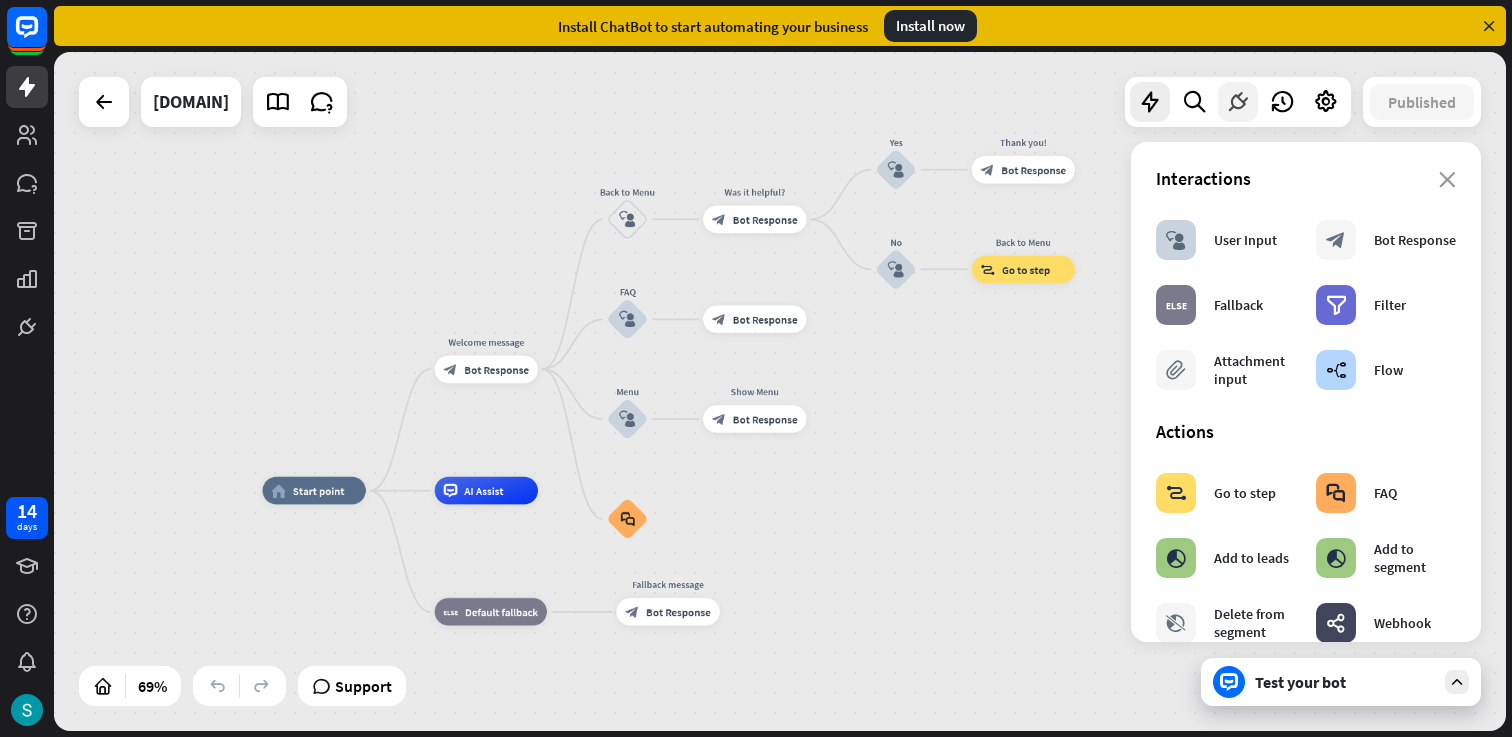click at bounding box center (1238, 102) 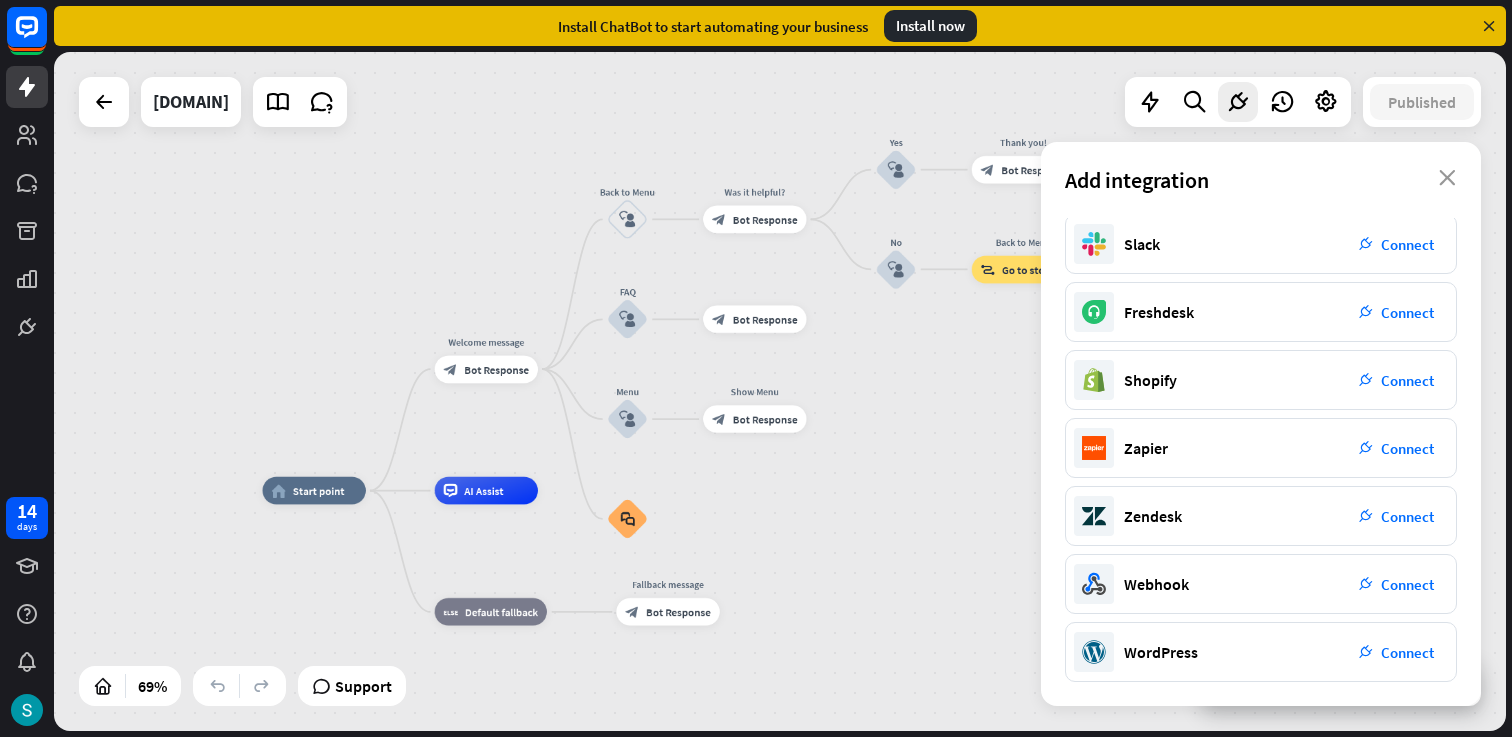 scroll, scrollTop: 276, scrollLeft: 0, axis: vertical 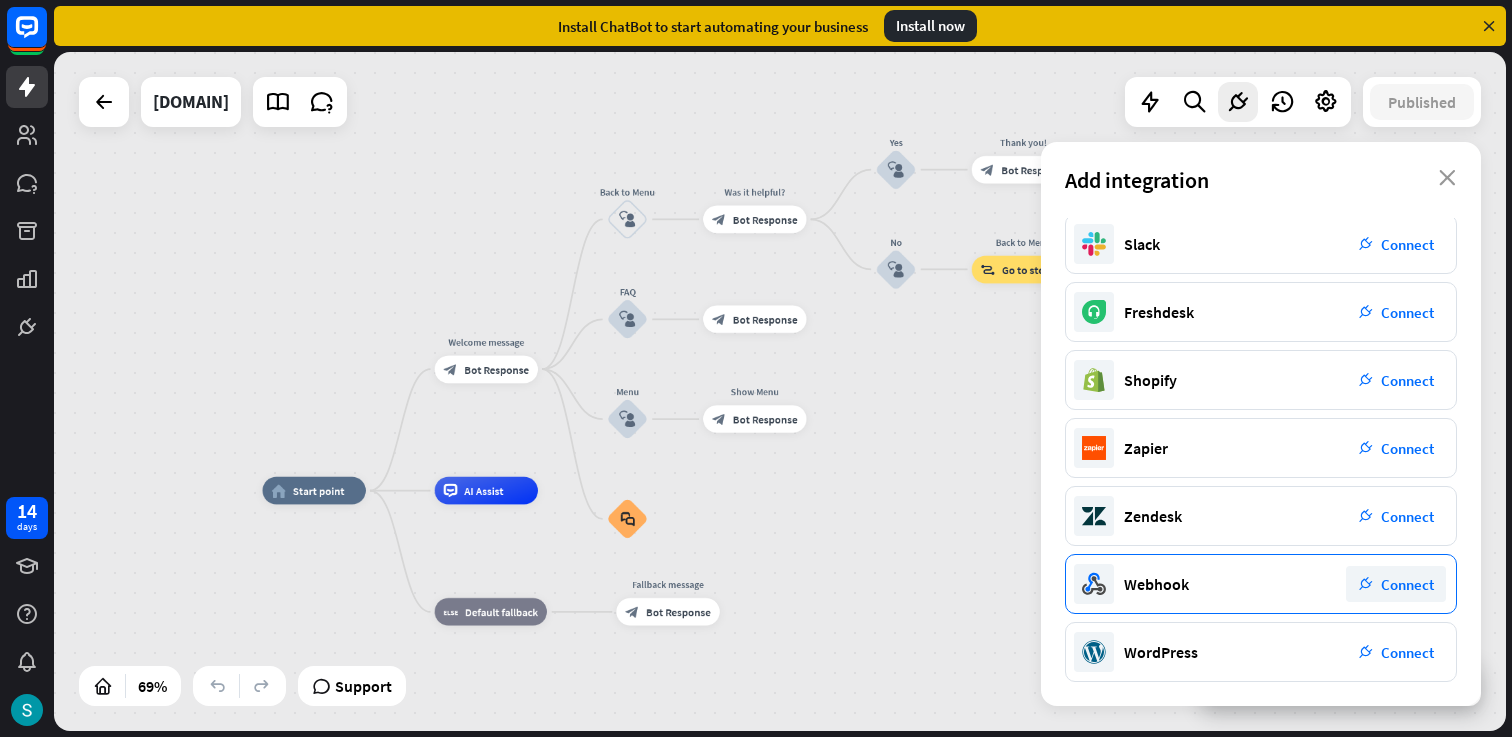 click on "Connect" at bounding box center [1407, 584] 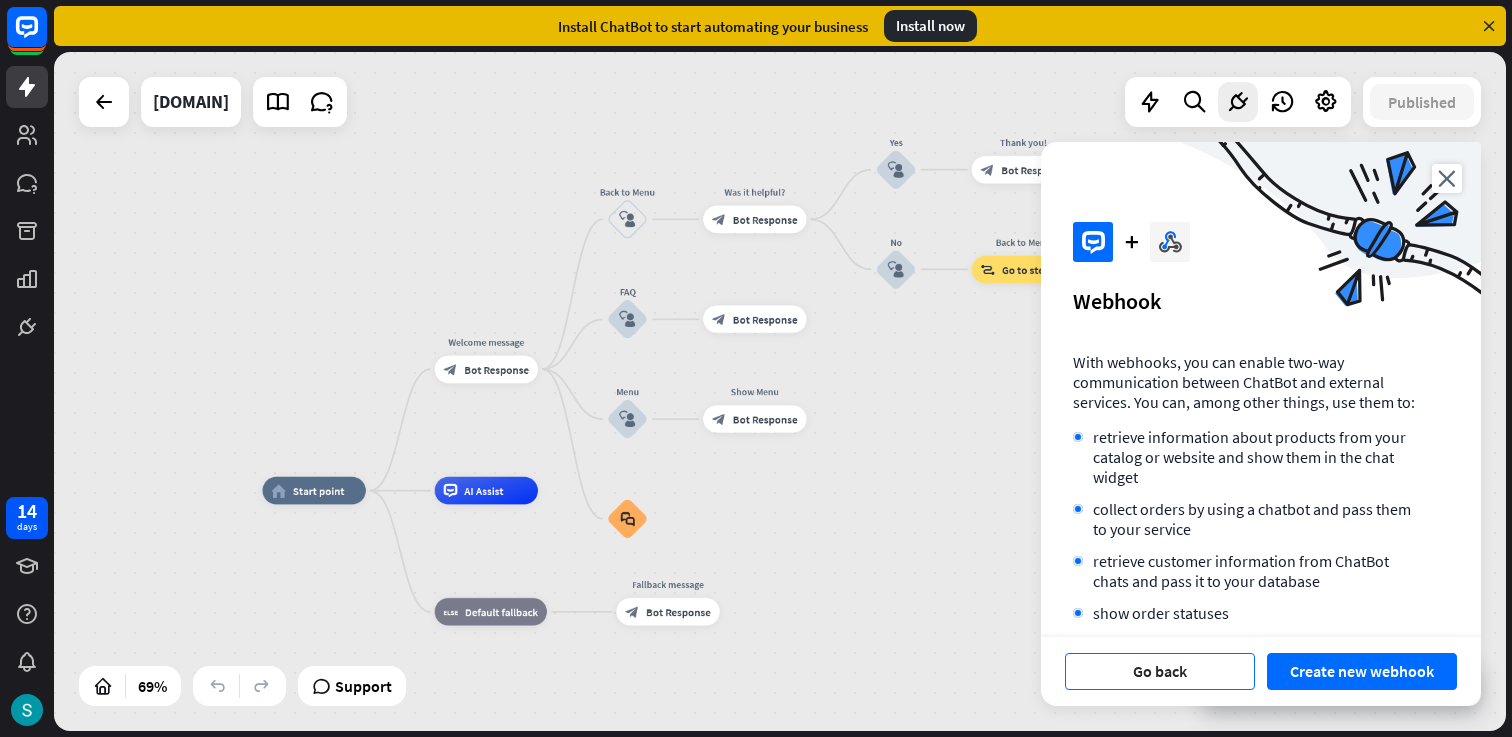 click on "Go back" at bounding box center [1160, 671] 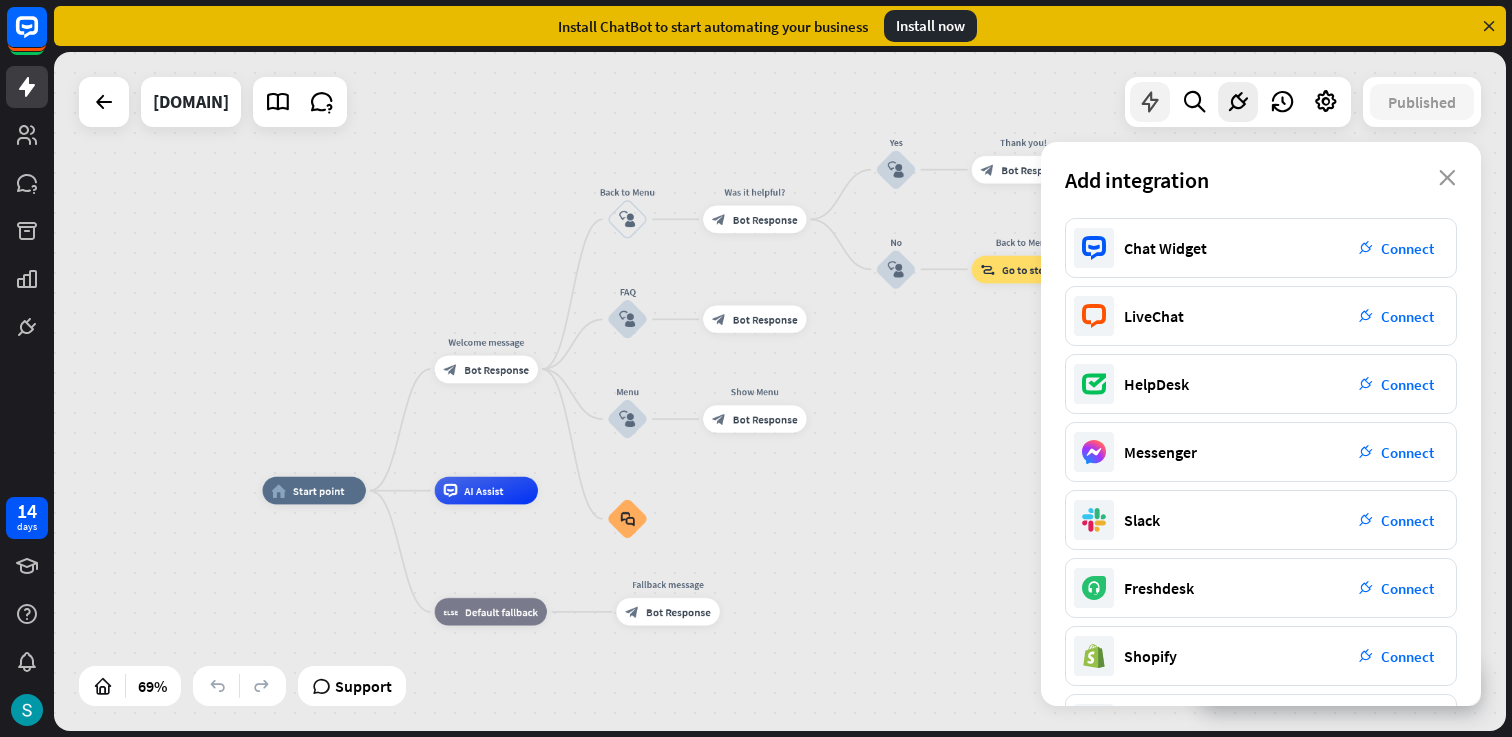 click at bounding box center (1150, 102) 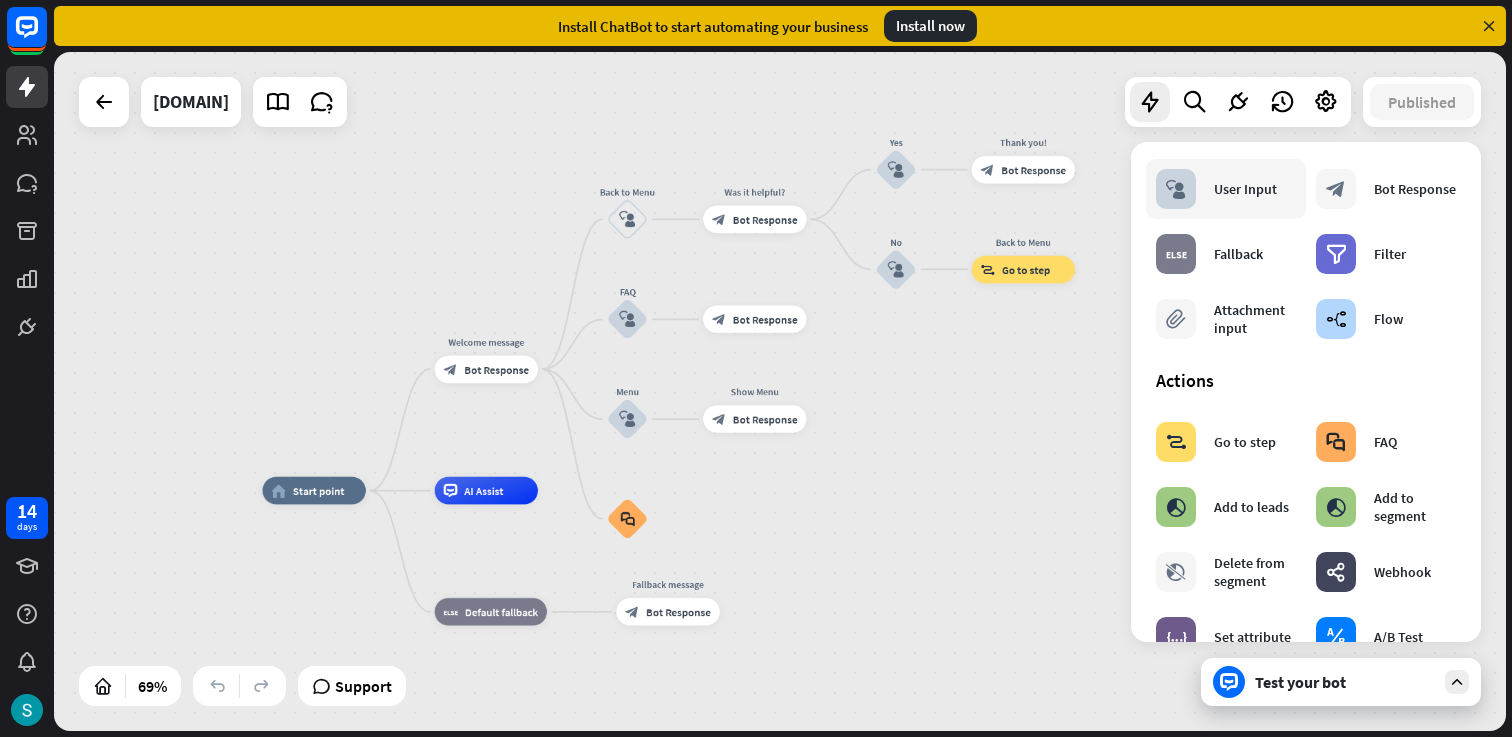 scroll, scrollTop: 0, scrollLeft: 0, axis: both 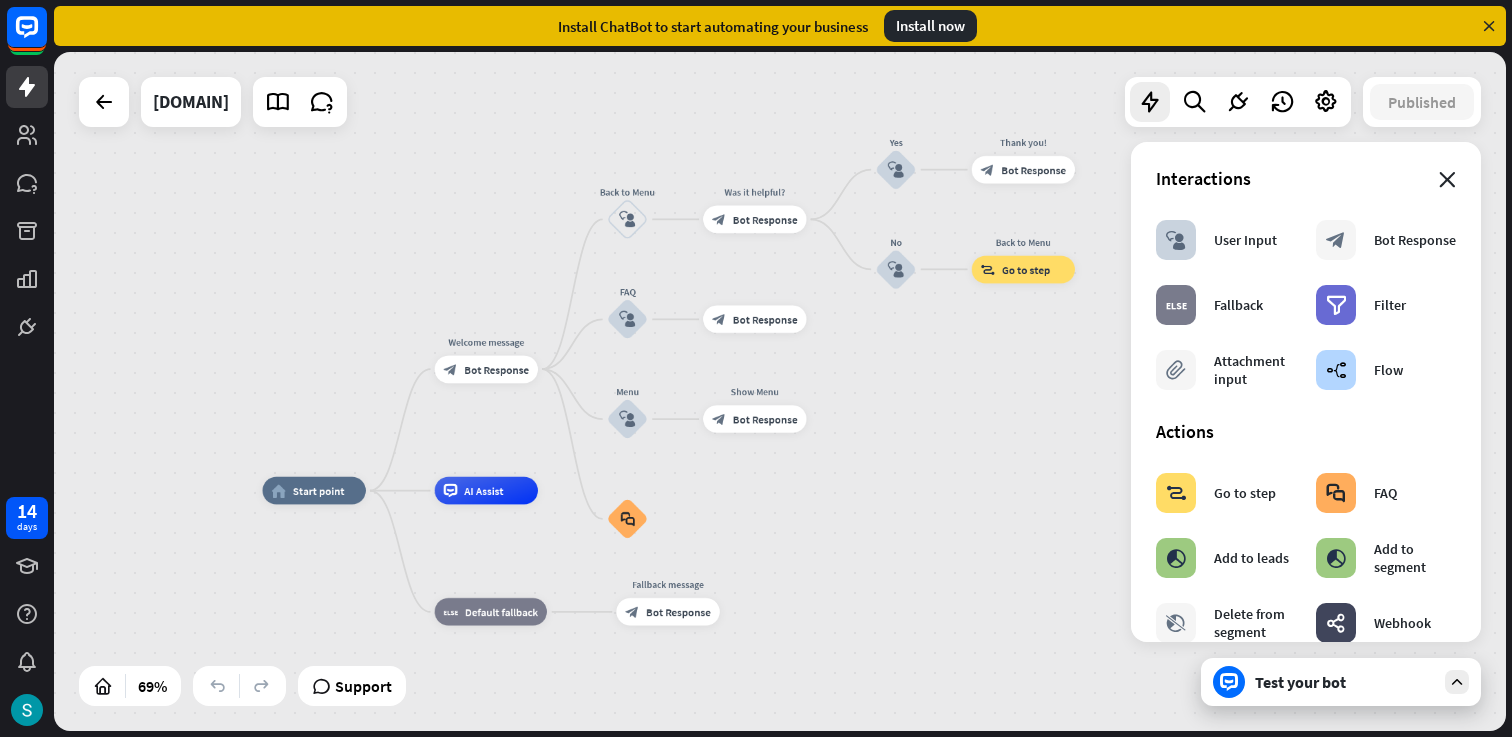 click on "close" at bounding box center (1447, 180) 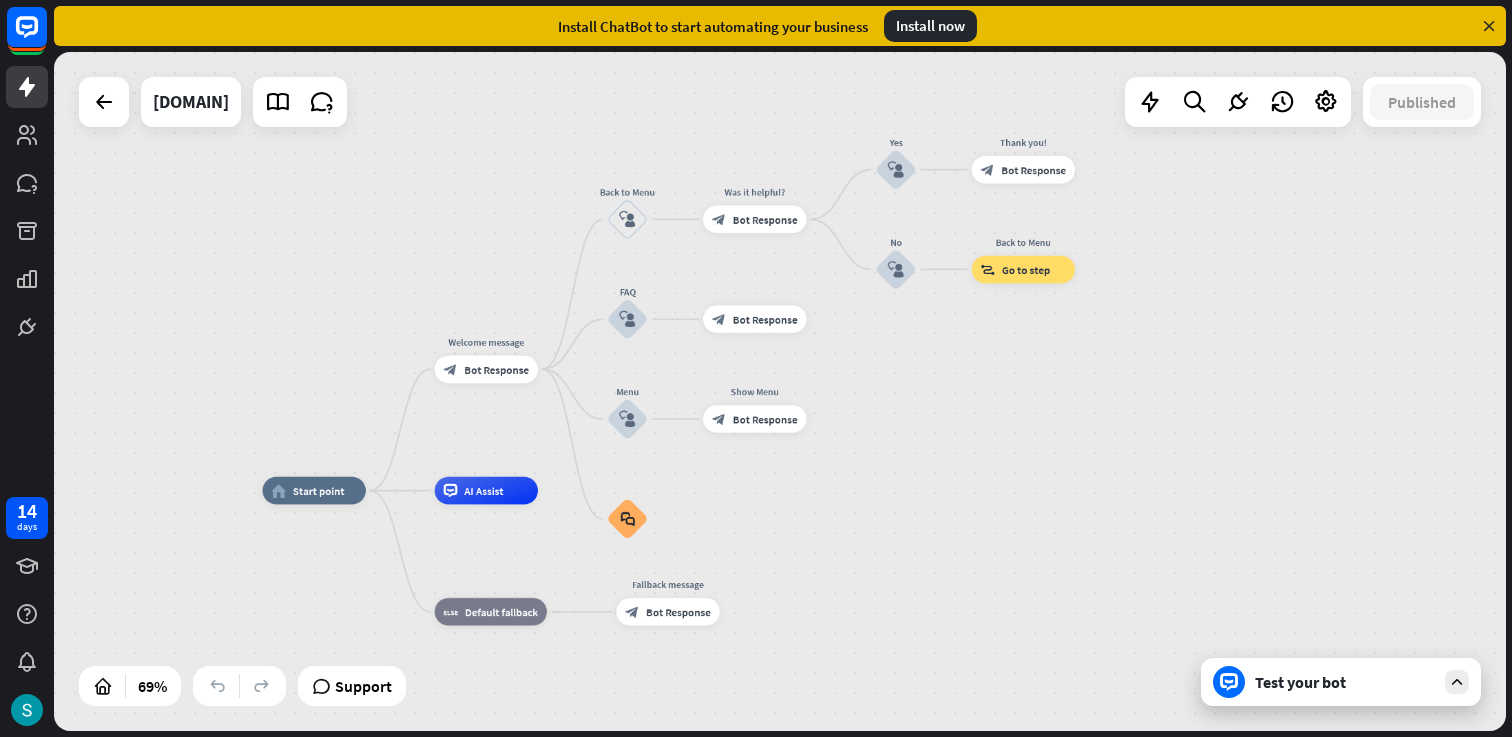 click on "Test your bot" at bounding box center (1345, 682) 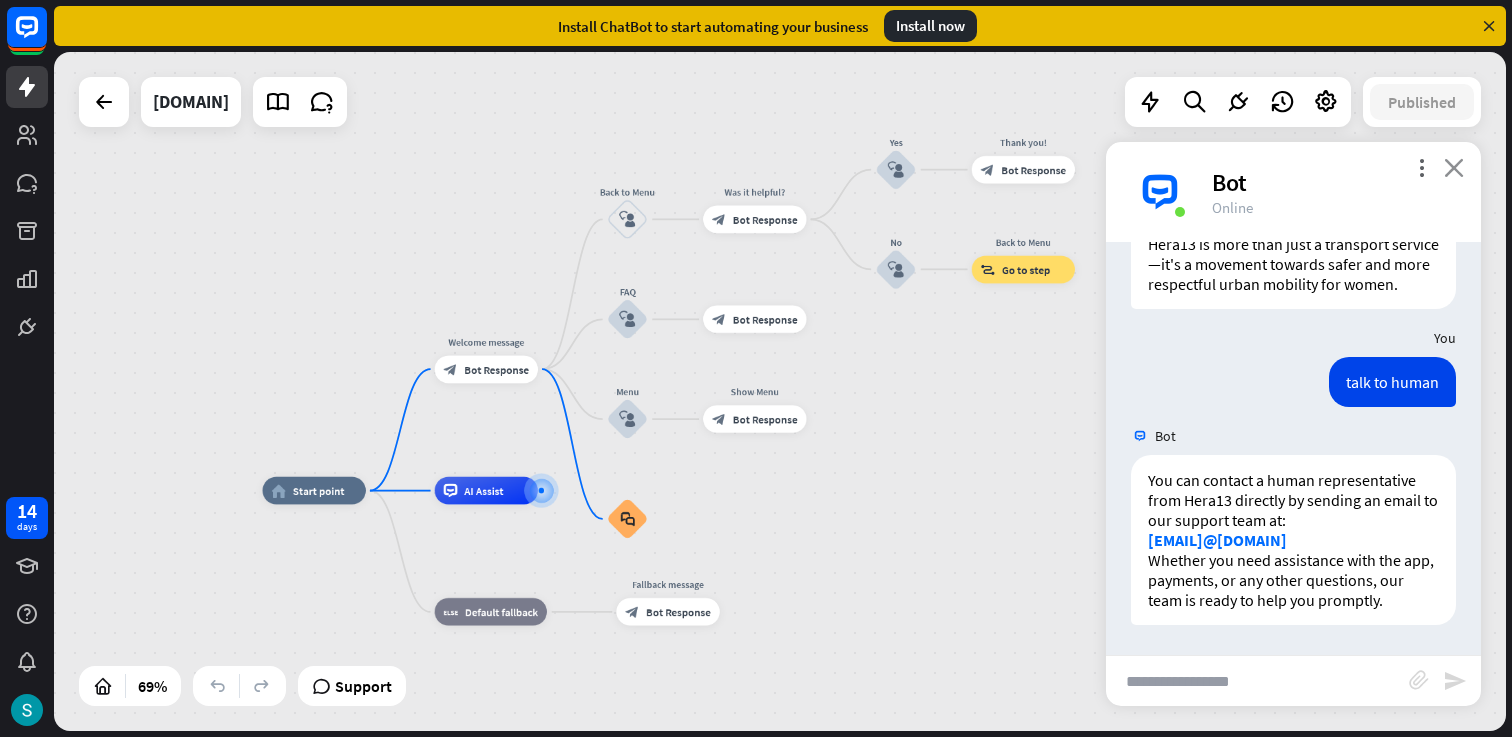 click on "close" at bounding box center (1454, 167) 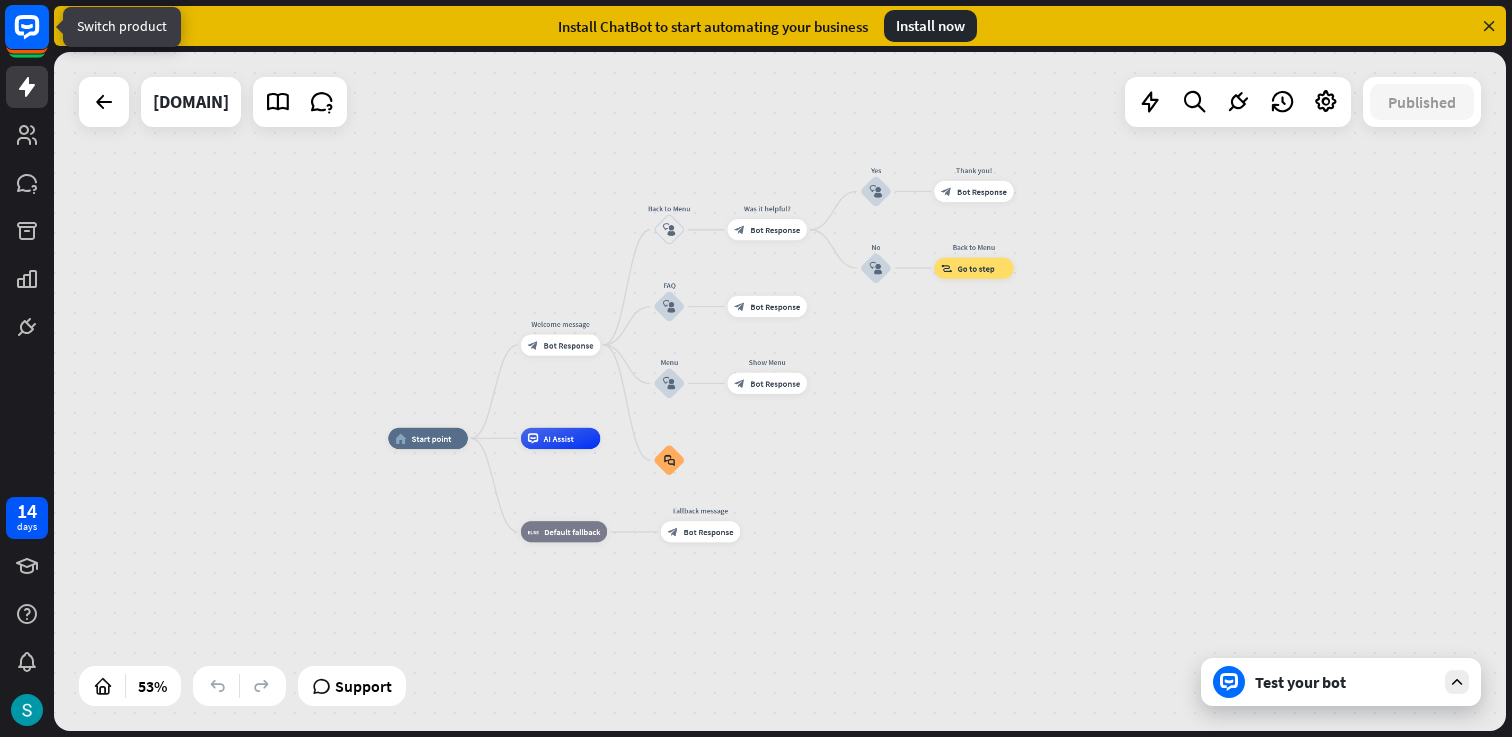 click 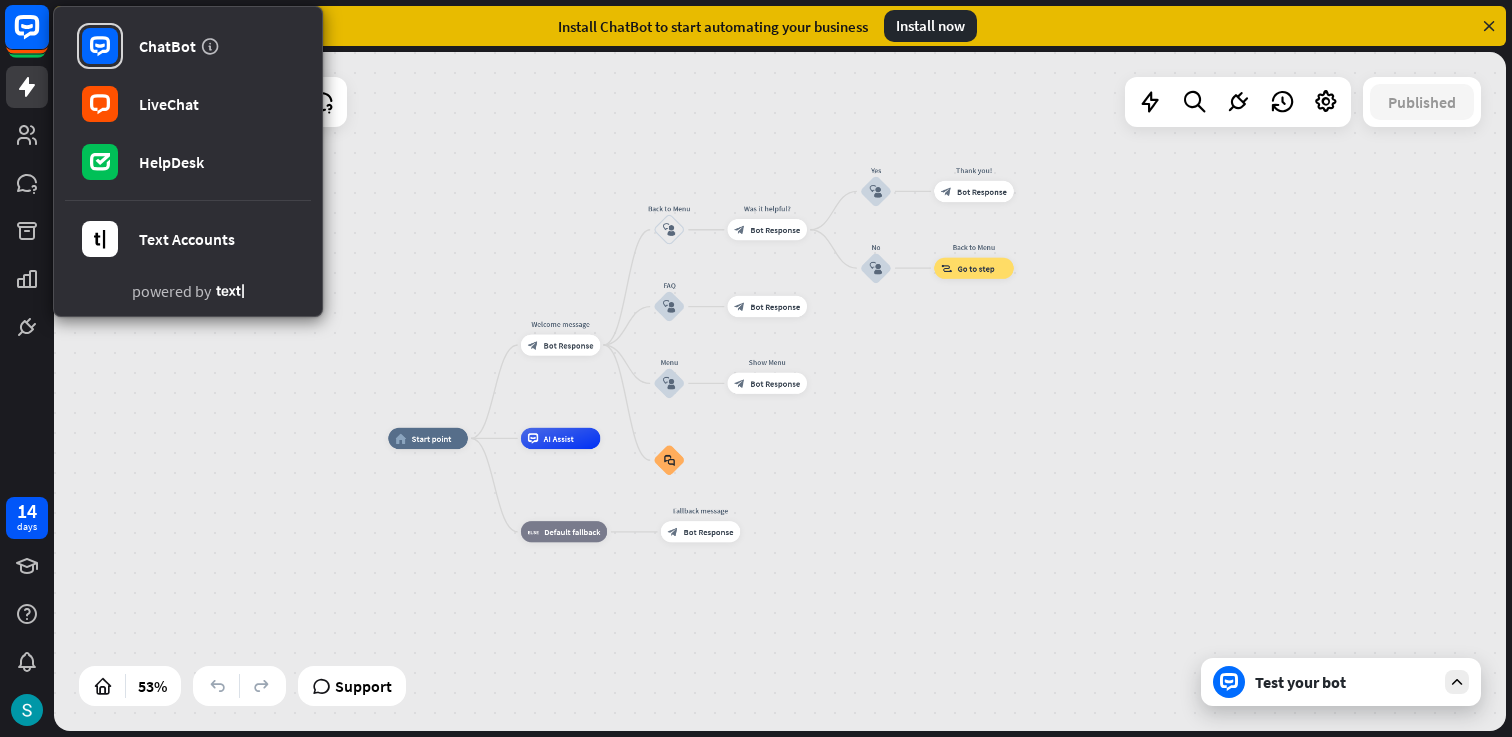 click 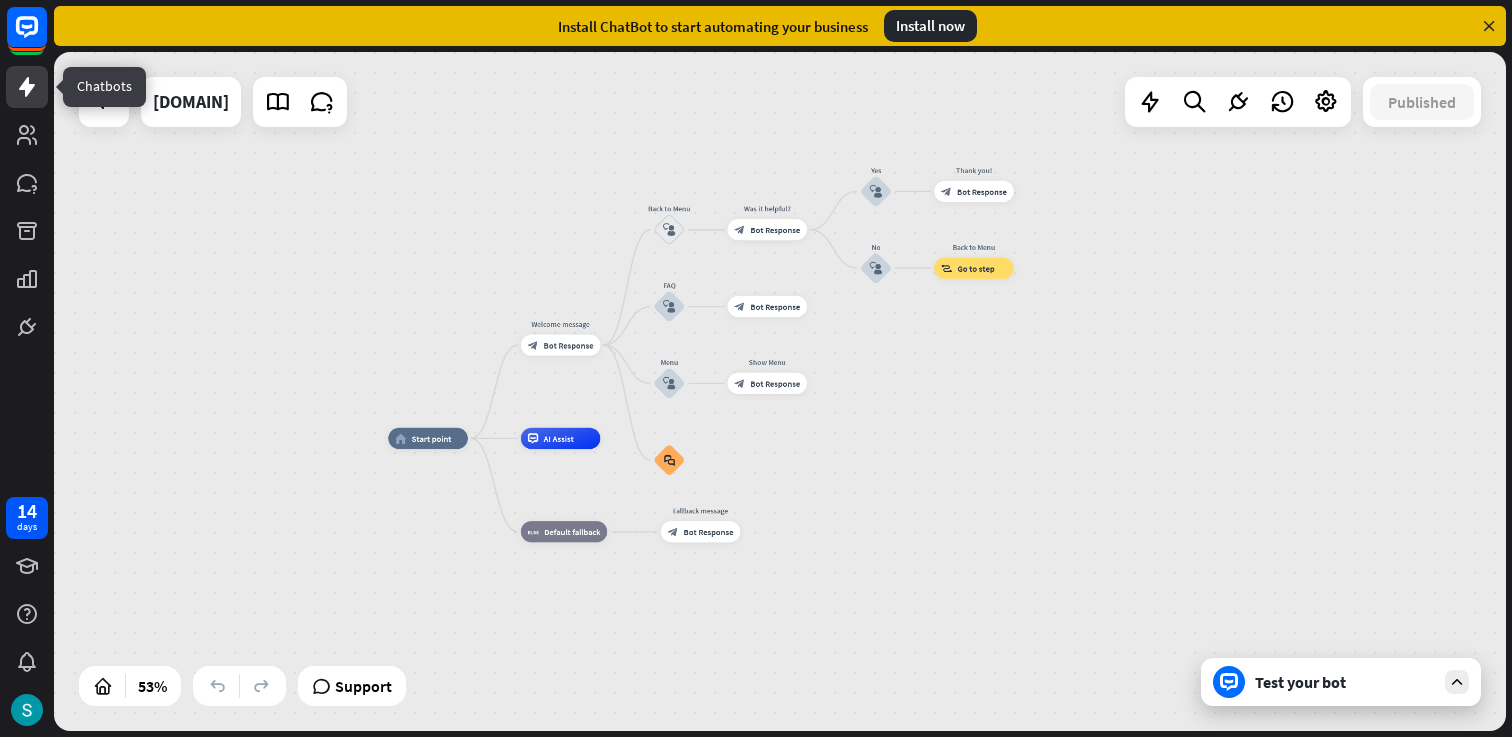 click 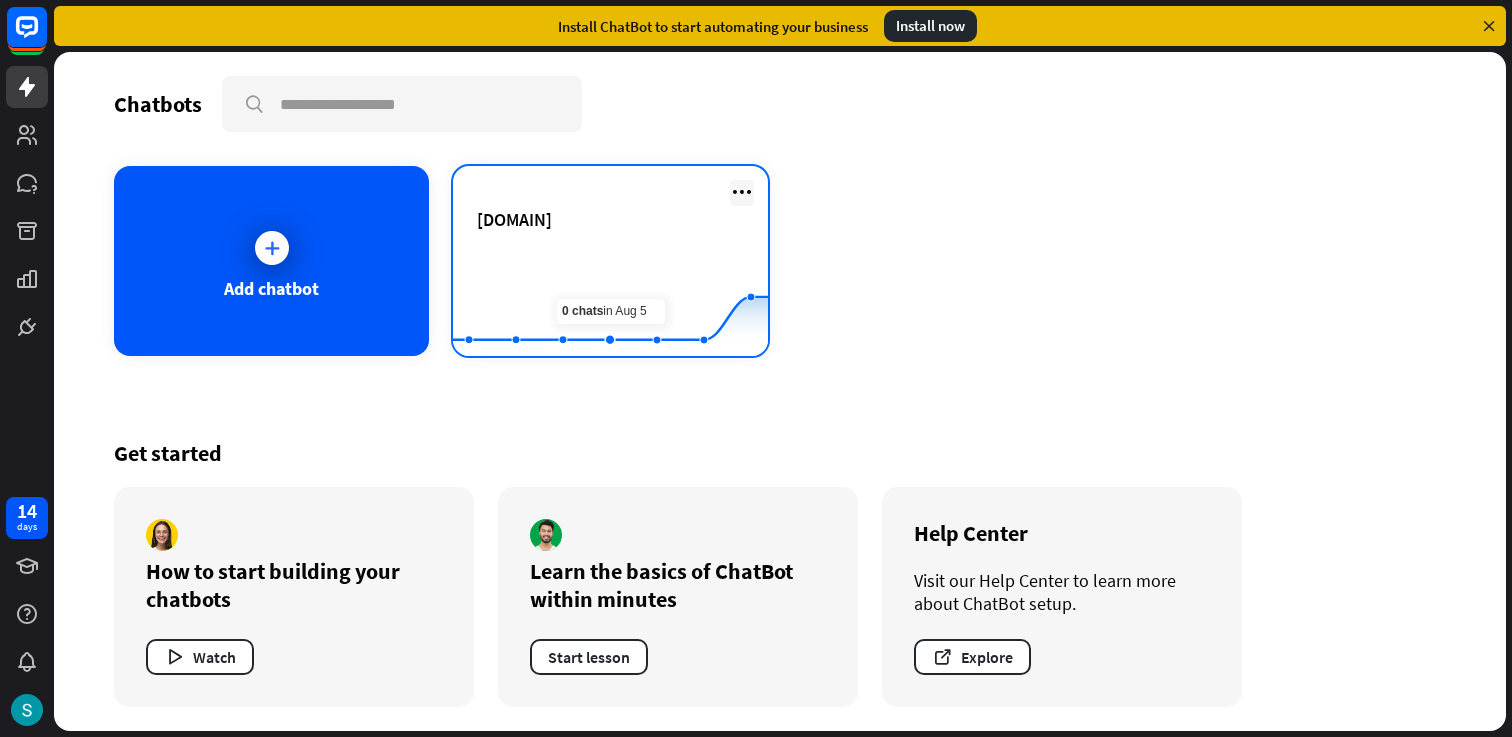 click at bounding box center [742, 192] 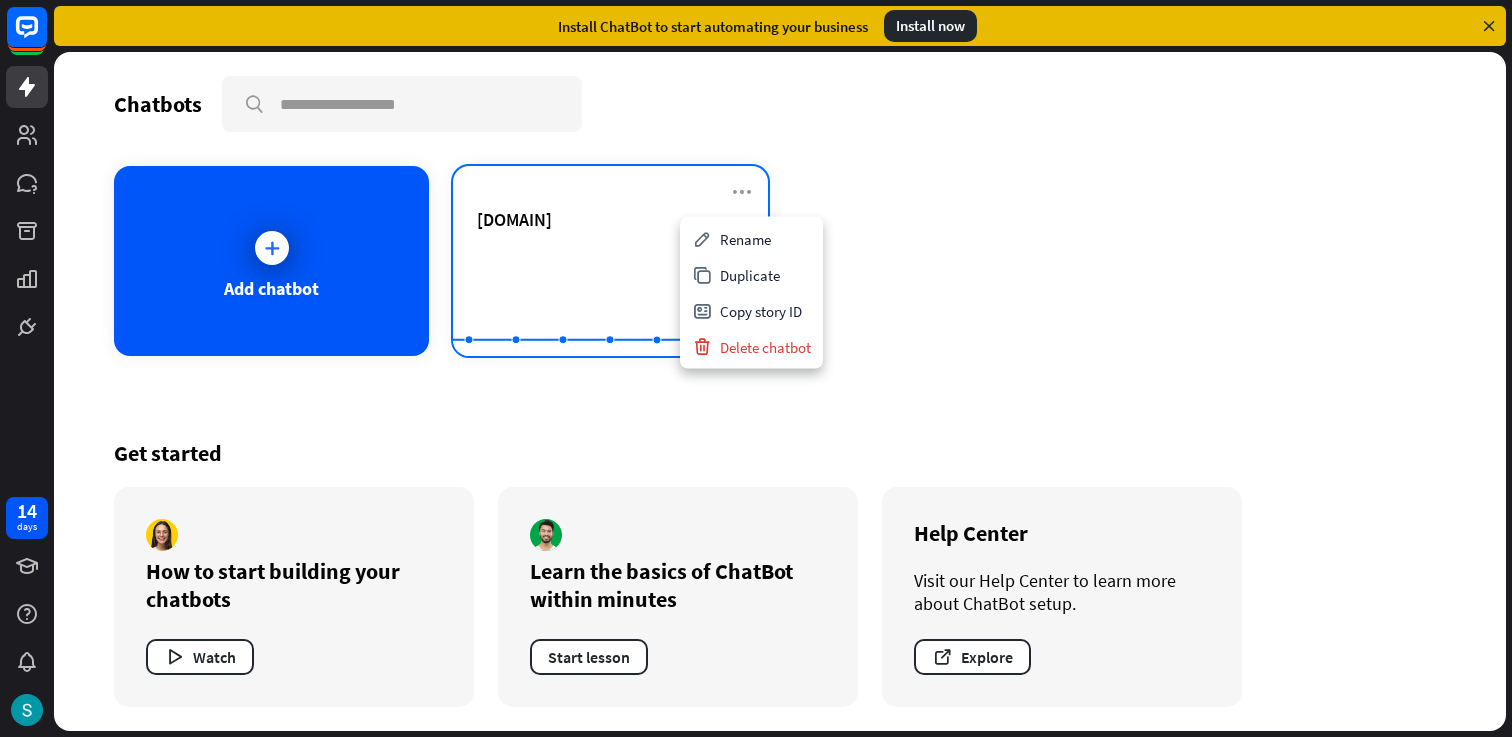 click 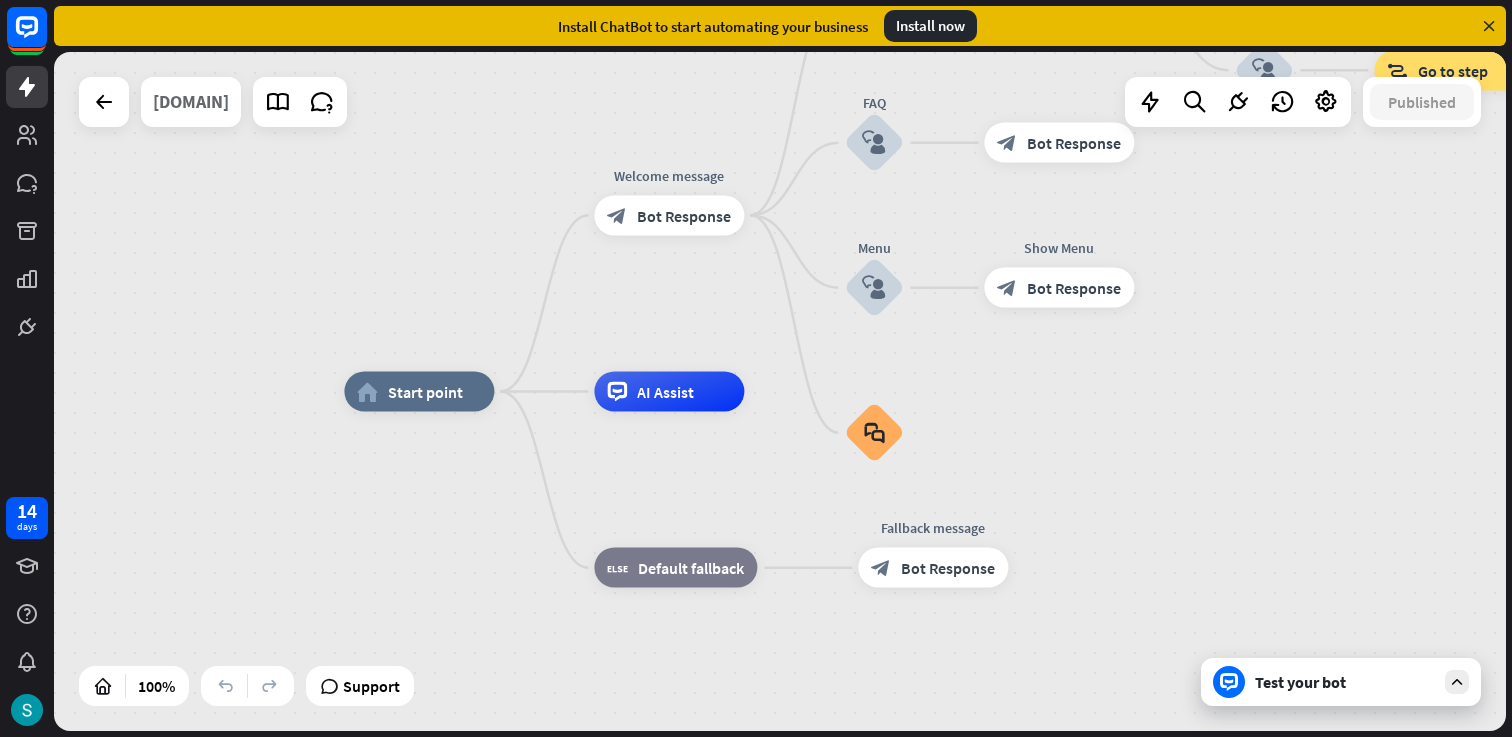 click on "[DOMAIN]" at bounding box center (191, 102) 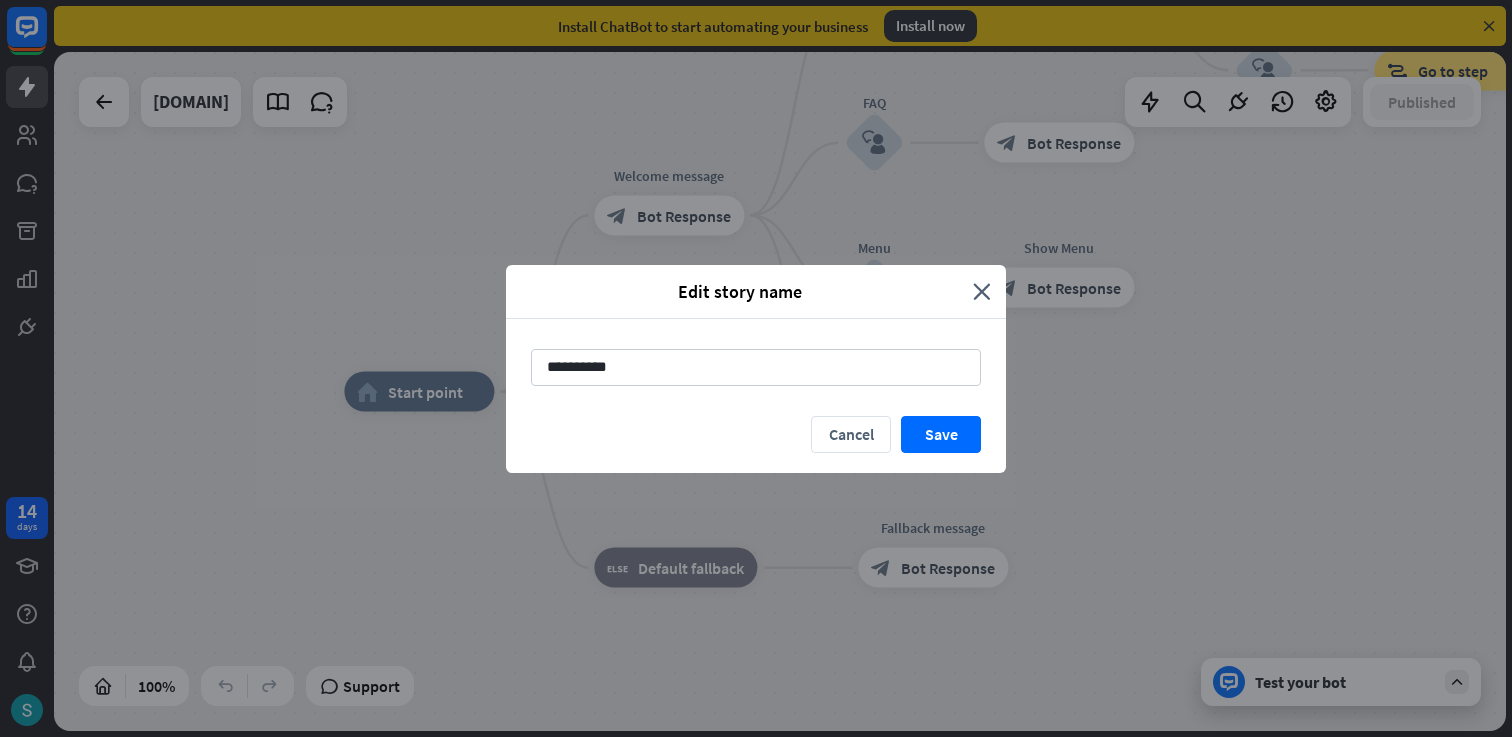 click on "**********" at bounding box center [756, 368] 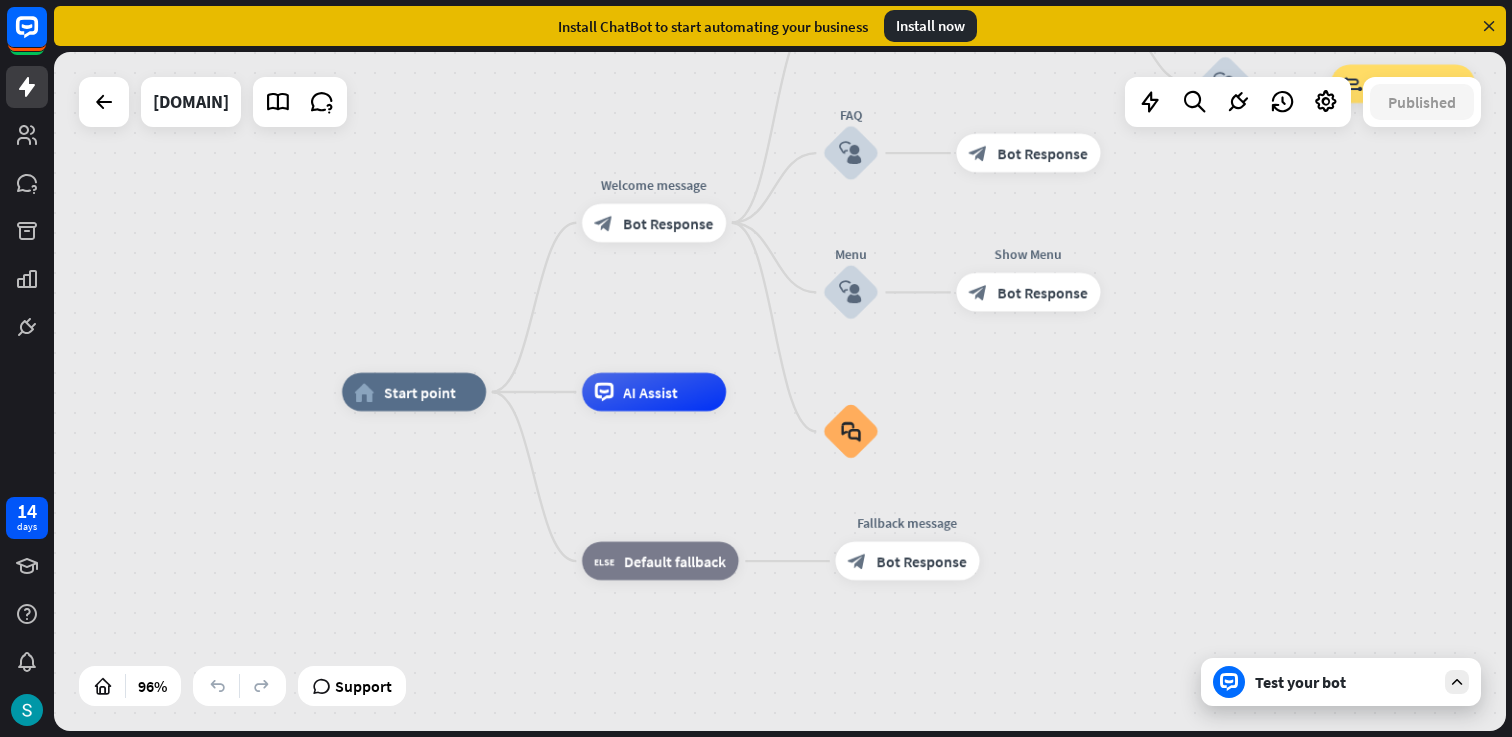 click on "Test your bot" at bounding box center (1341, 682) 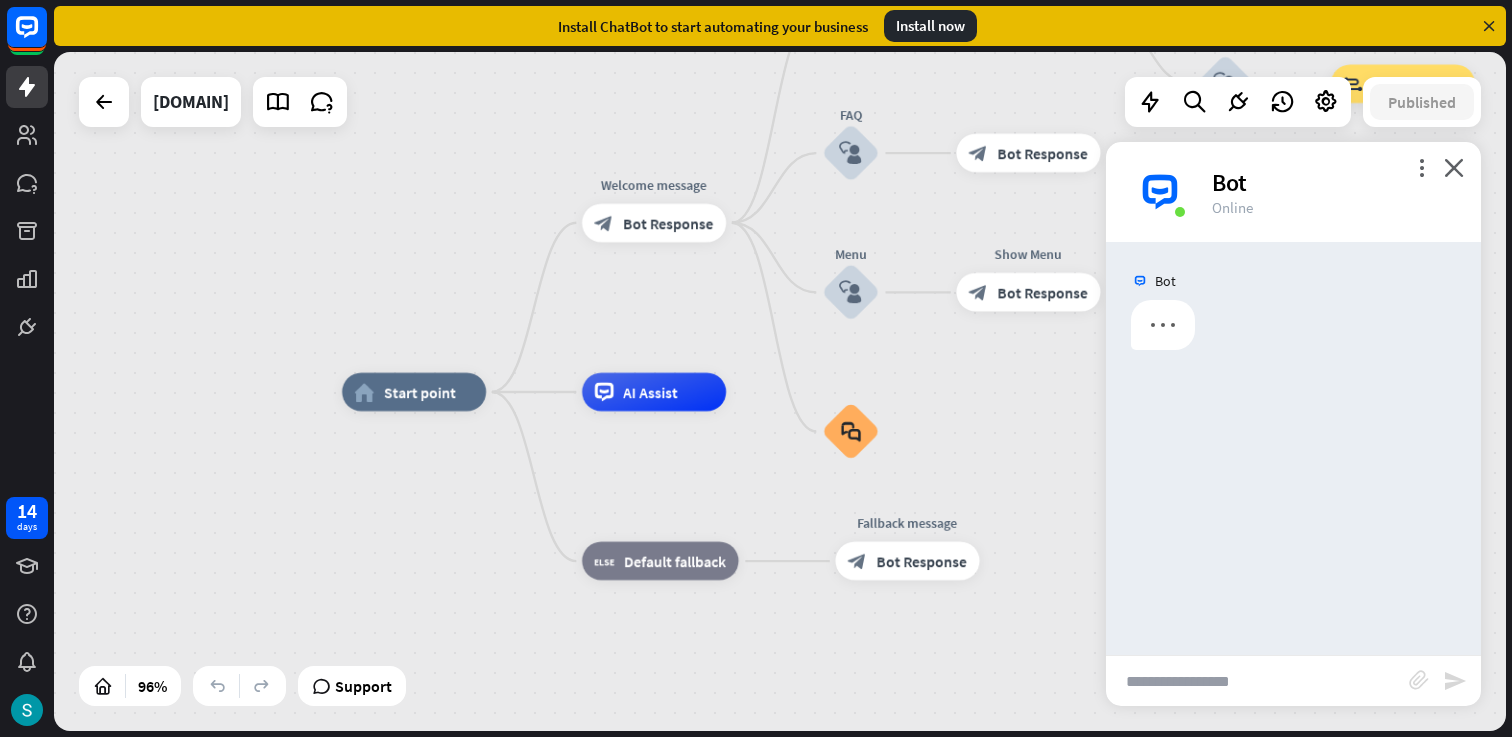 click on "Install now" at bounding box center (930, 26) 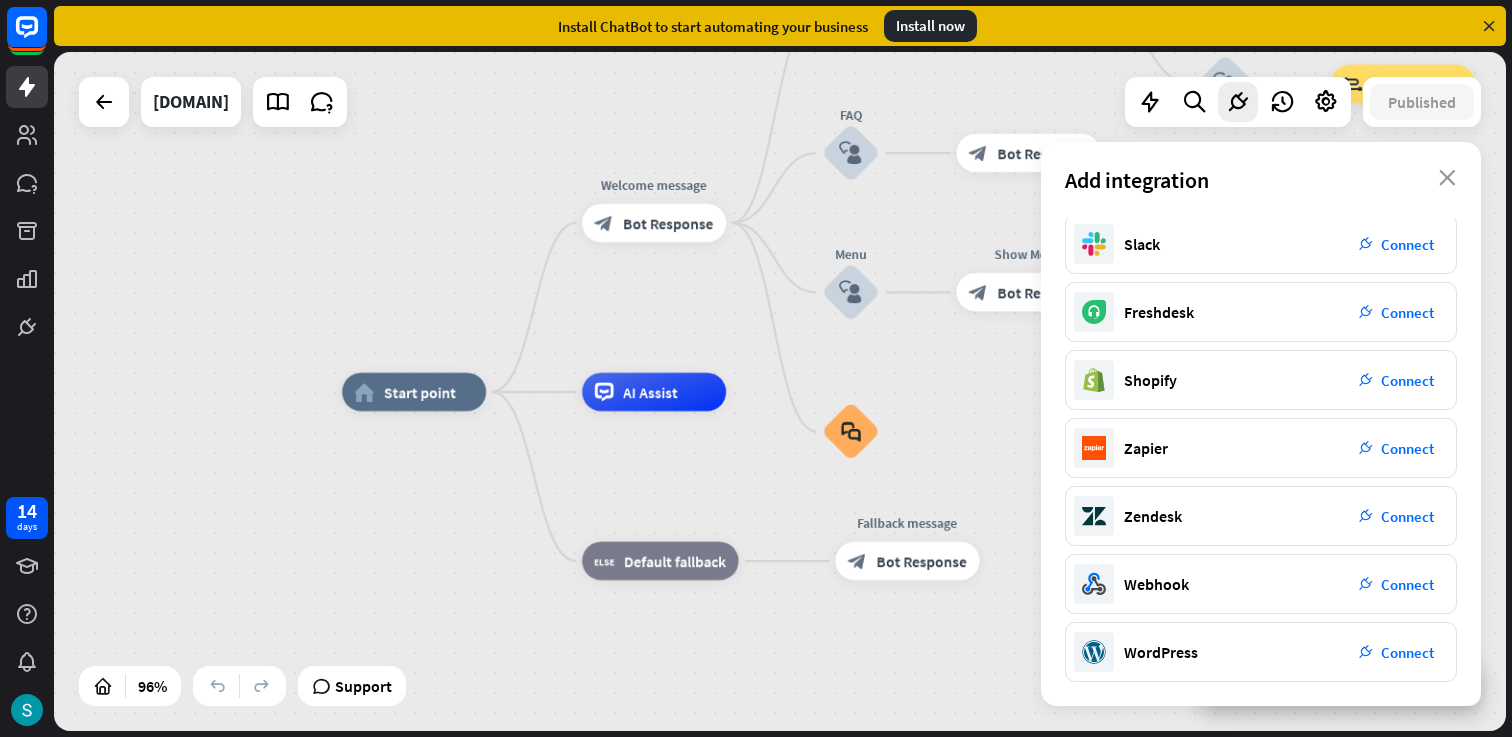 scroll, scrollTop: 0, scrollLeft: 0, axis: both 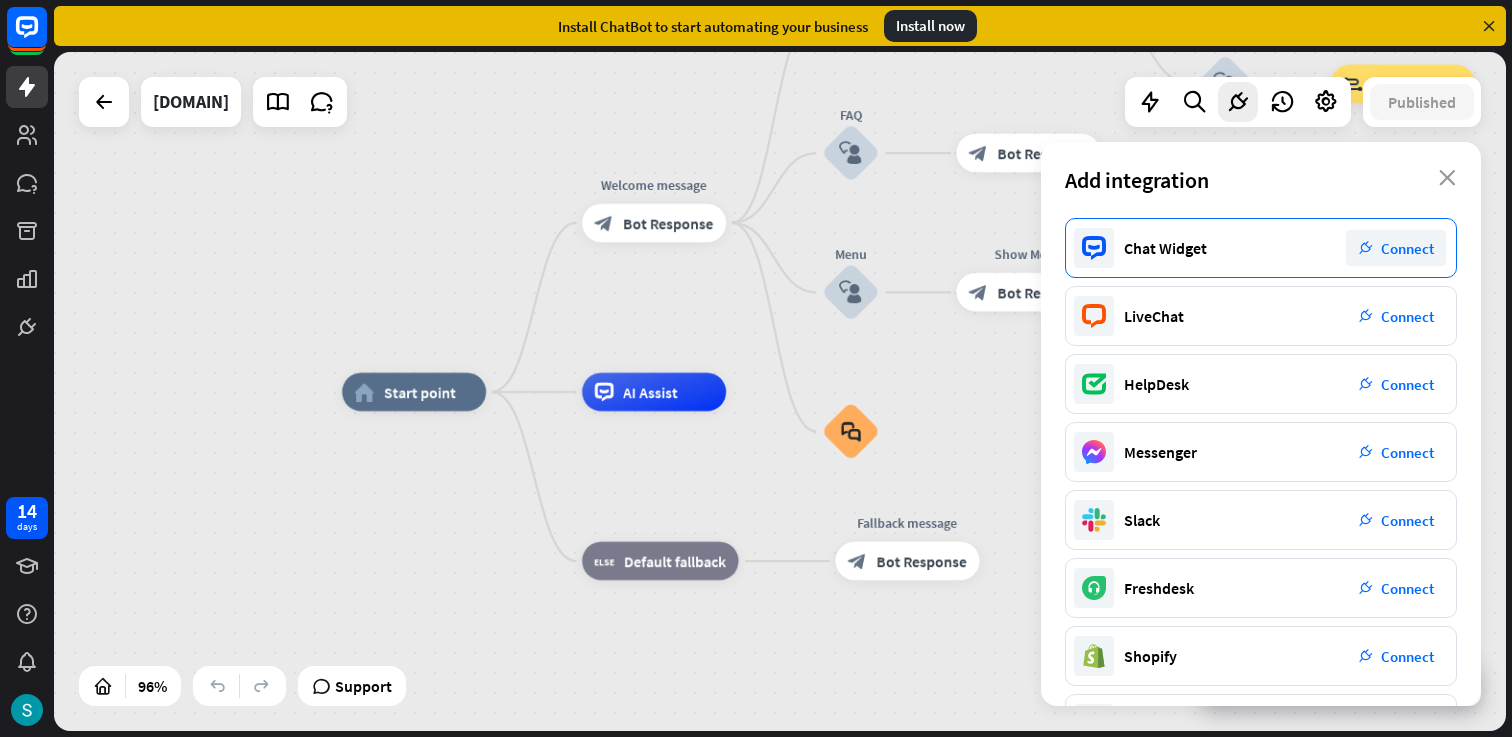click on "Connect" at bounding box center (1407, 248) 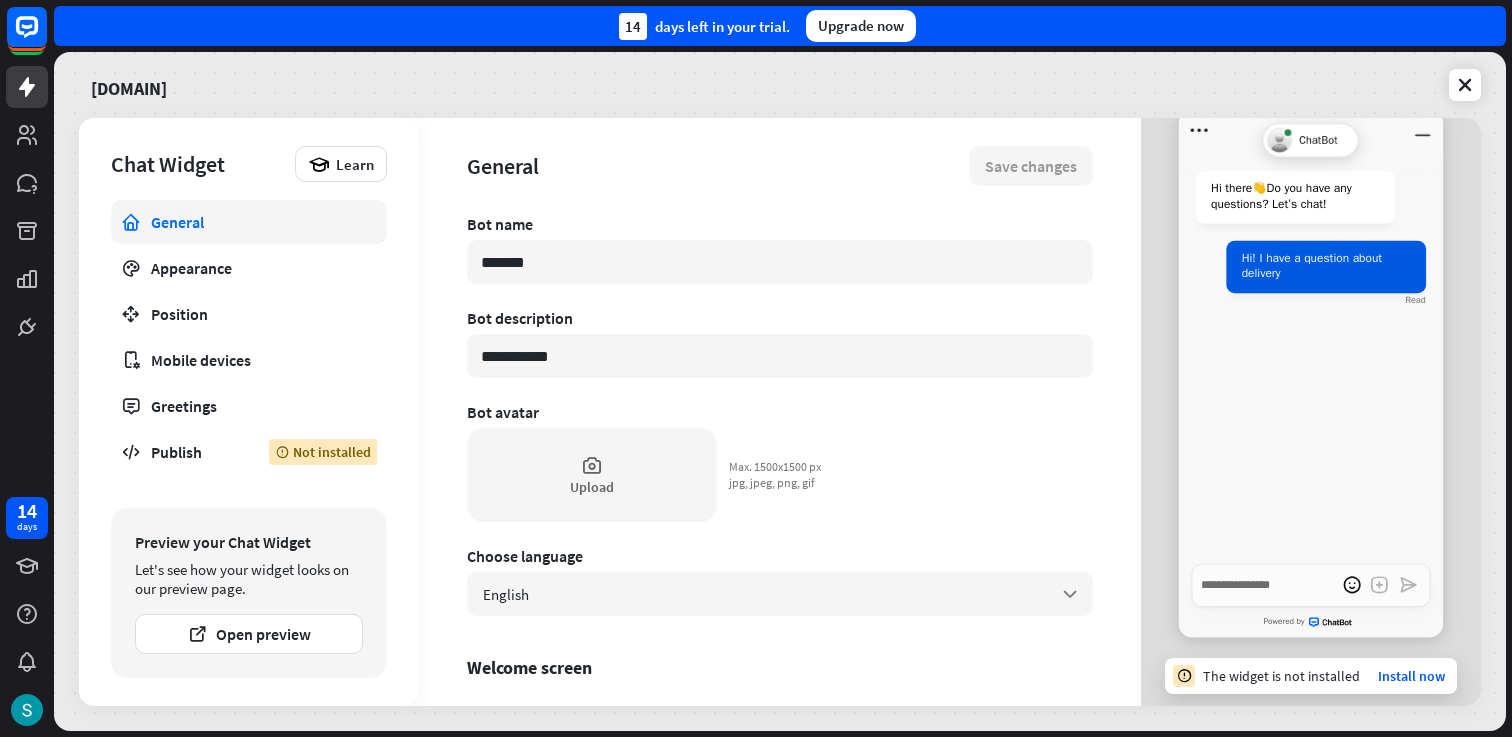 scroll, scrollTop: 23, scrollLeft: 0, axis: vertical 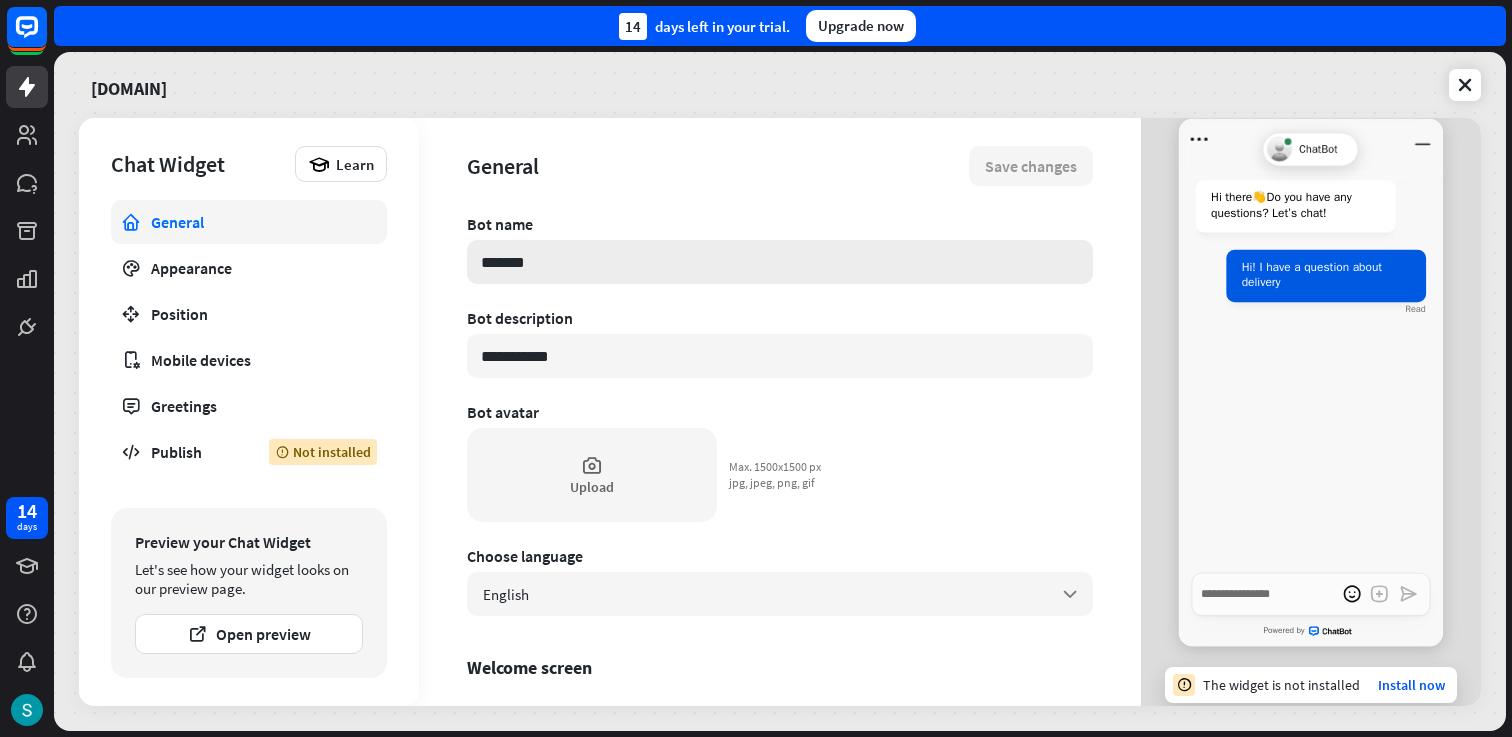 click on "*******" at bounding box center [780, 262] 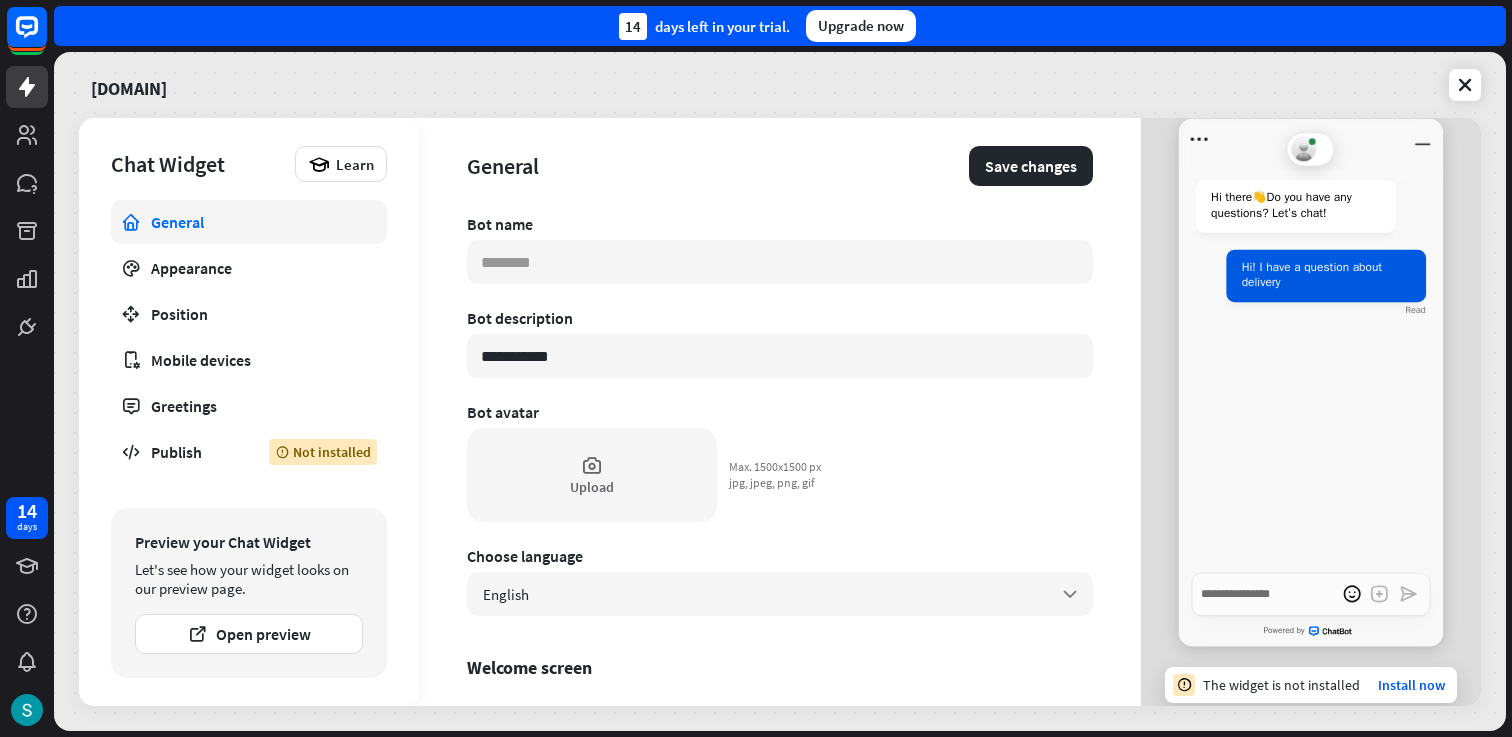 type 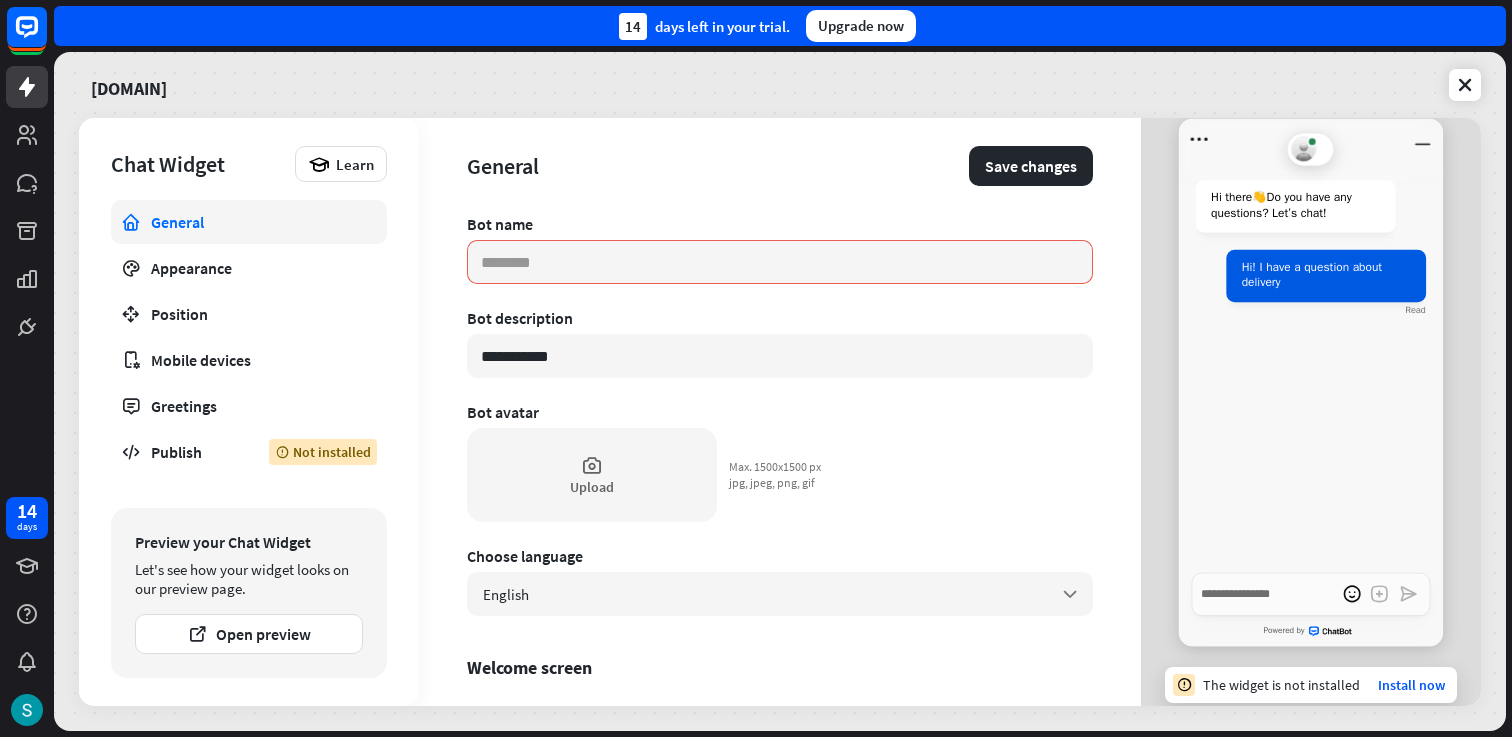 click on "Bot name" at bounding box center (780, 224) 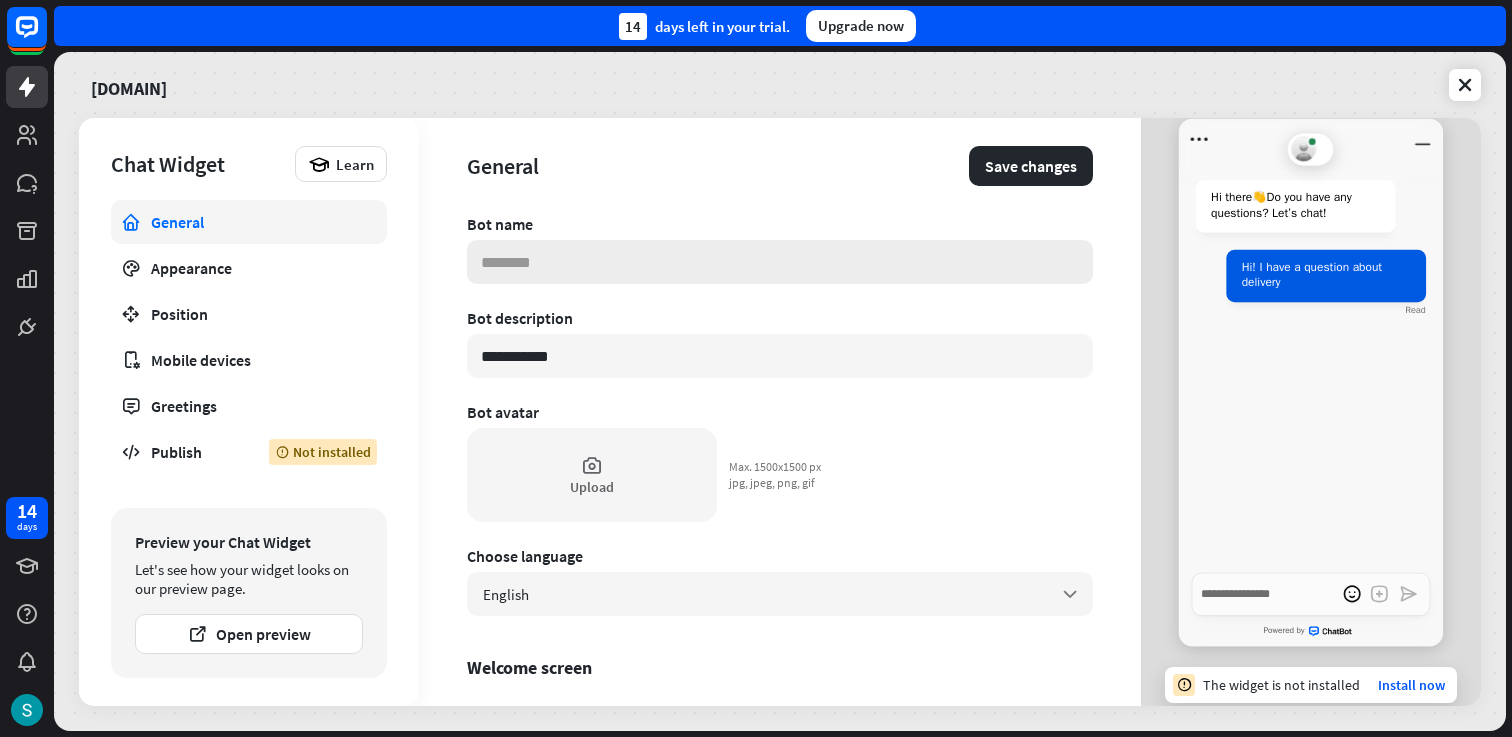 click at bounding box center [780, 262] 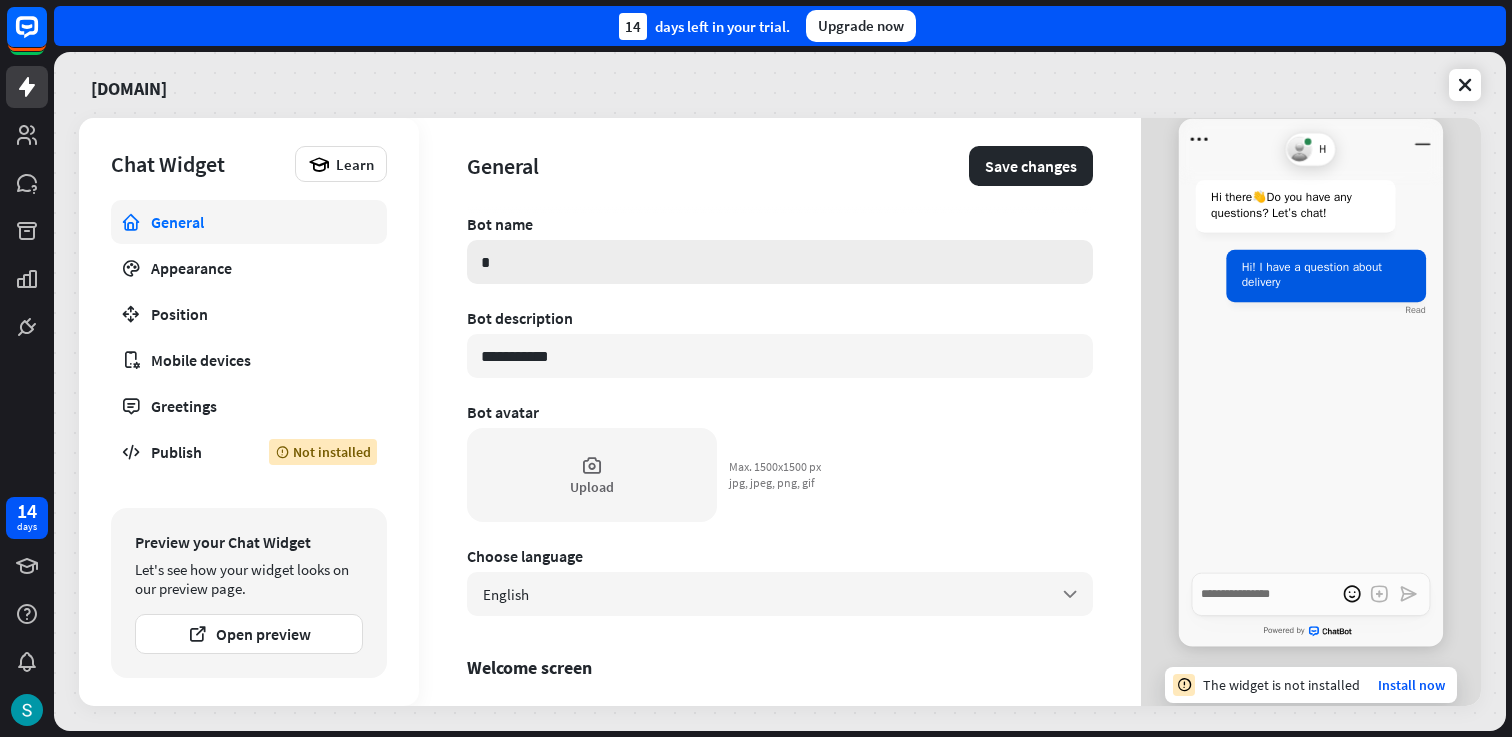 type on "**" 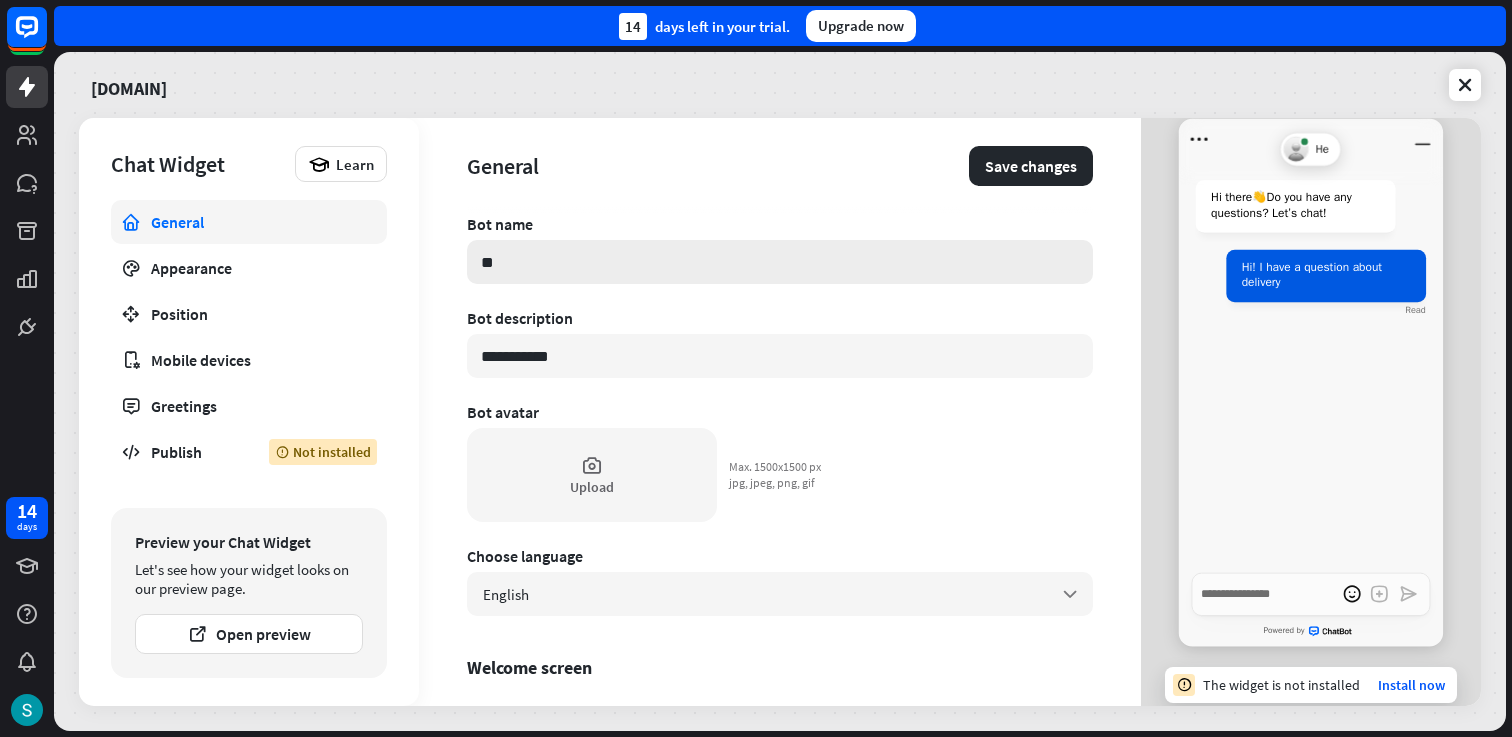 type on "***" 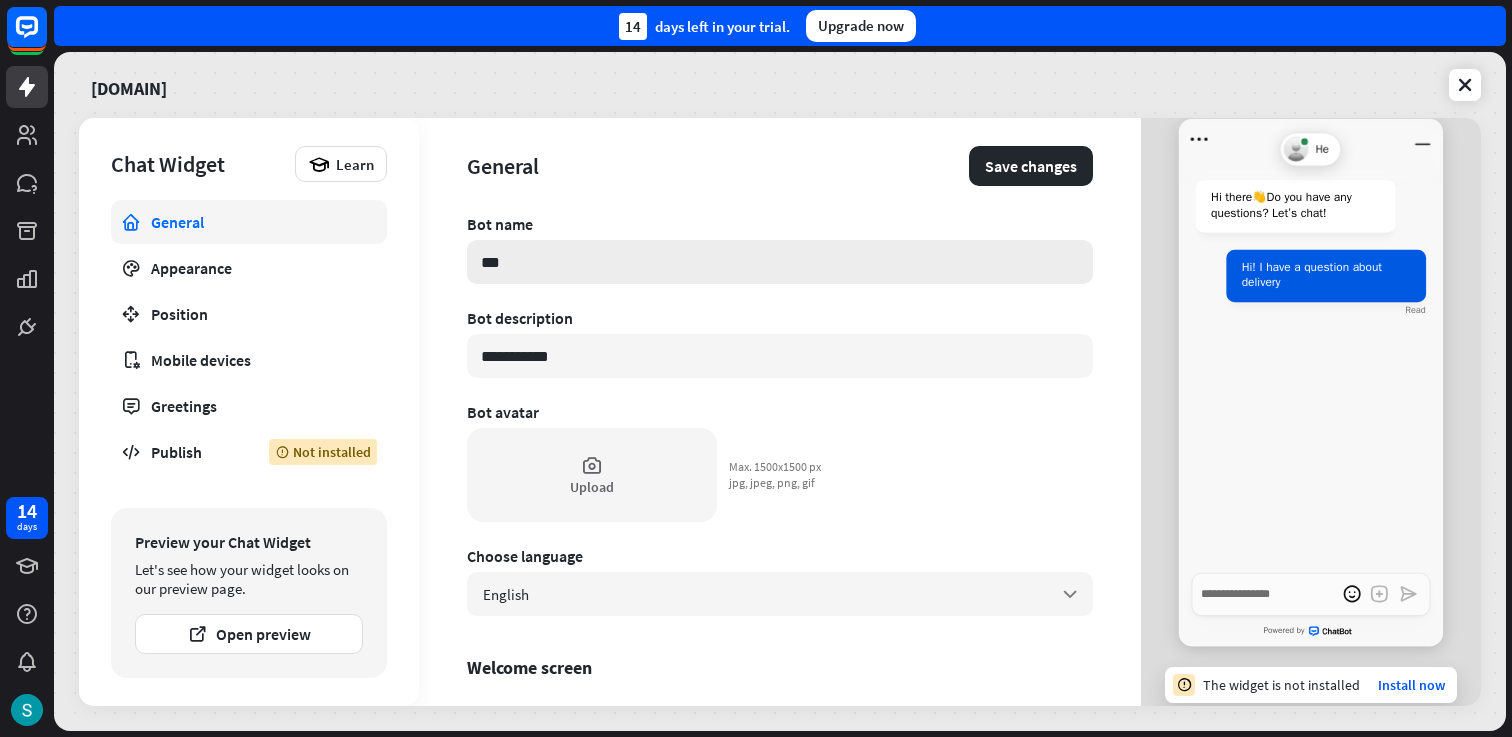 type on "****" 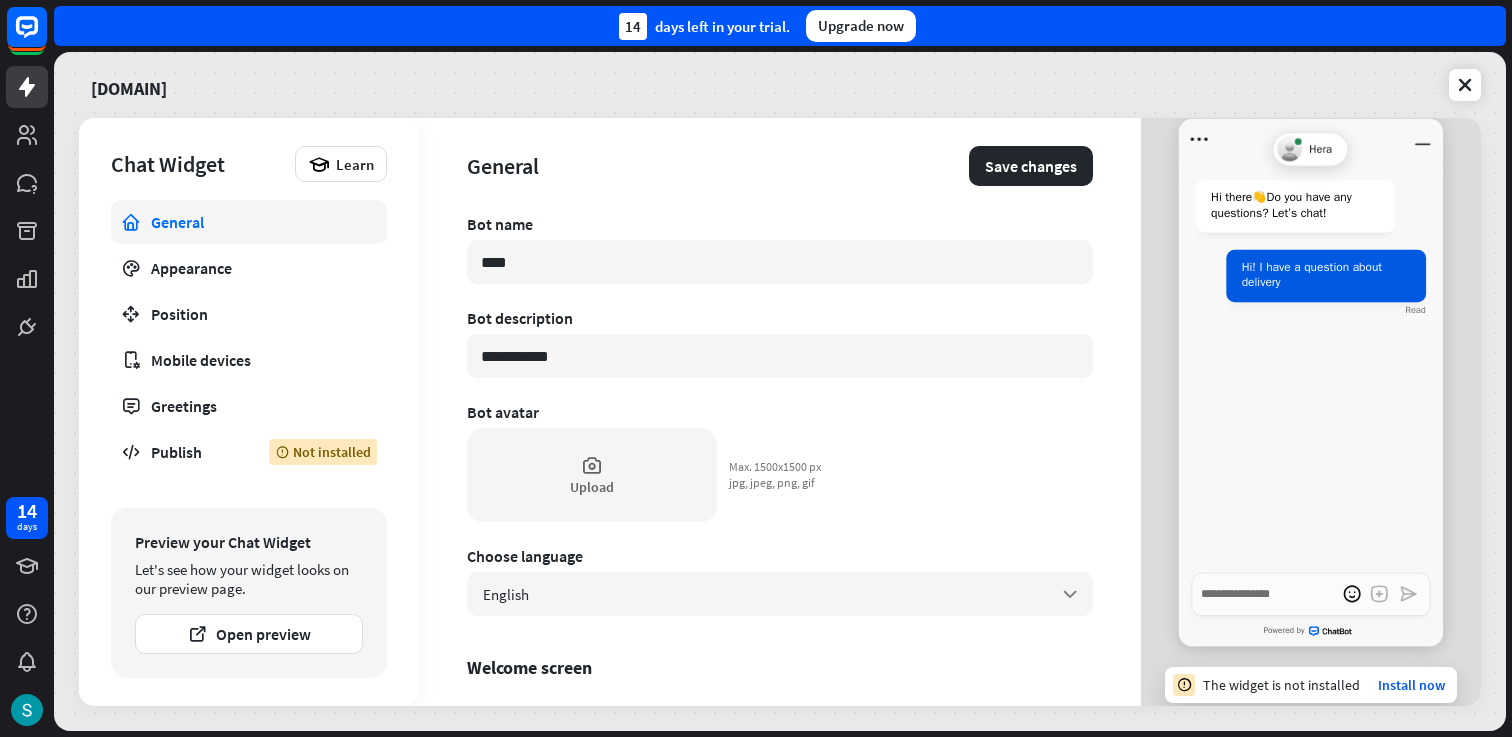 type on "*****" 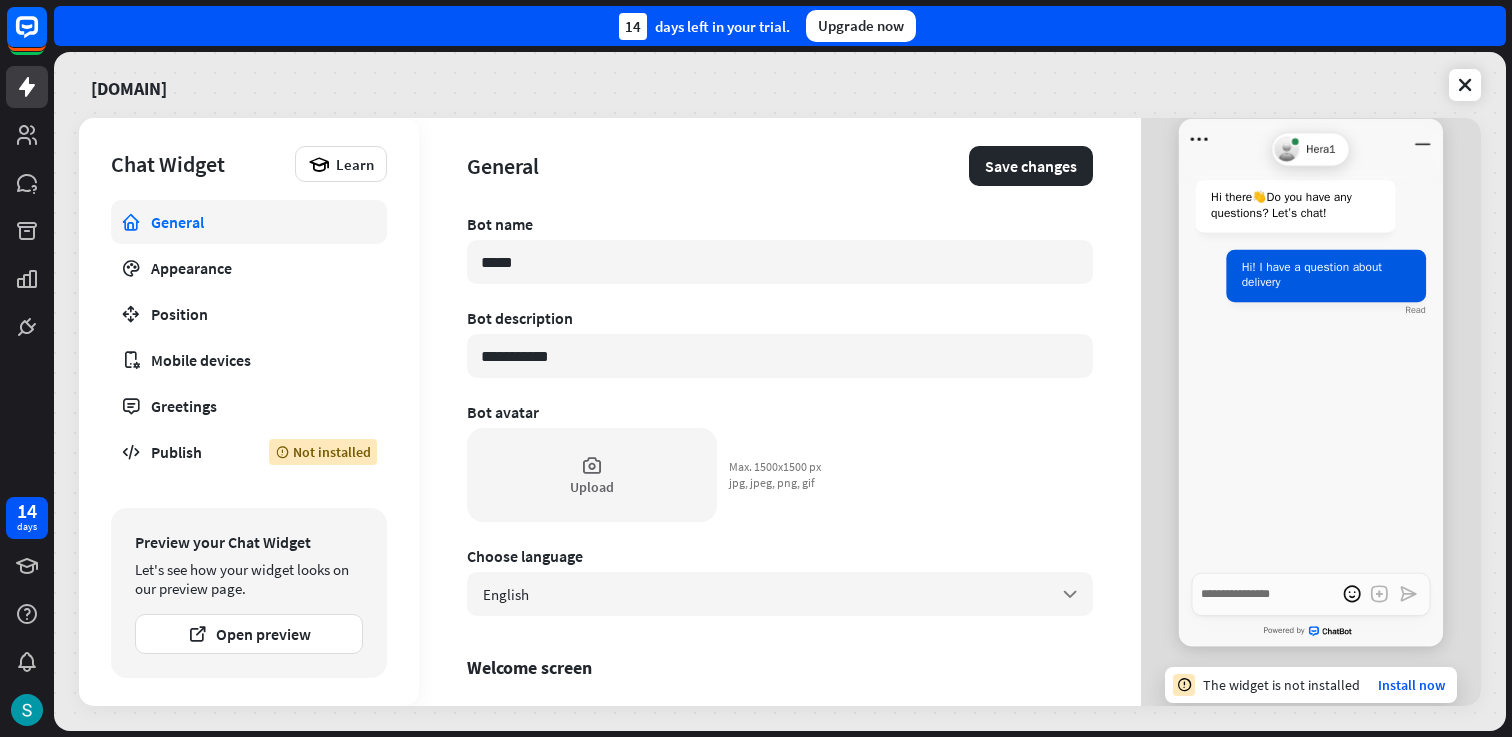 type on "******" 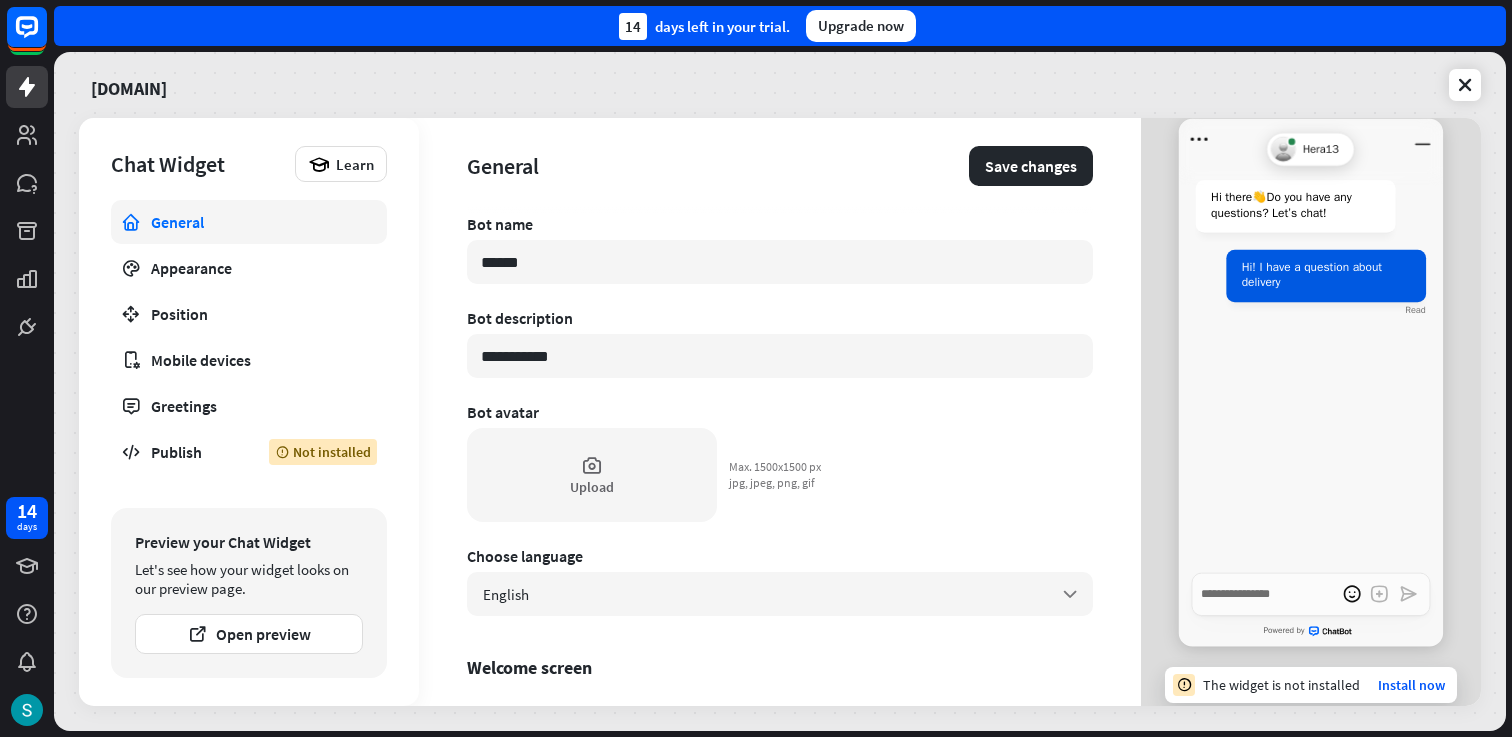 type on "******" 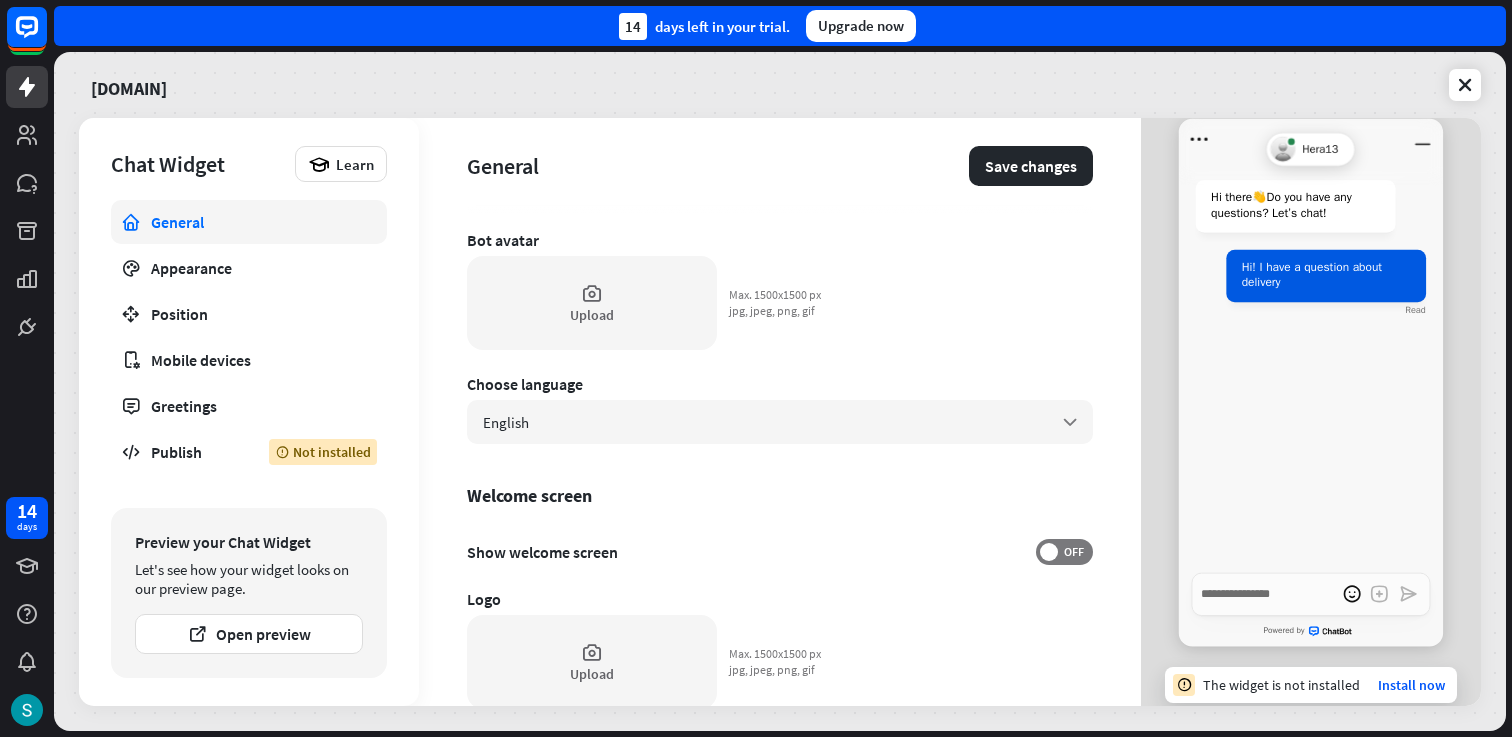 scroll, scrollTop: 153, scrollLeft: 0, axis: vertical 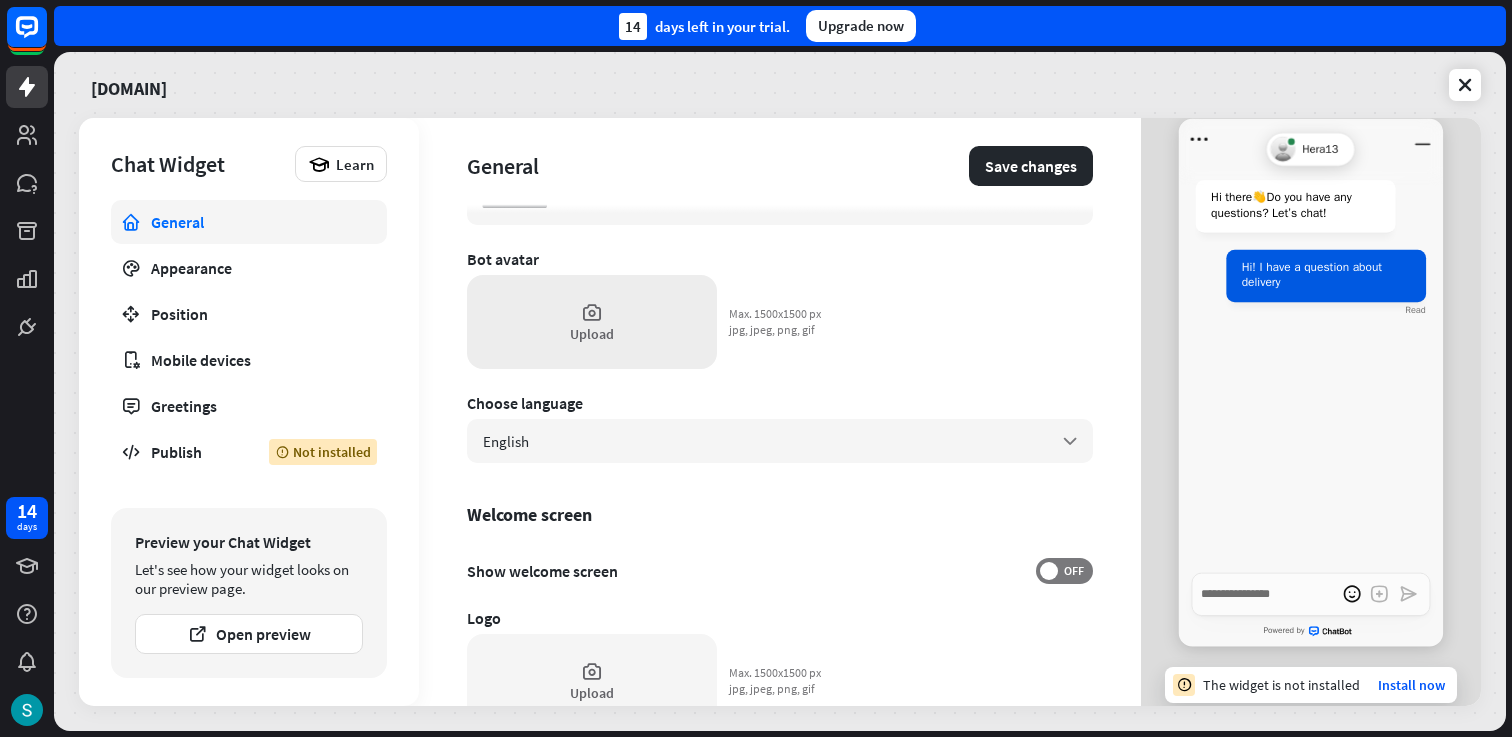 click on "Upload" at bounding box center [592, 322] 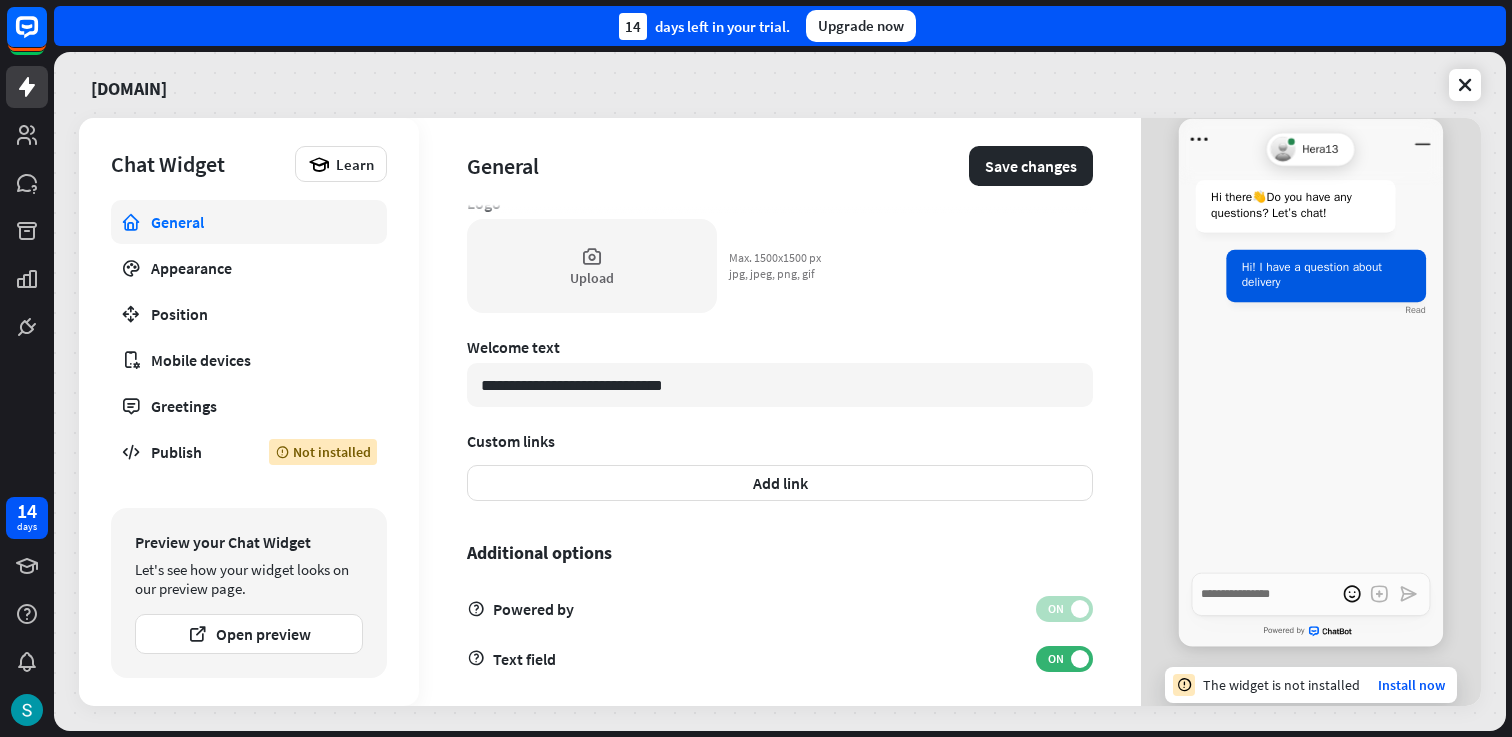 scroll, scrollTop: 580, scrollLeft: 0, axis: vertical 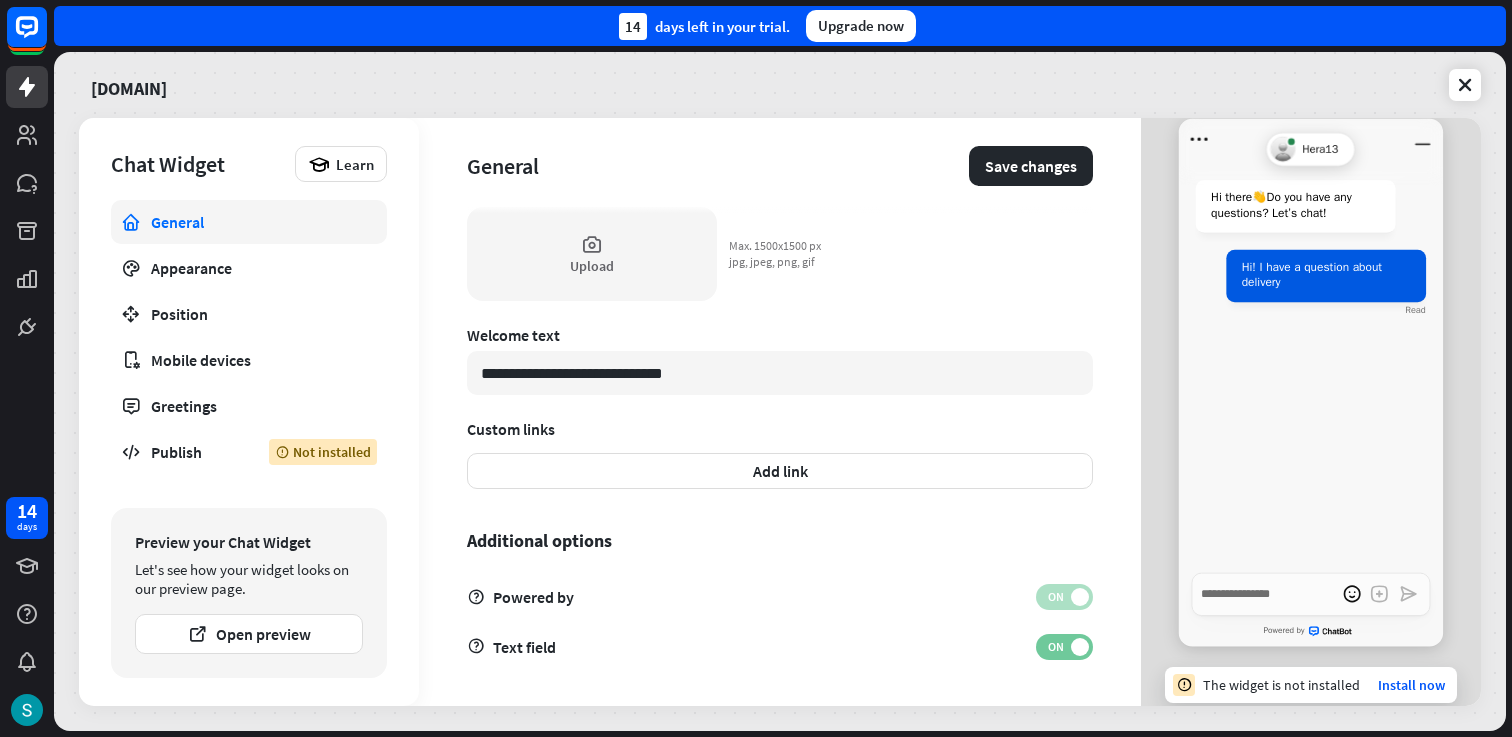 click on "ON" at bounding box center (1064, 647) 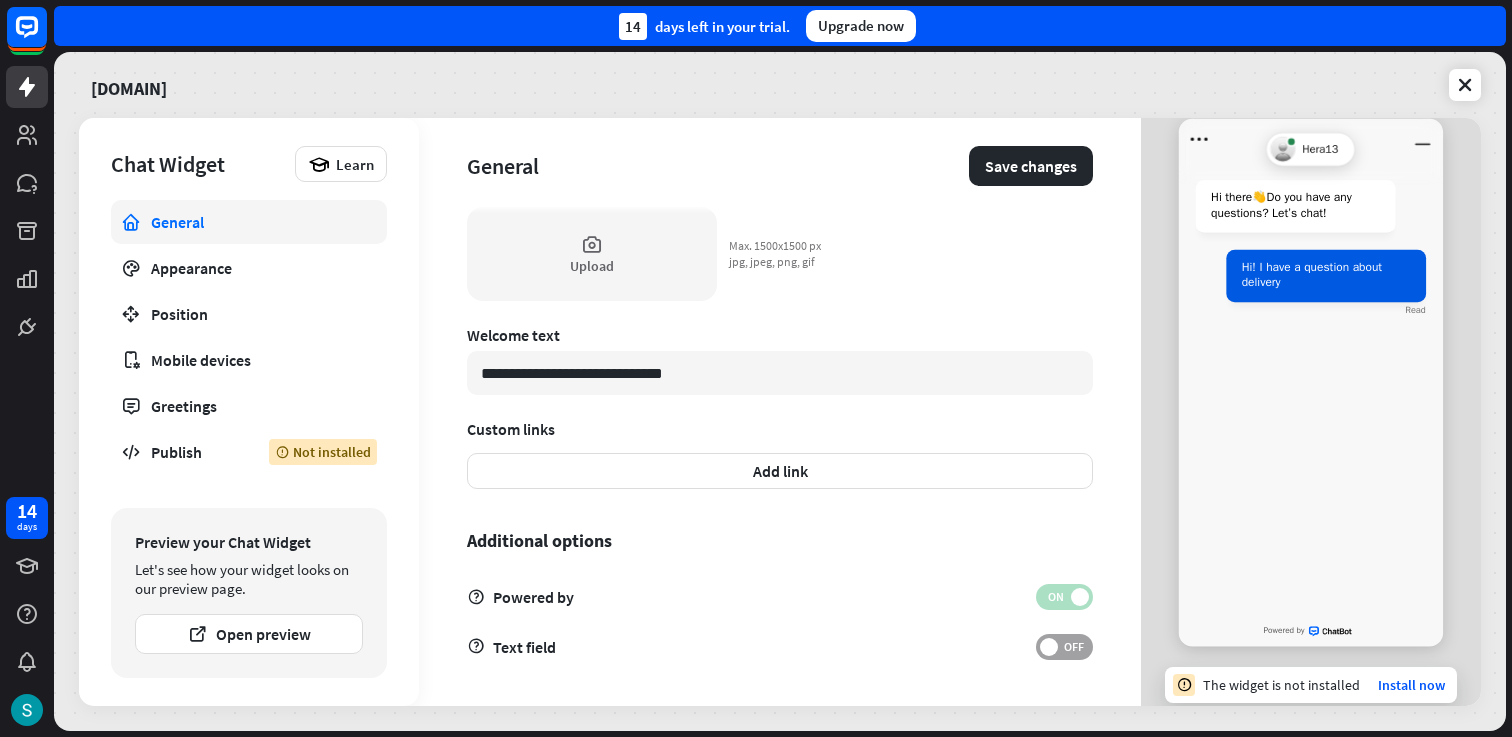 click on "OFF" at bounding box center [1064, 647] 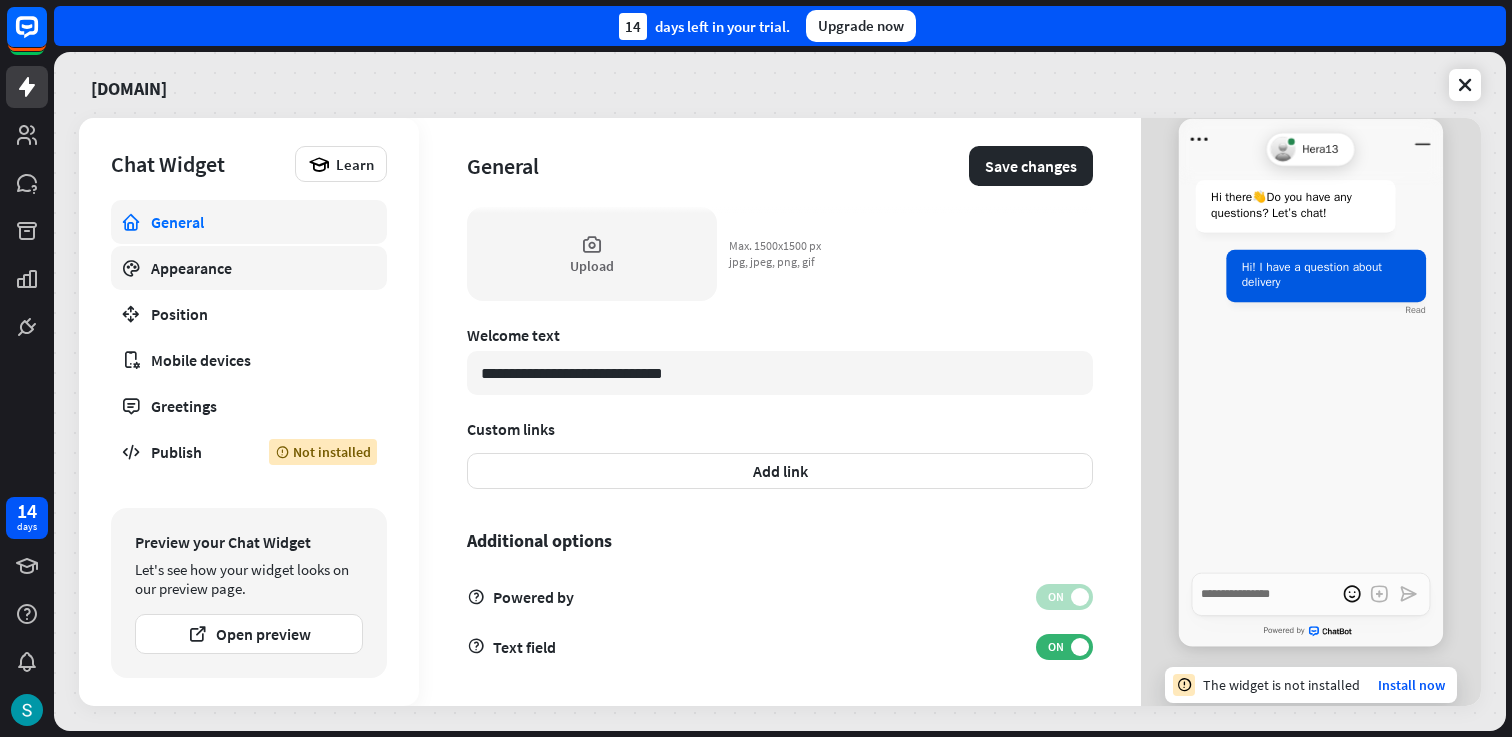 click on "Appearance" at bounding box center [249, 268] 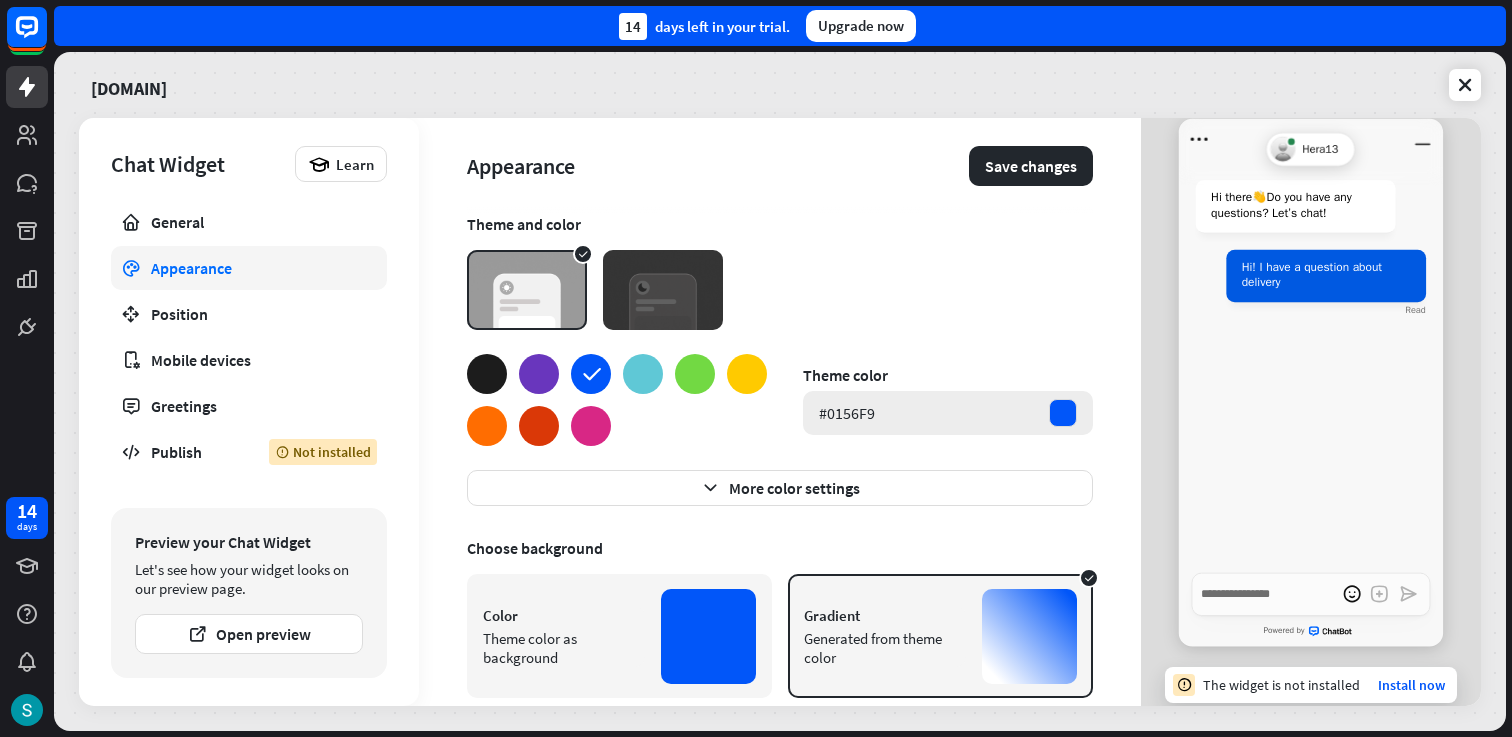 click on "#0156F9" at bounding box center [948, 413] 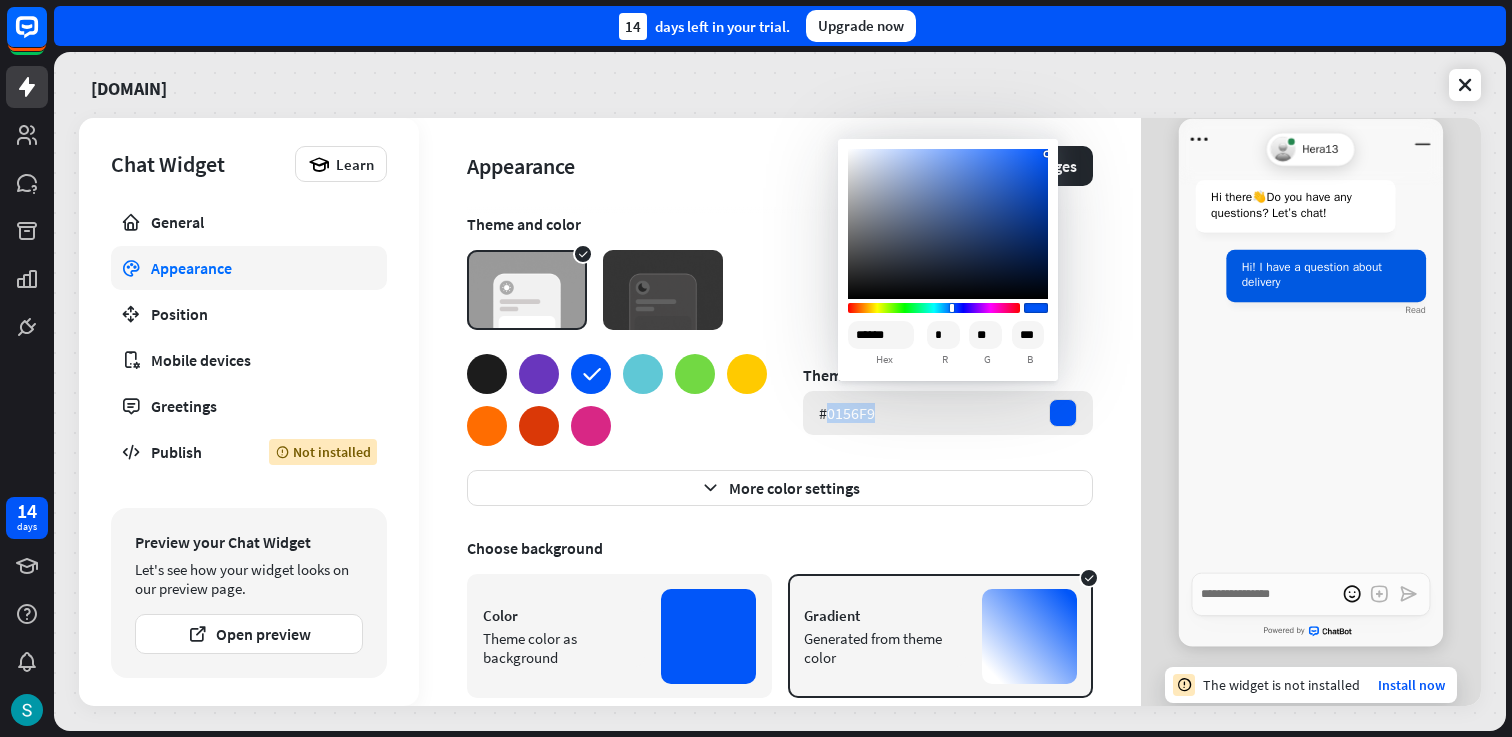 click on "#0156F9" at bounding box center (948, 413) 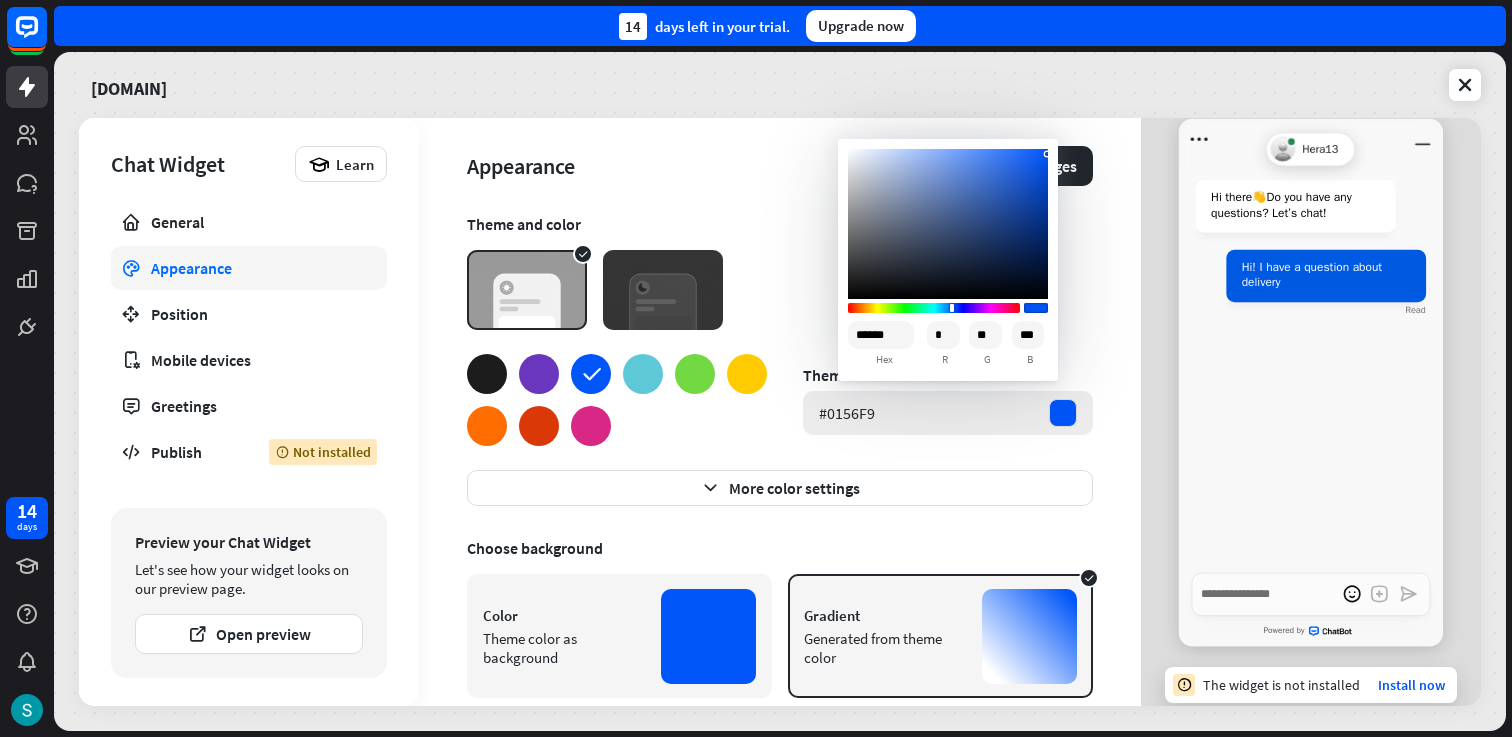 click on "#0156F9" at bounding box center [948, 413] 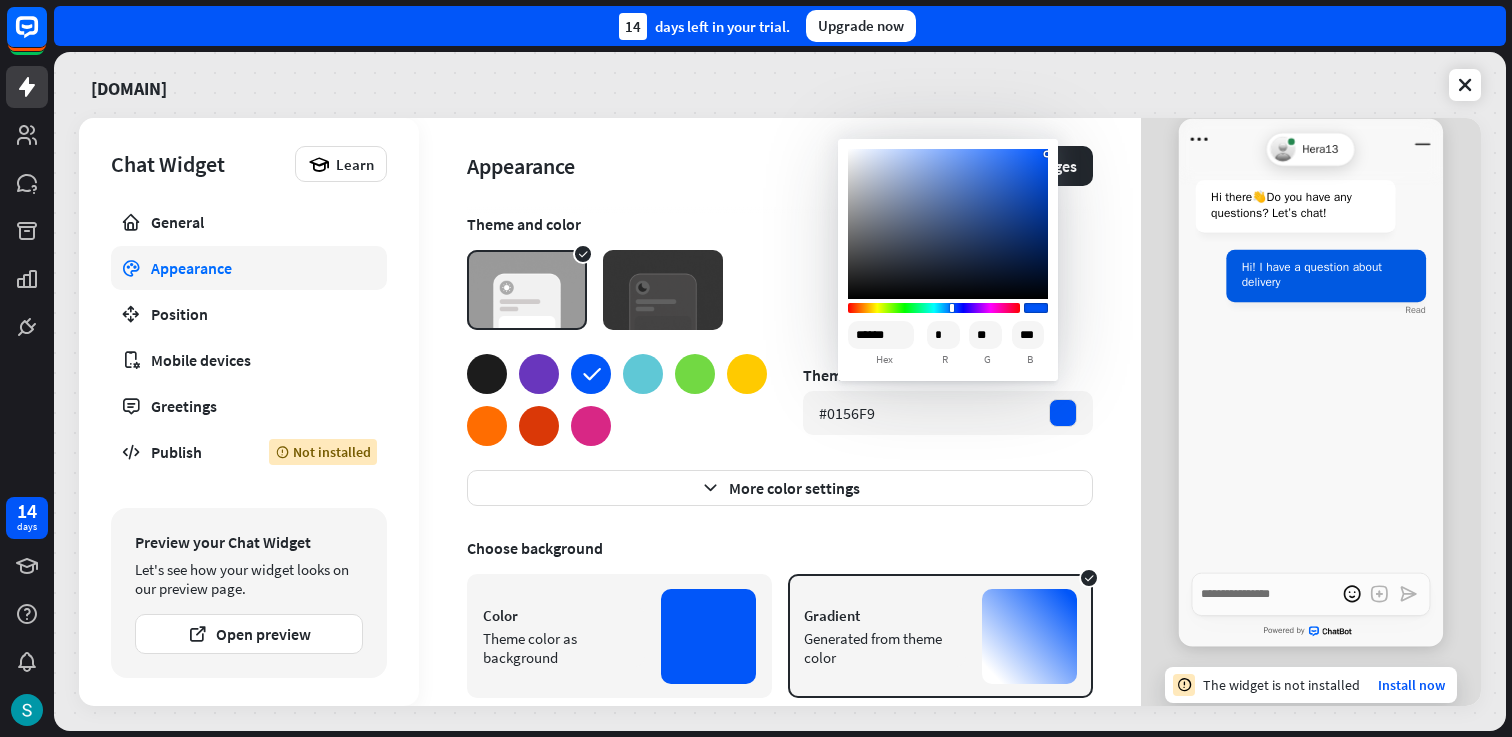 click on "******" at bounding box center [881, 335] 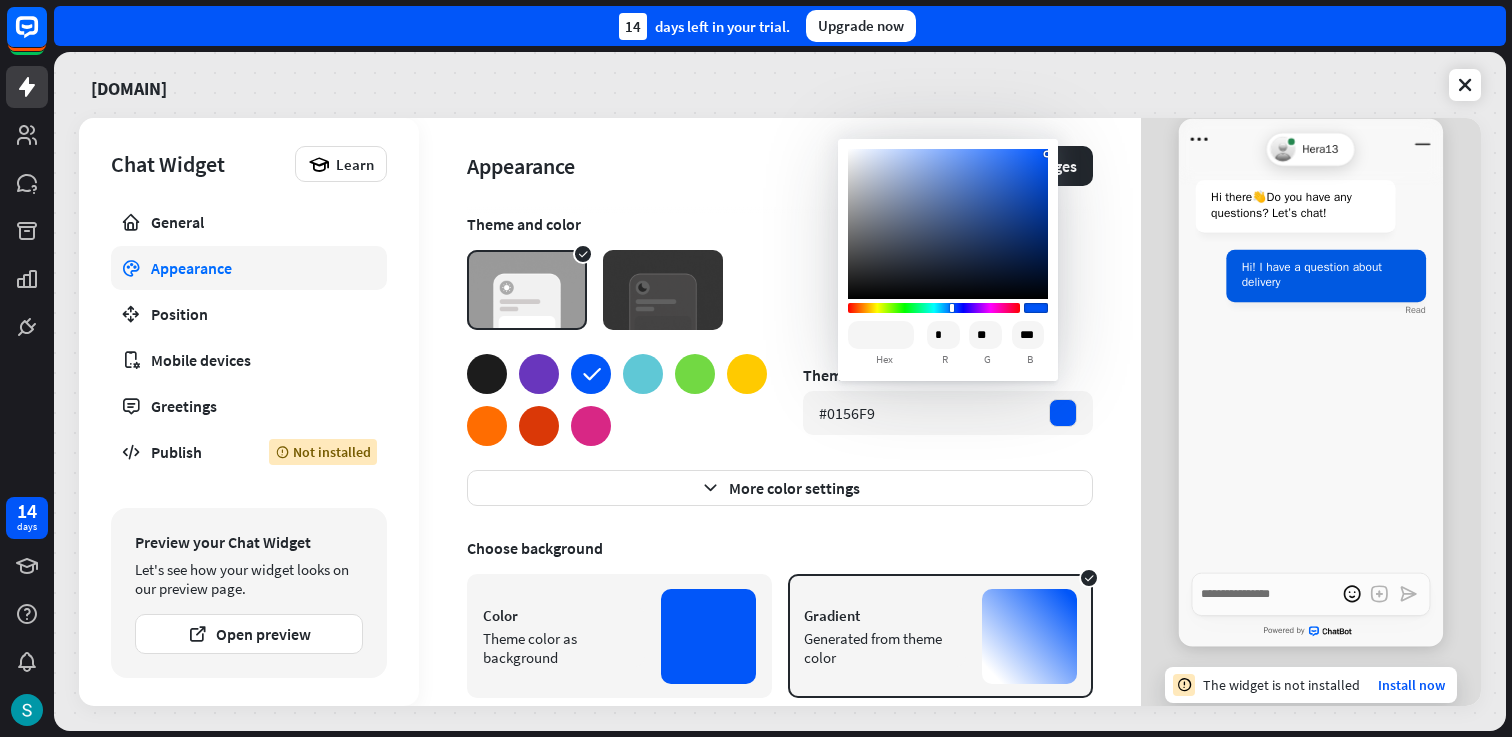 scroll, scrollTop: 0, scrollLeft: 0, axis: both 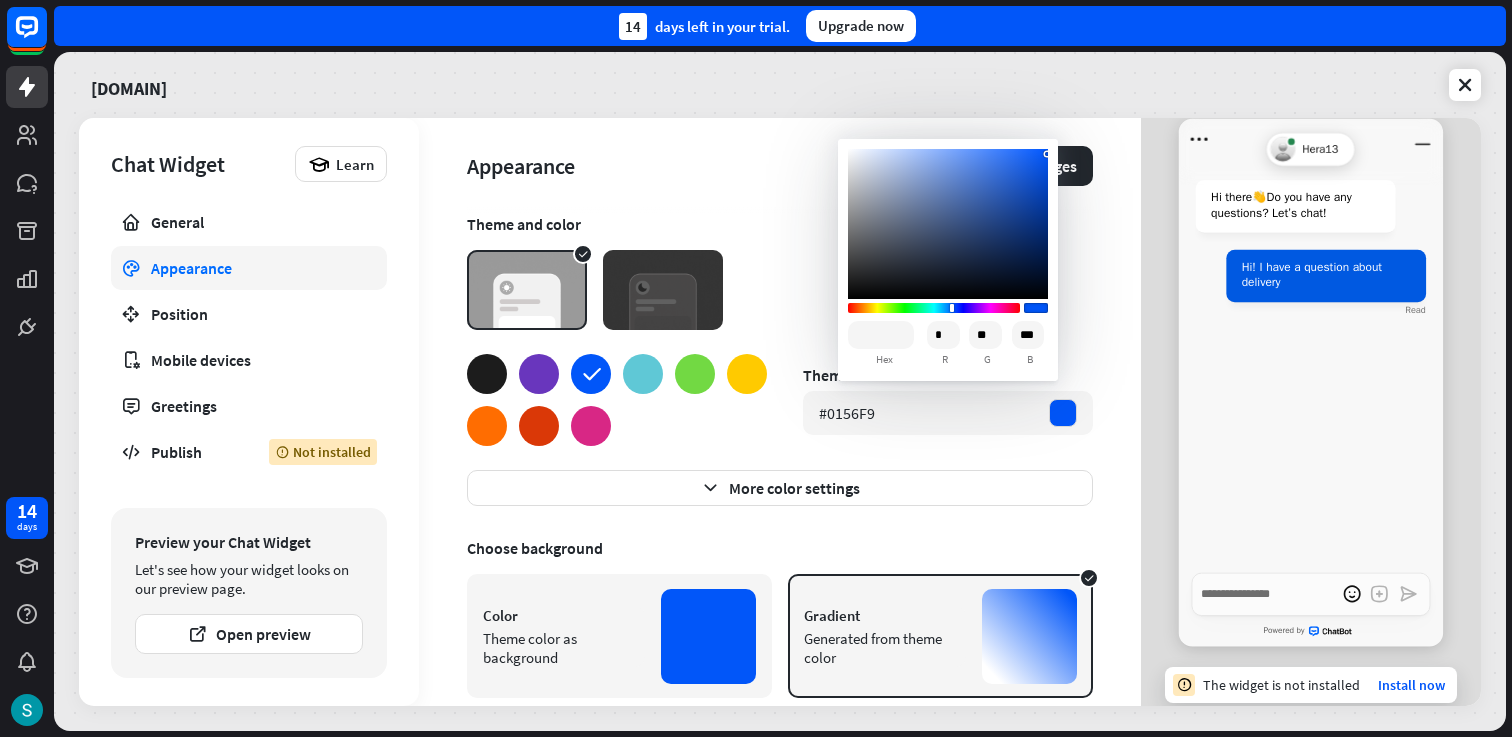 type on "*" 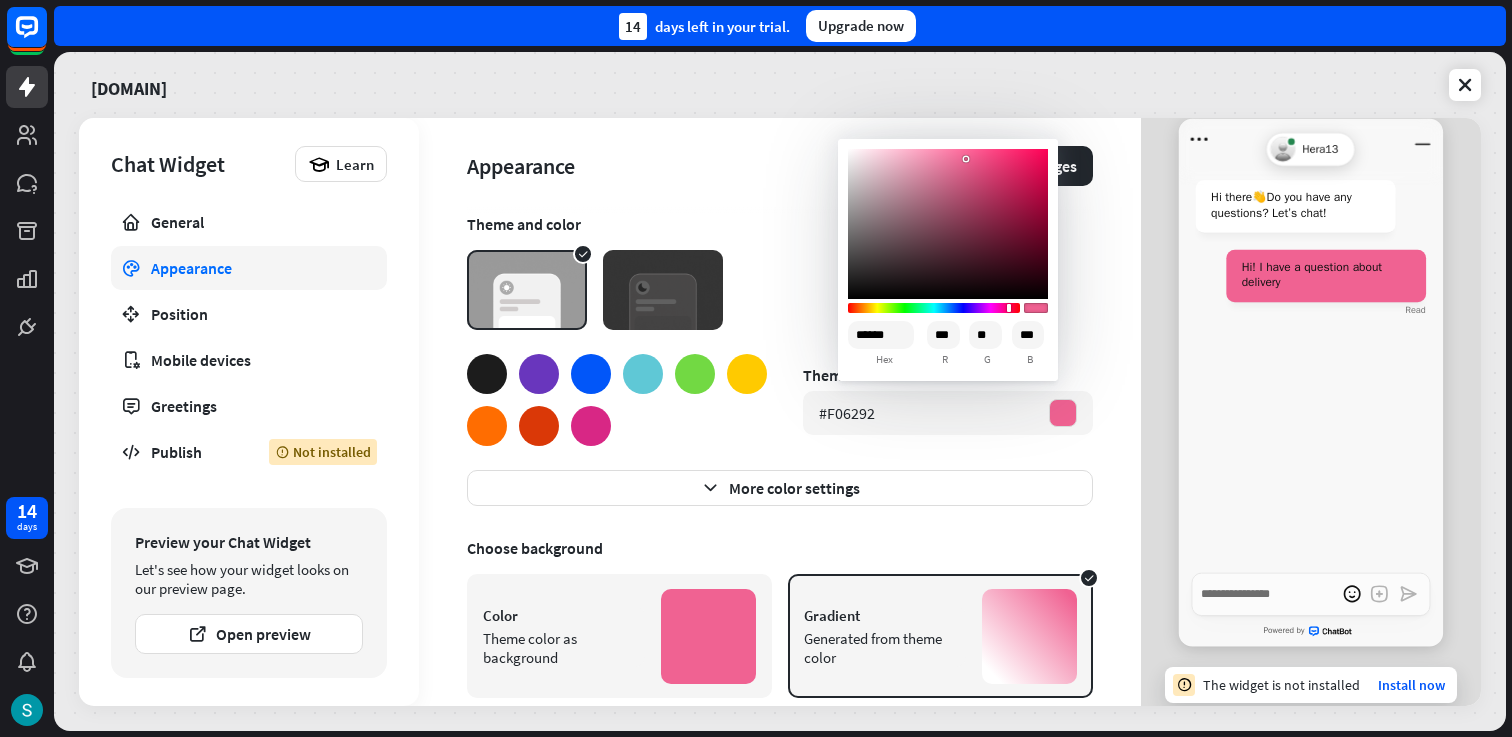 type on "******" 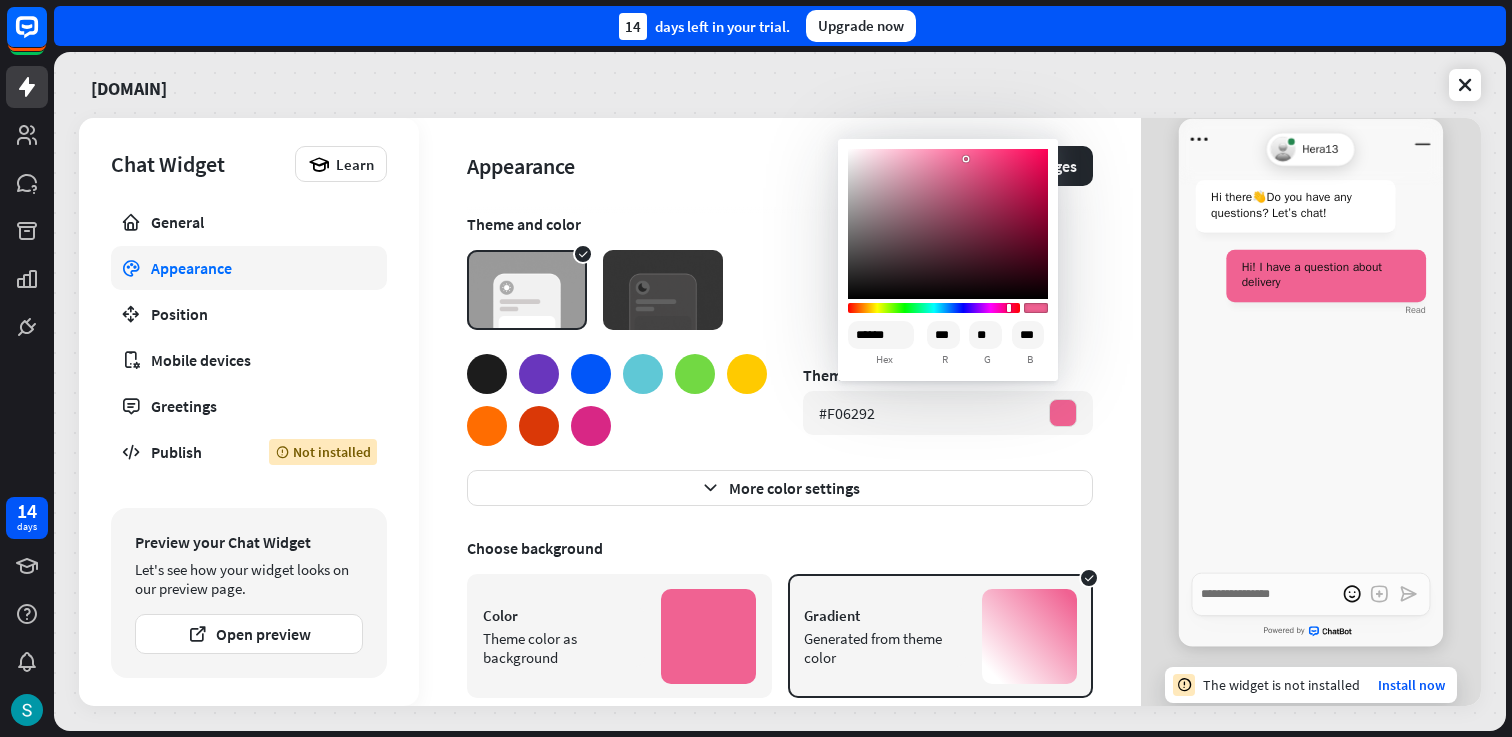 click on "Theme and color" at bounding box center [780, 272] 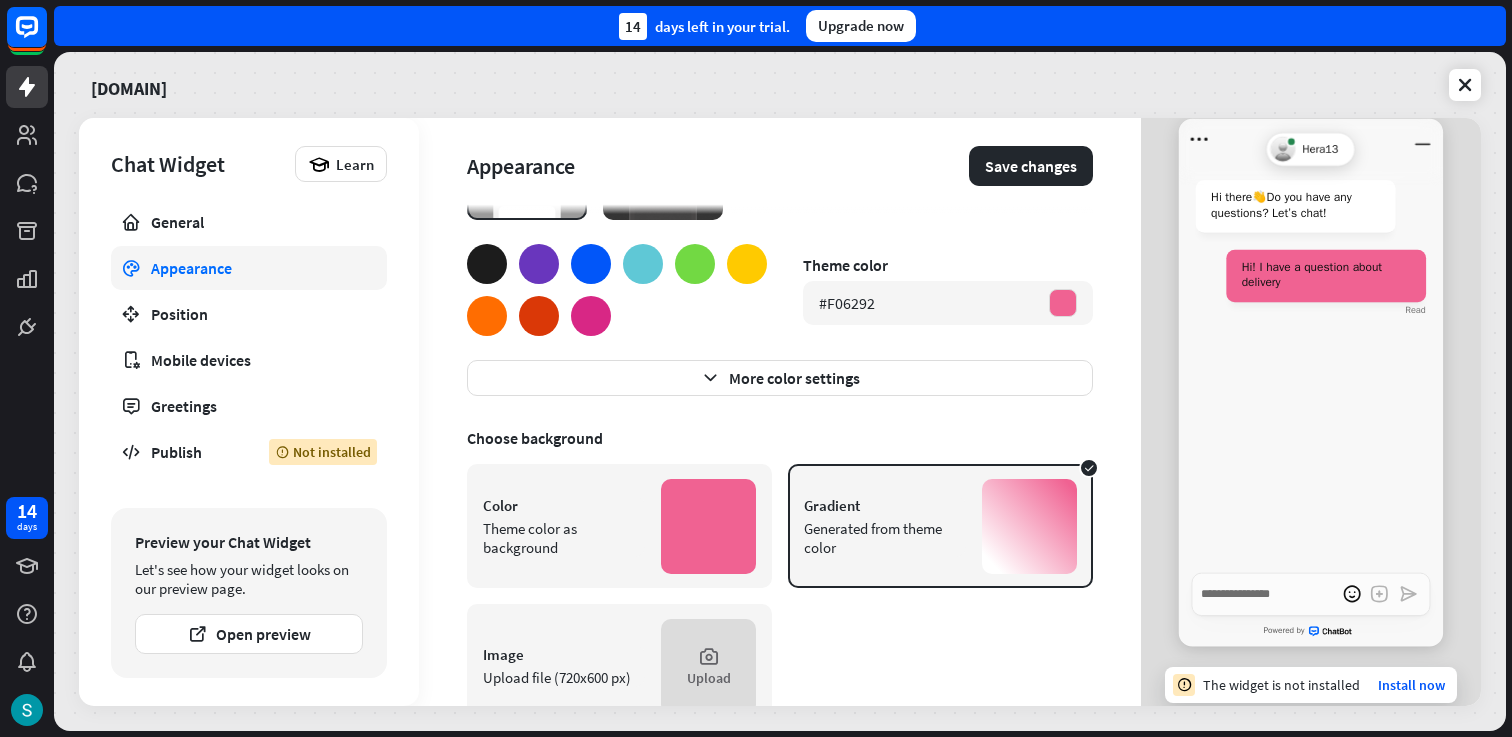 scroll, scrollTop: 172, scrollLeft: 0, axis: vertical 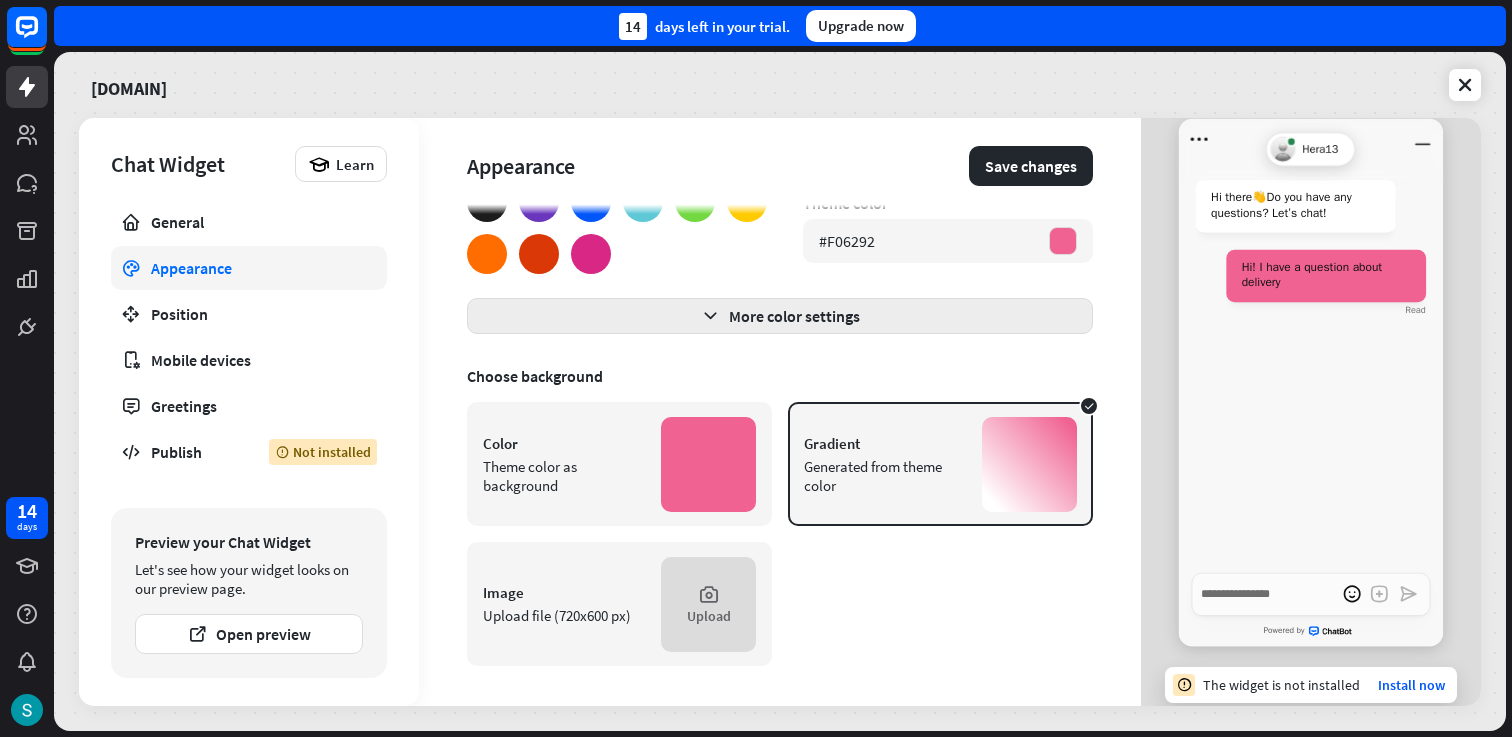 click on "More color settings" at bounding box center (780, 316) 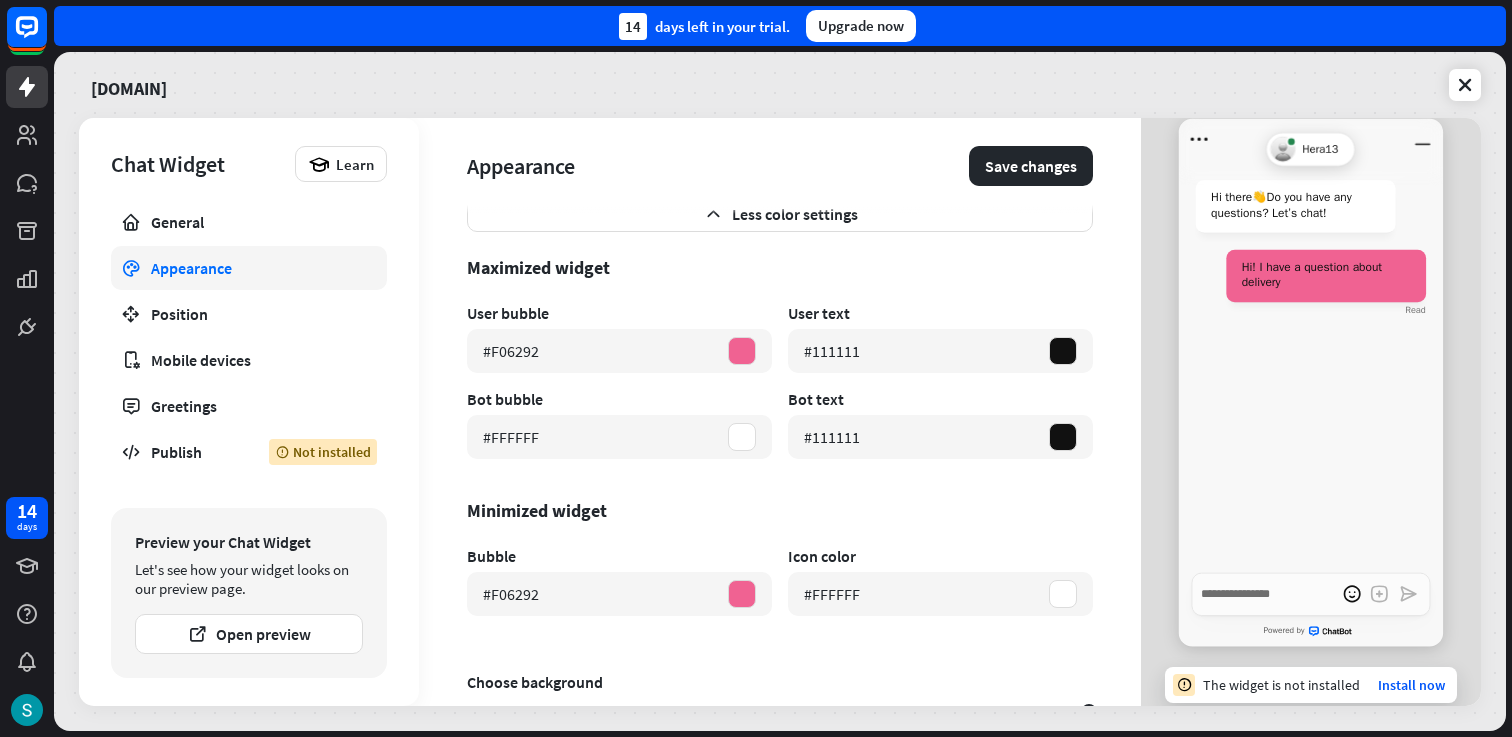 scroll, scrollTop: 335, scrollLeft: 0, axis: vertical 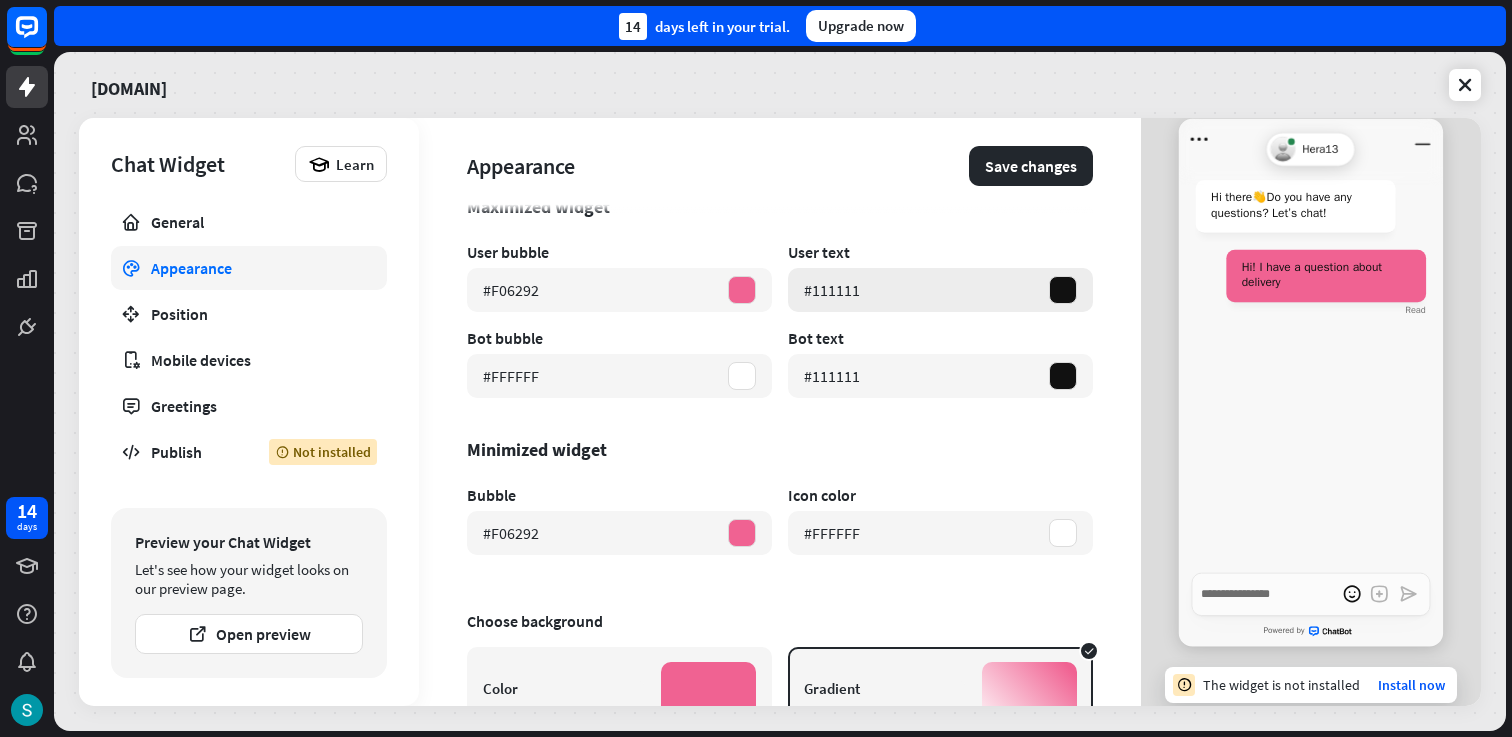 click at bounding box center [1063, 290] 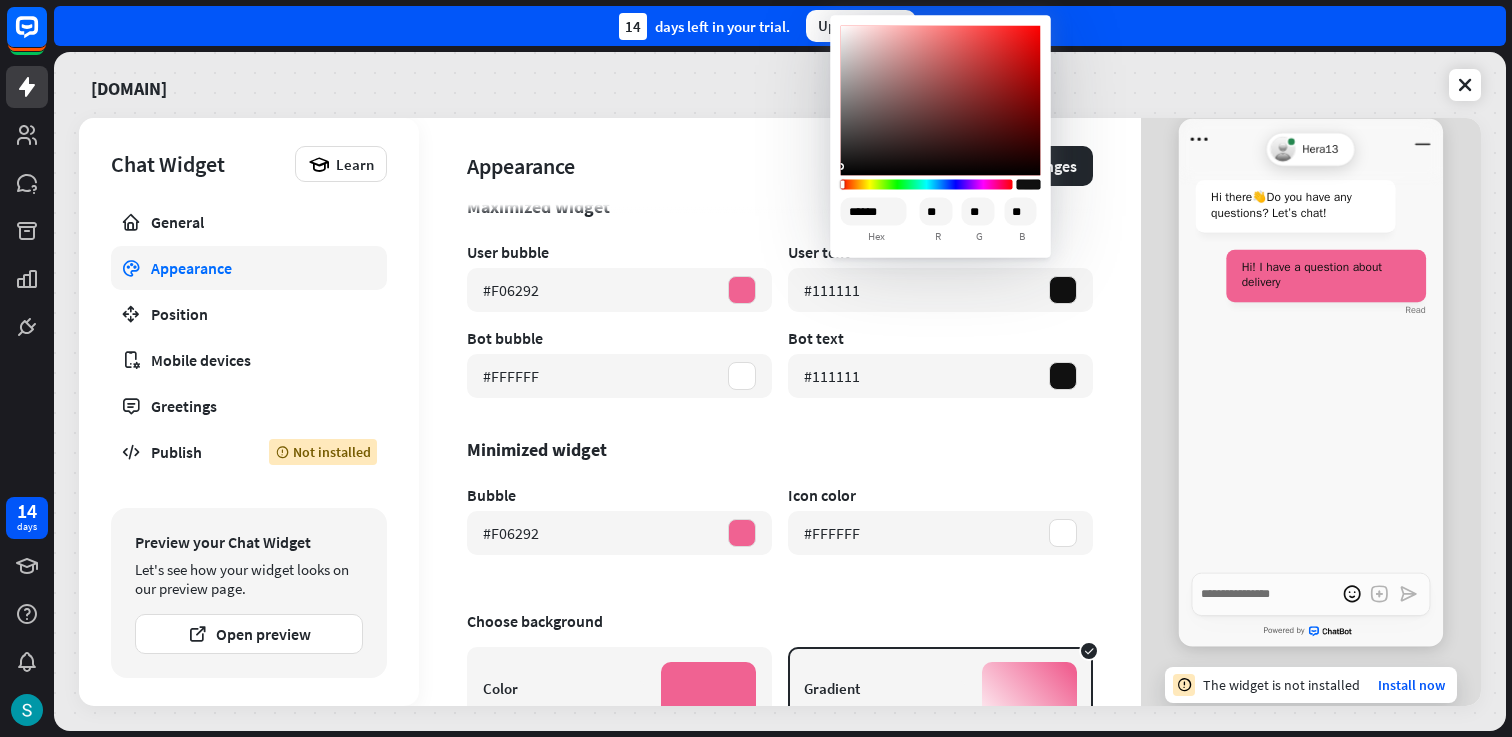 type on "*" 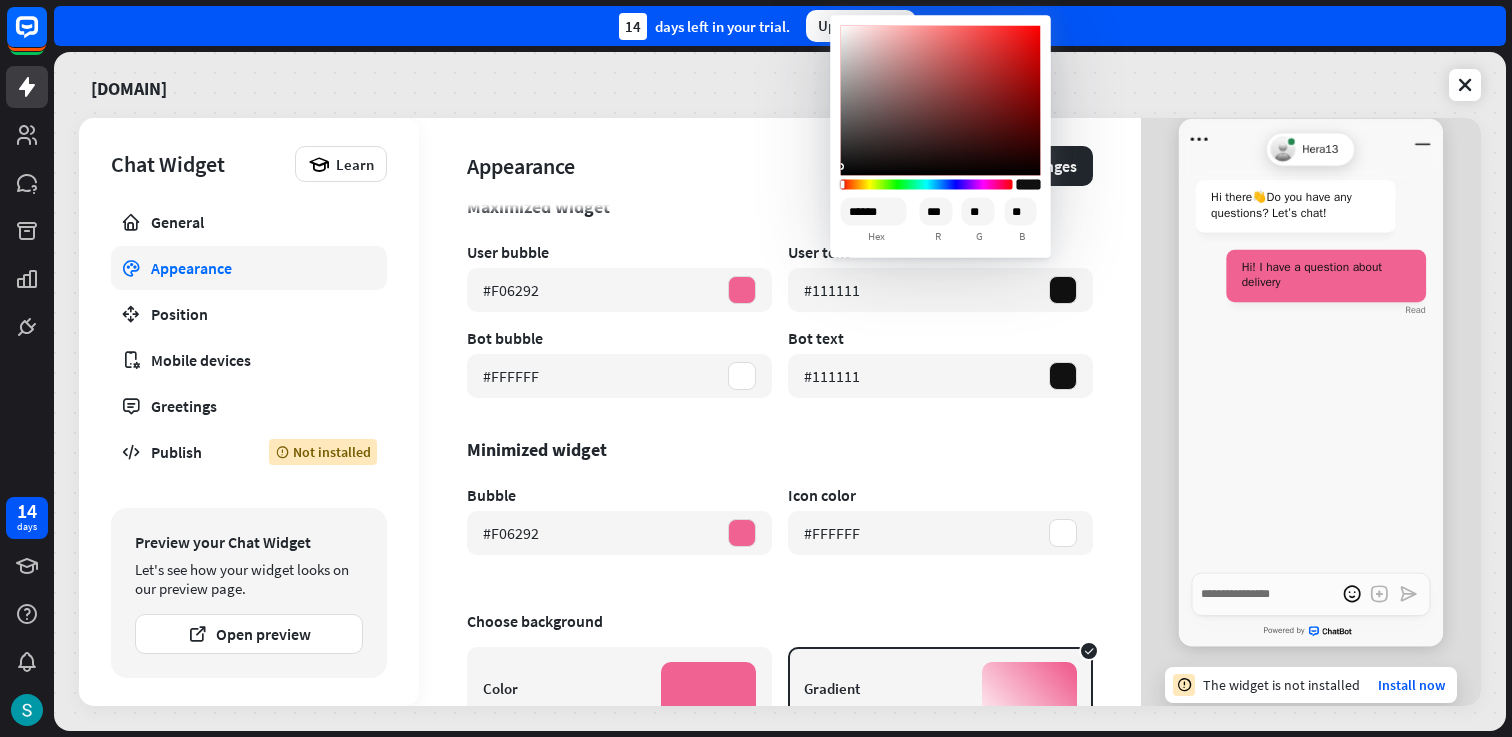 type on "*" 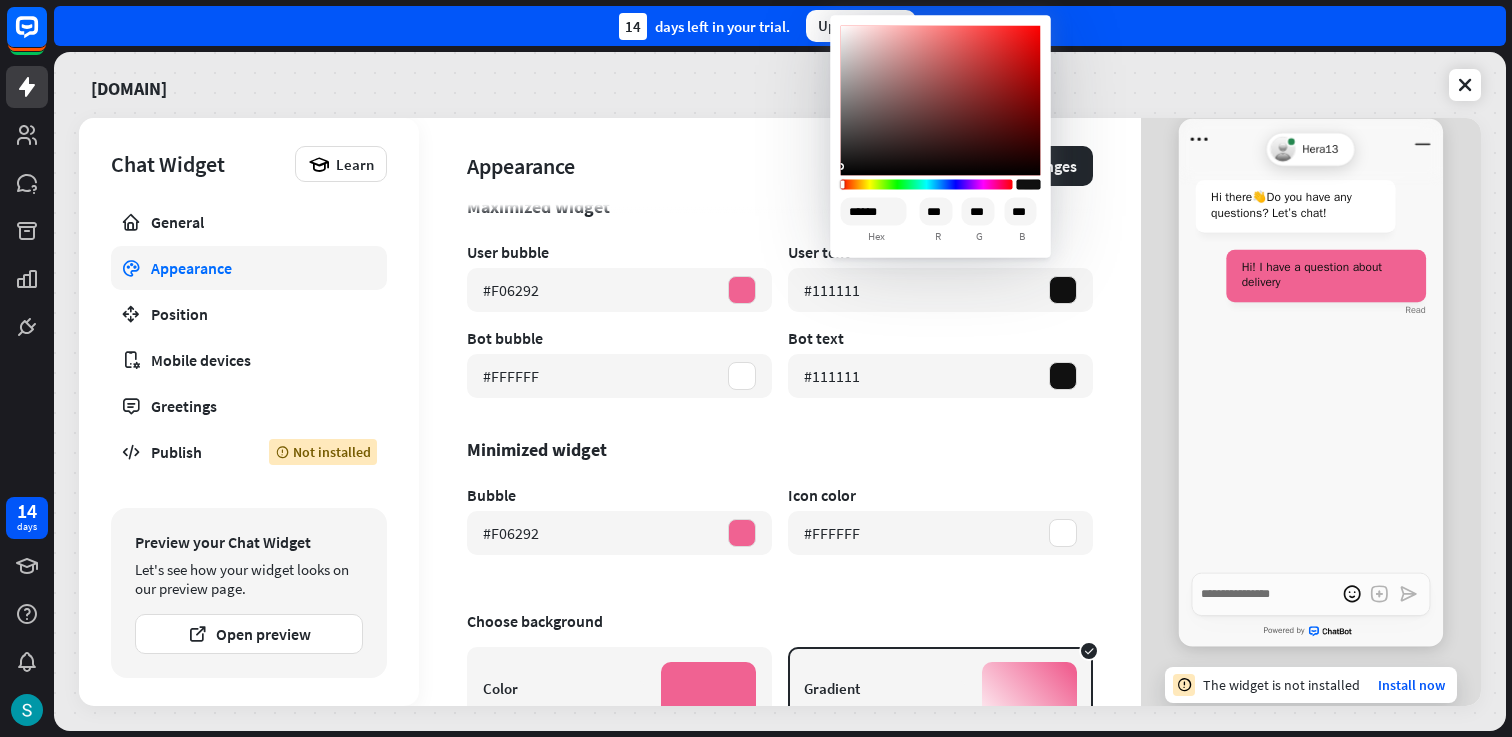 type on "*" 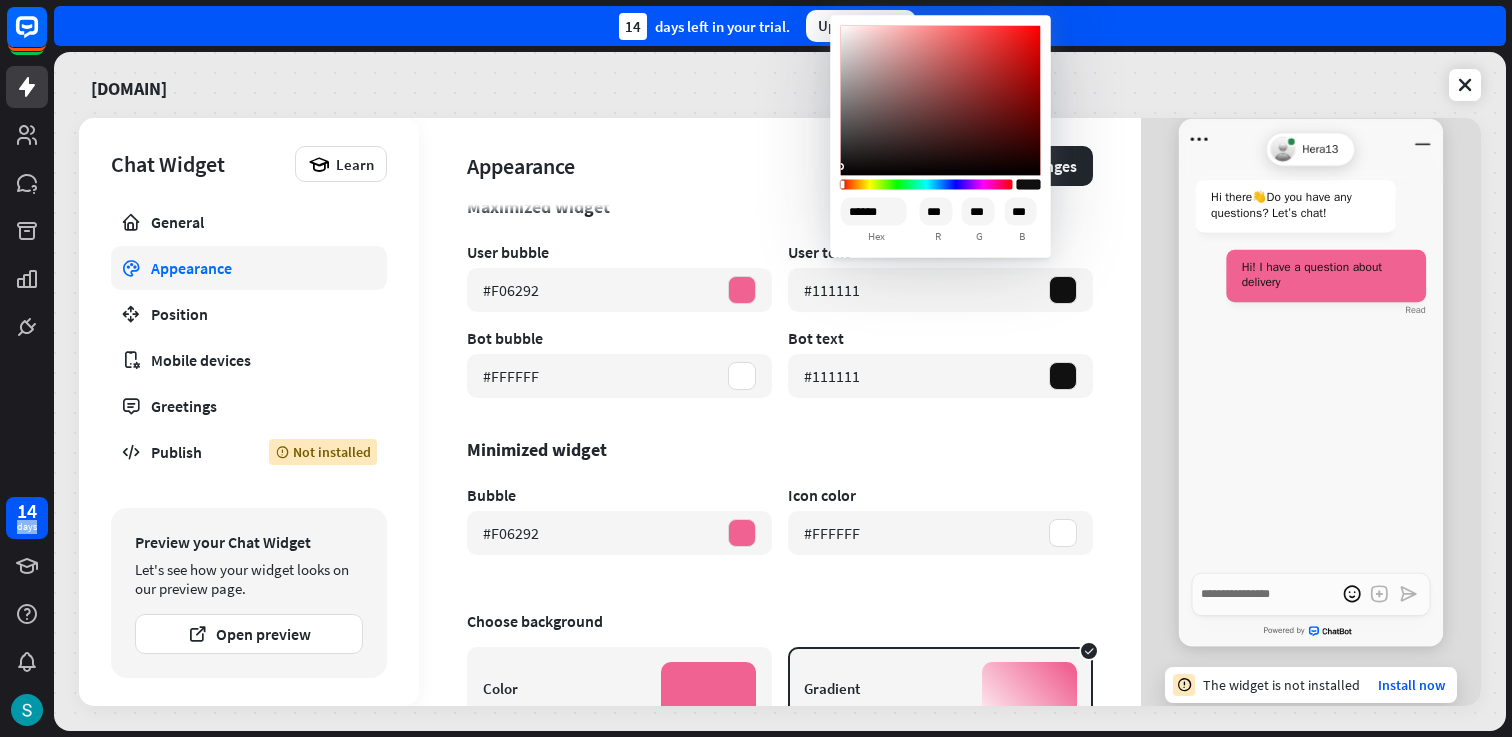 type on "*" 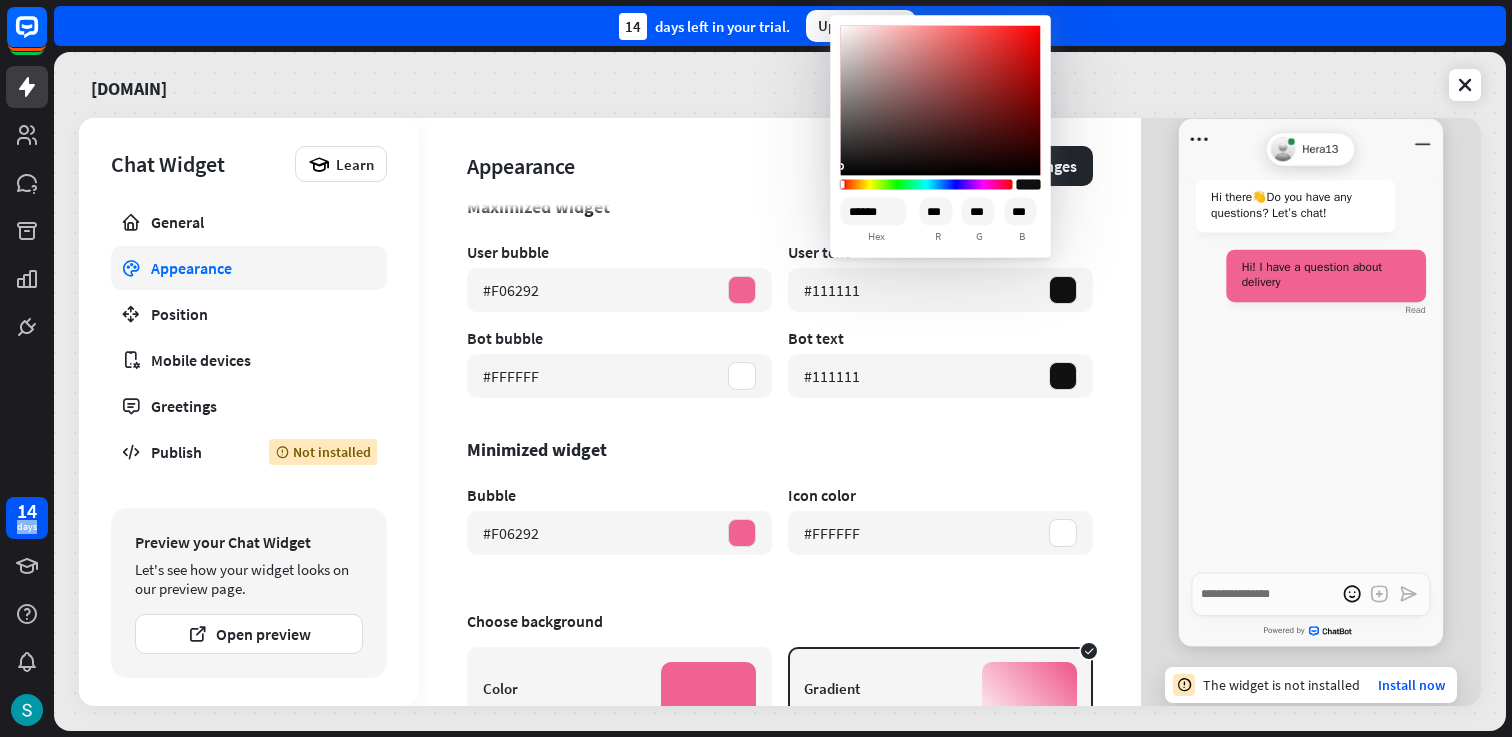 type on "******" 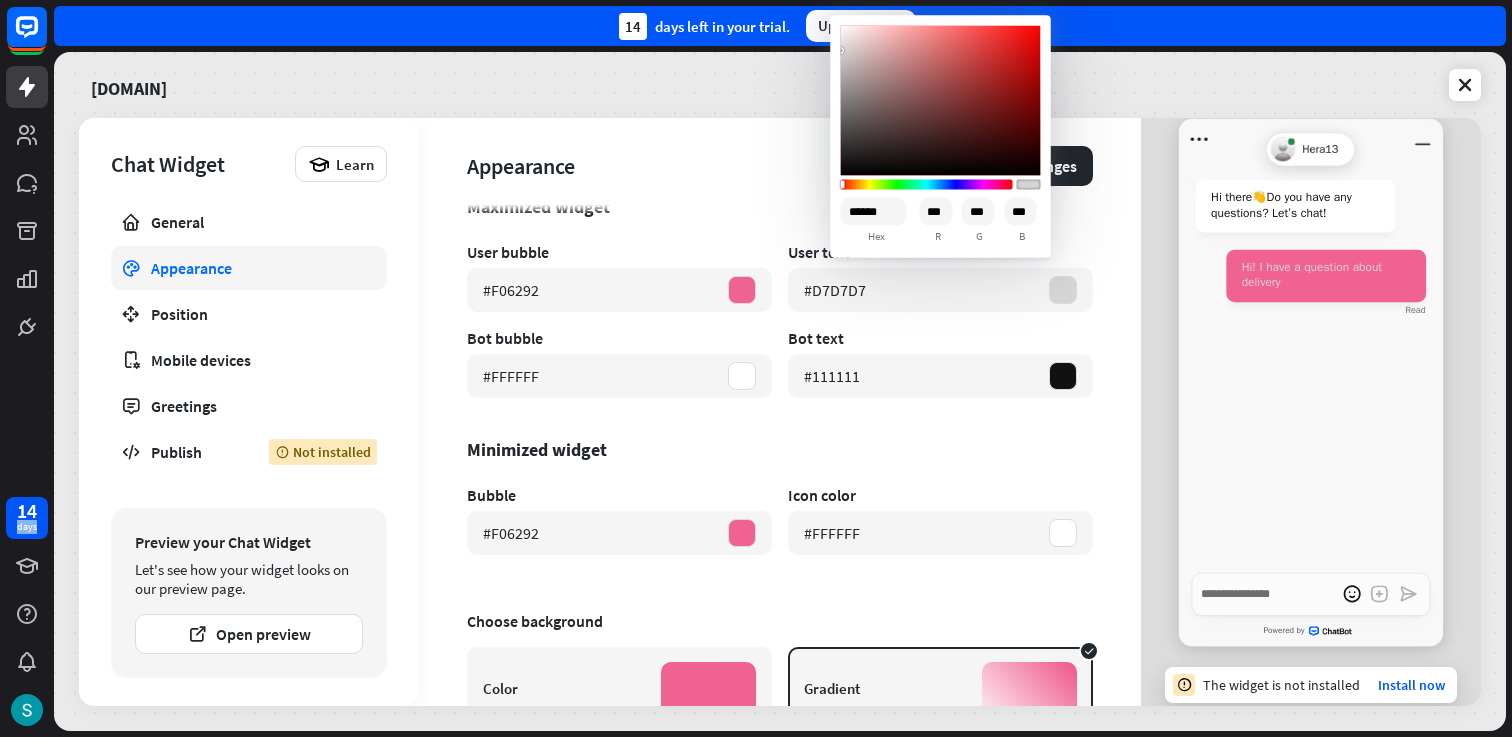 drag, startPoint x: 931, startPoint y: 116, endPoint x: 821, endPoint y: 48, distance: 129.3213 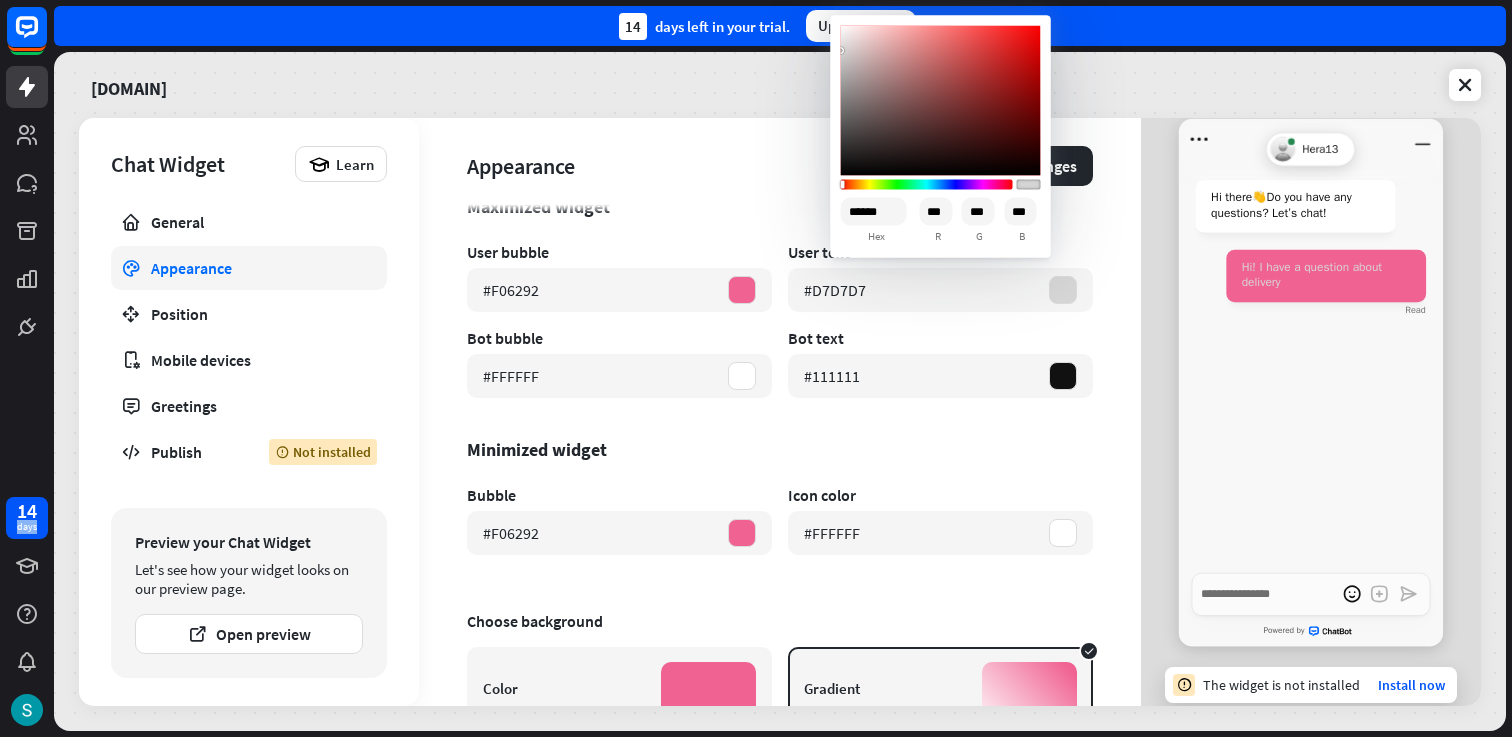 click at bounding box center (941, 100) 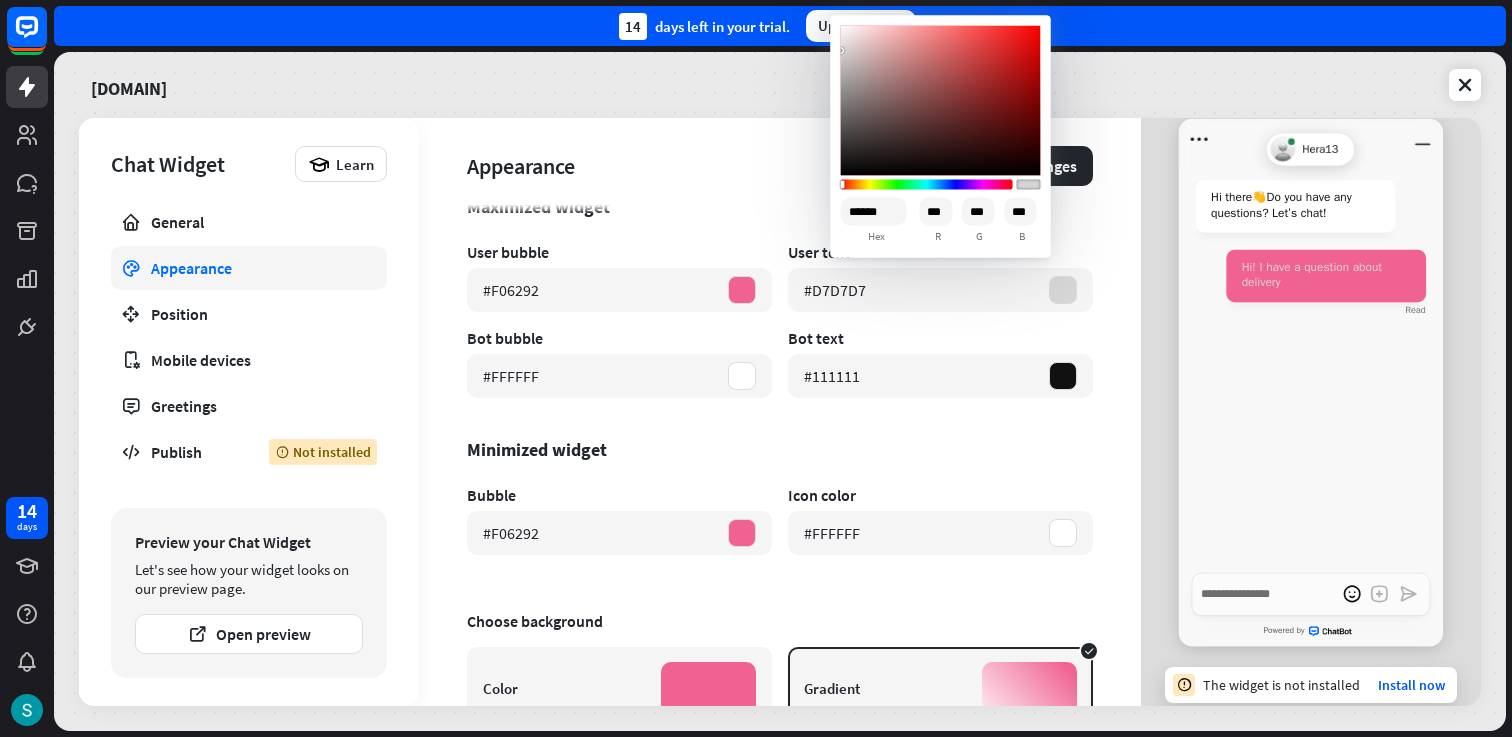 type on "*" 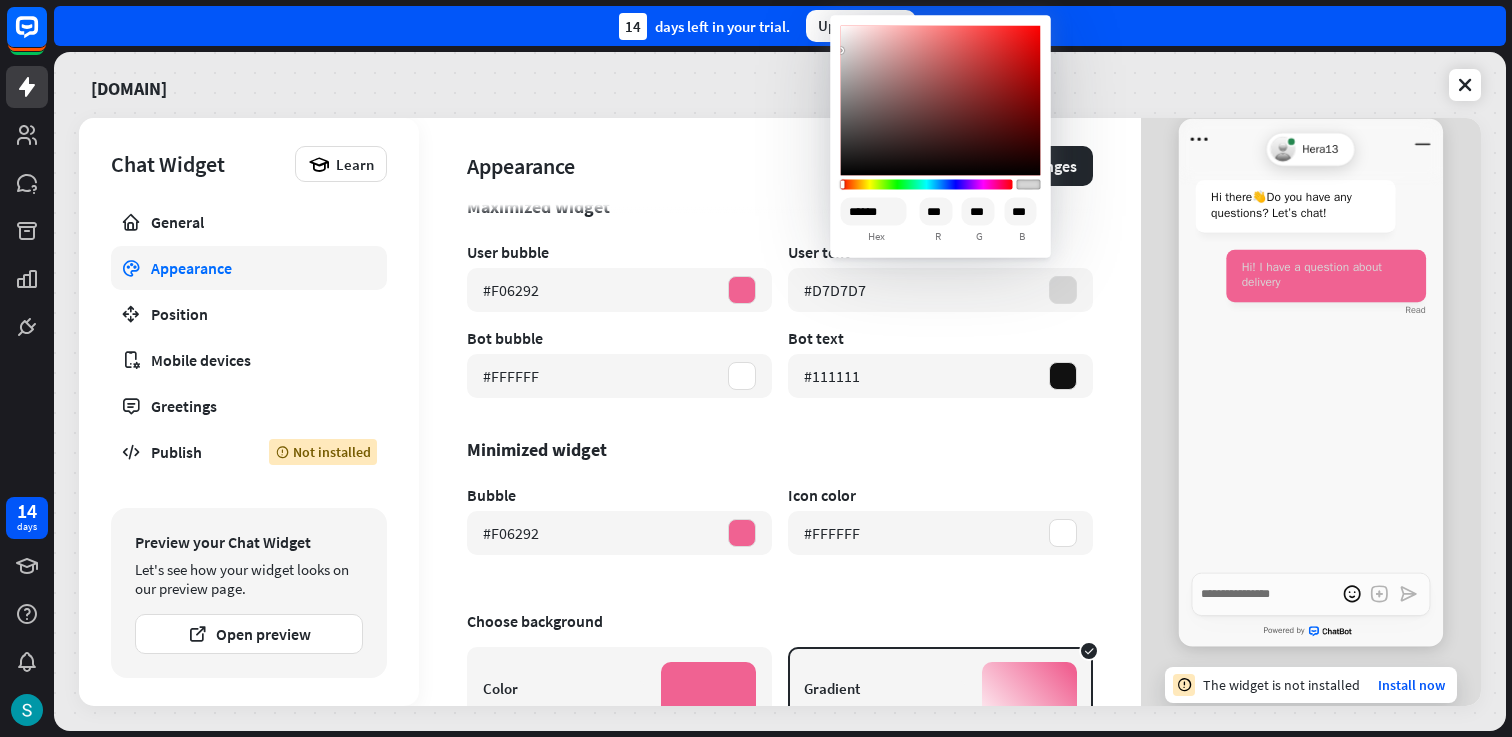 type on "******" 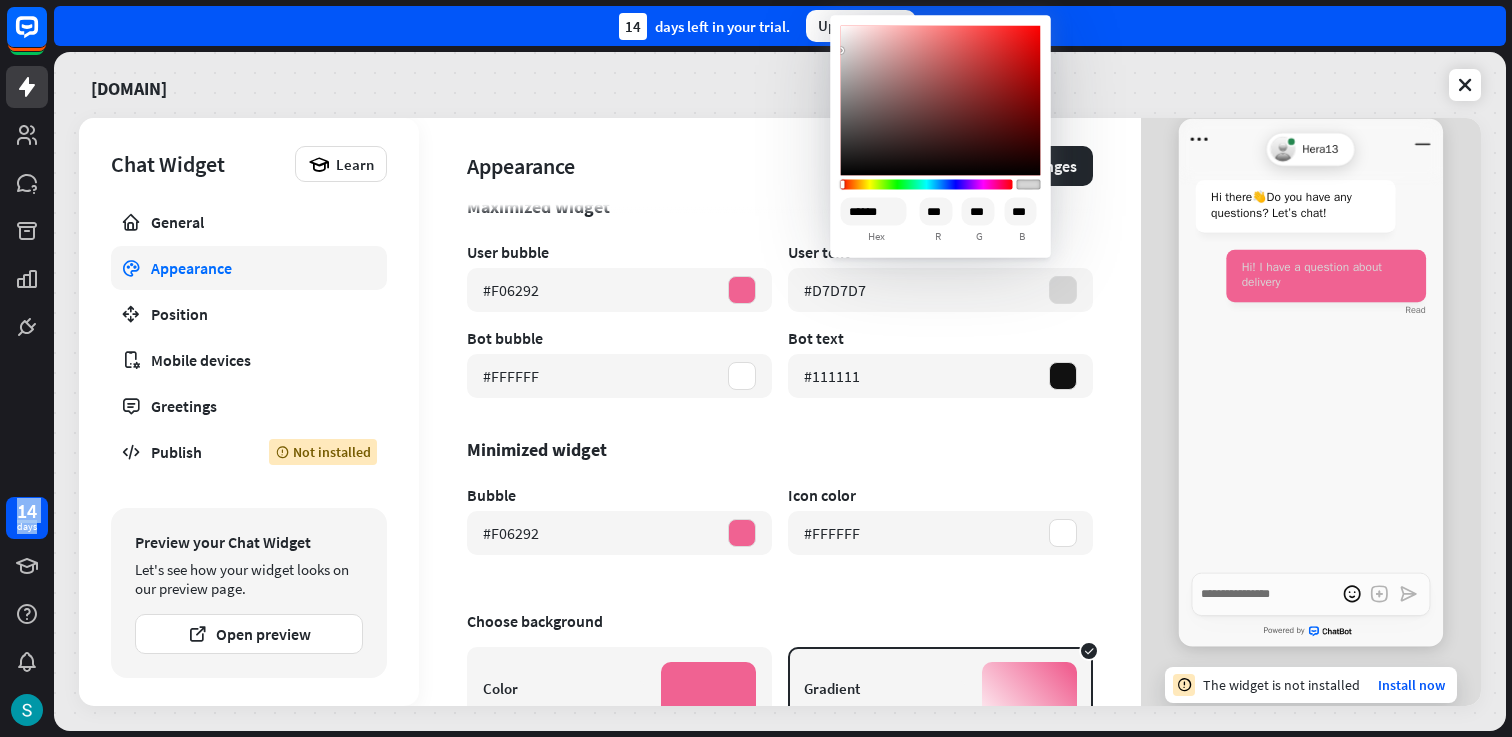 type on "*" 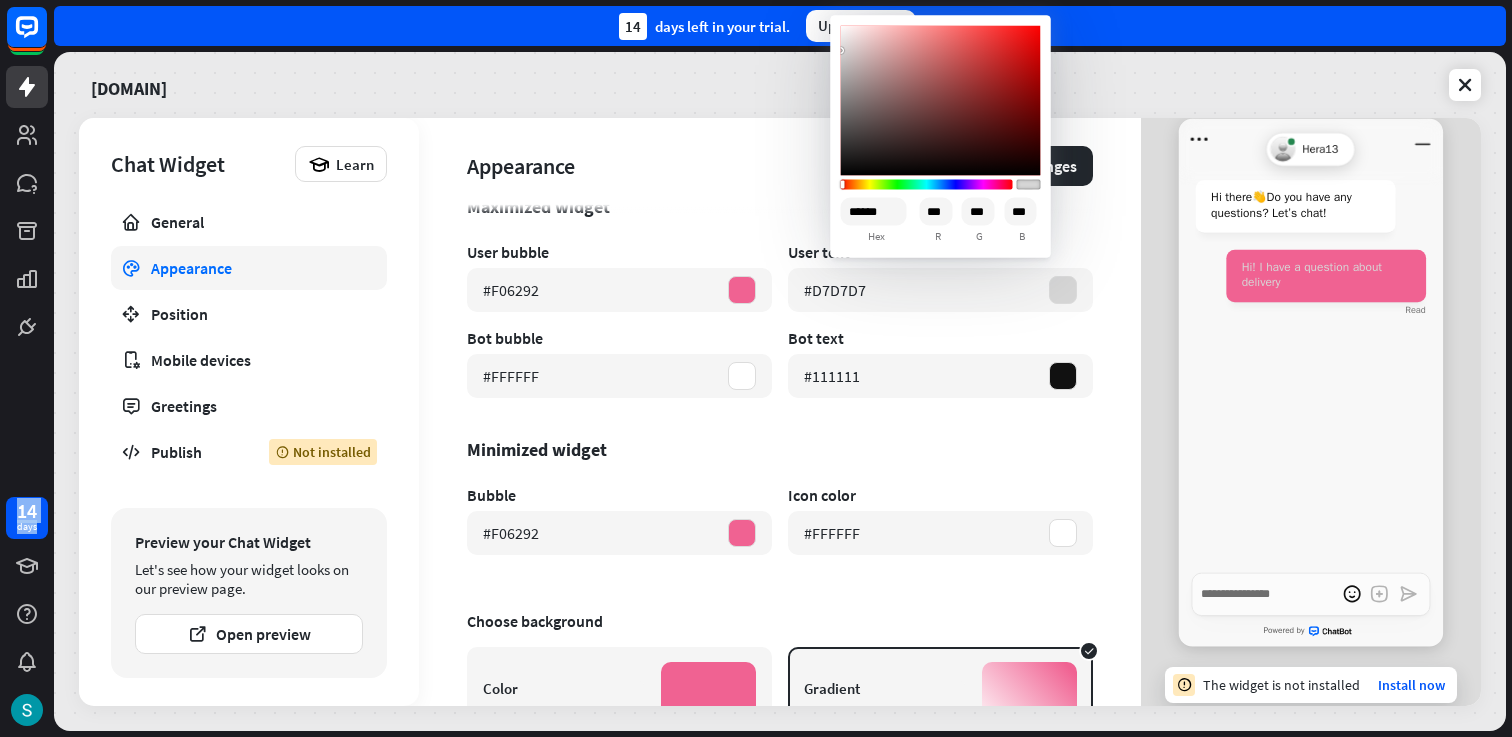 type on "******" 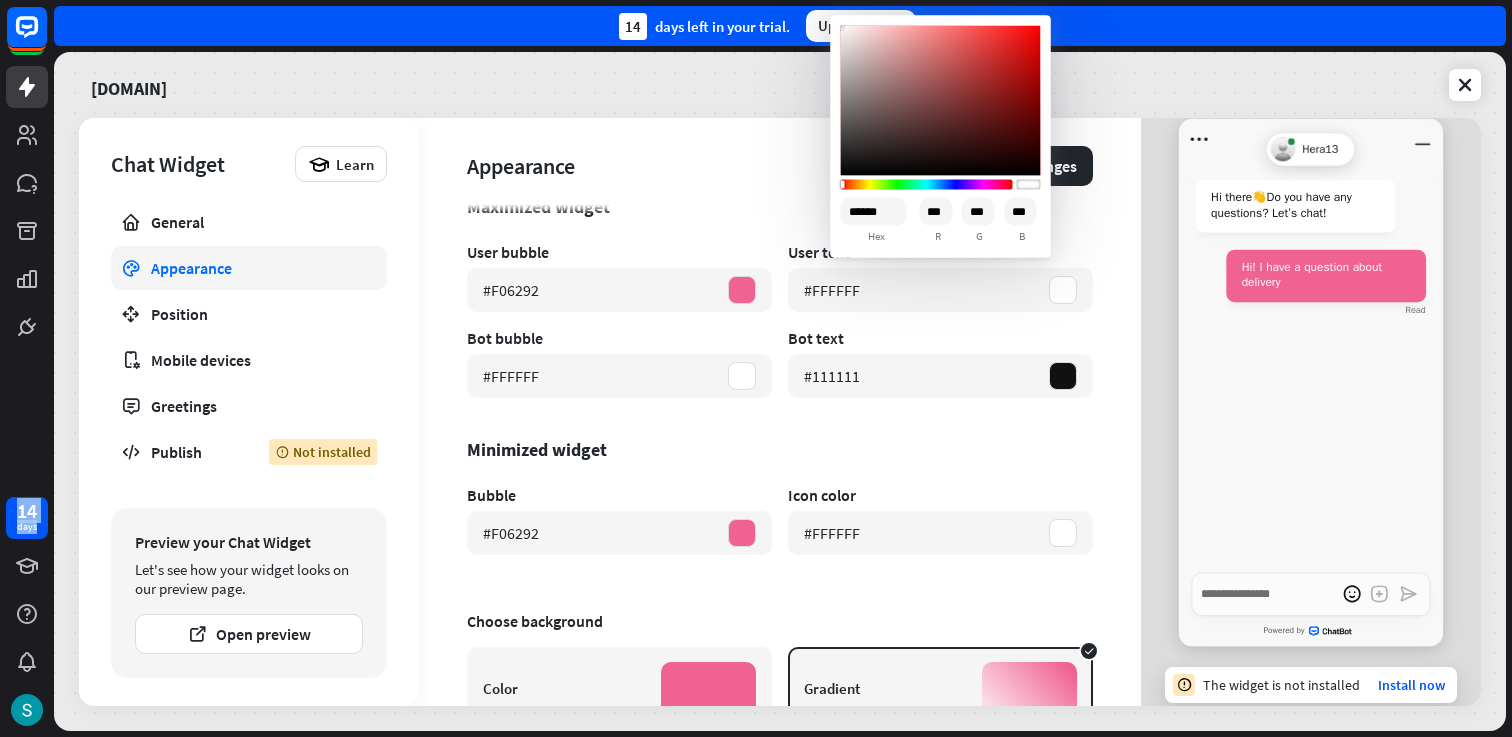 drag, startPoint x: 880, startPoint y: 96, endPoint x: 801, endPoint y: -15, distance: 136.24243 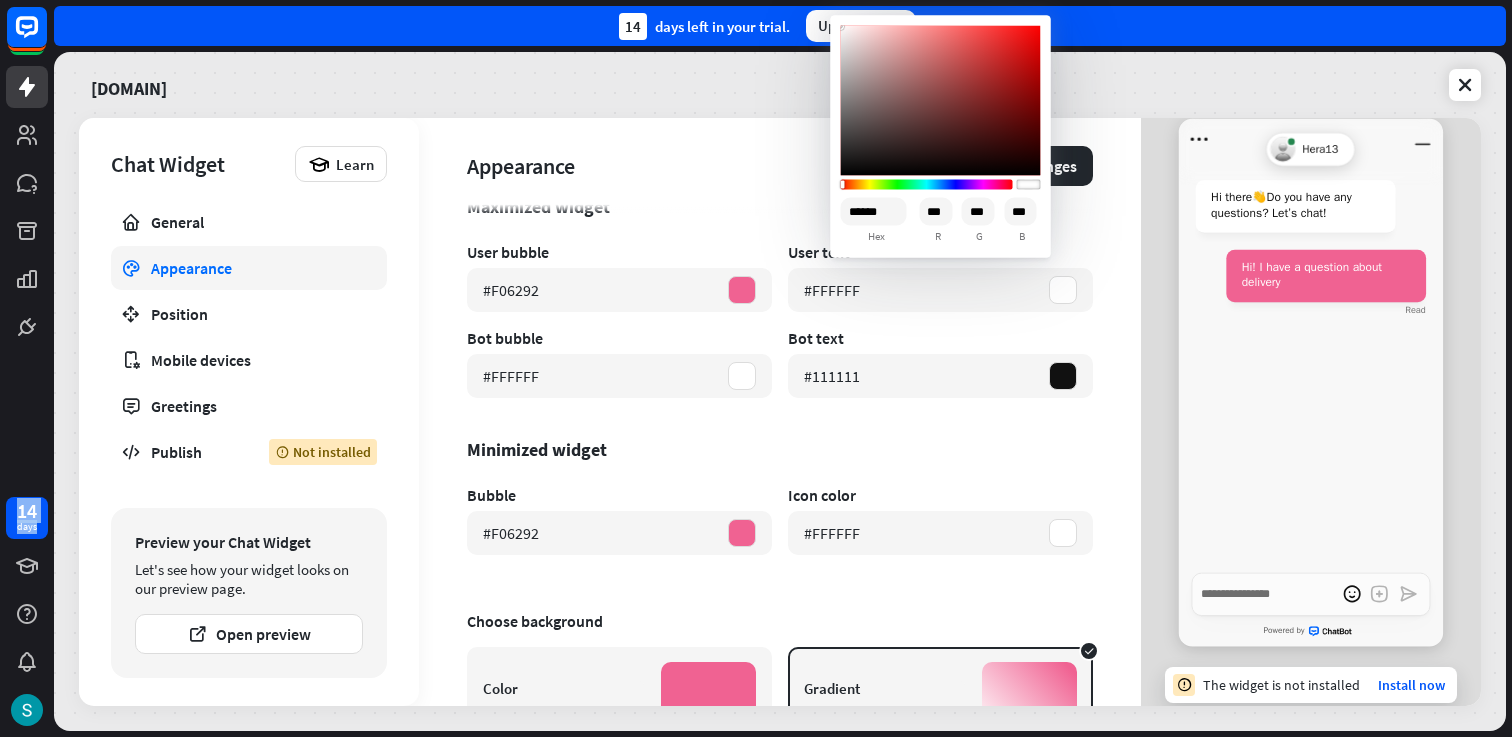 click at bounding box center [941, 100] 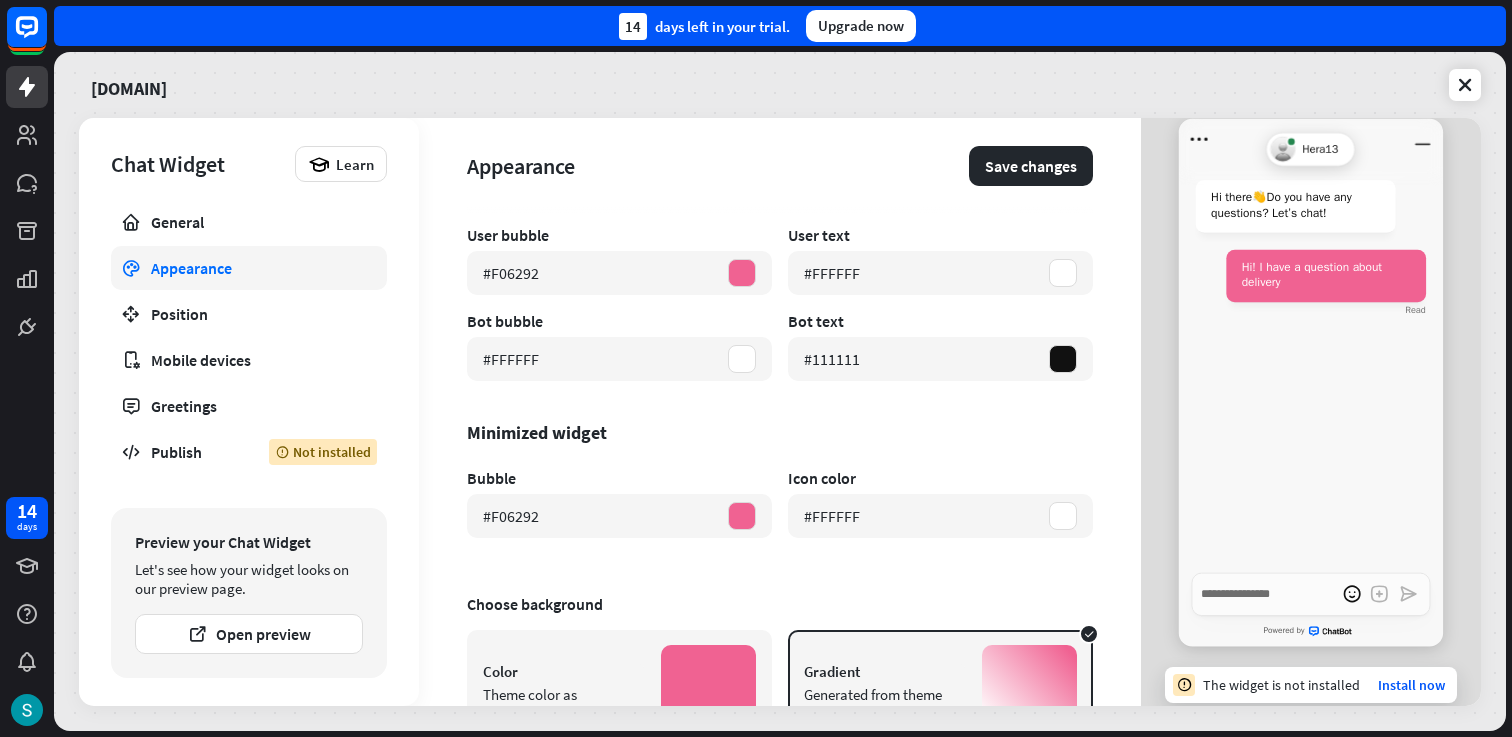 scroll, scrollTop: 580, scrollLeft: 0, axis: vertical 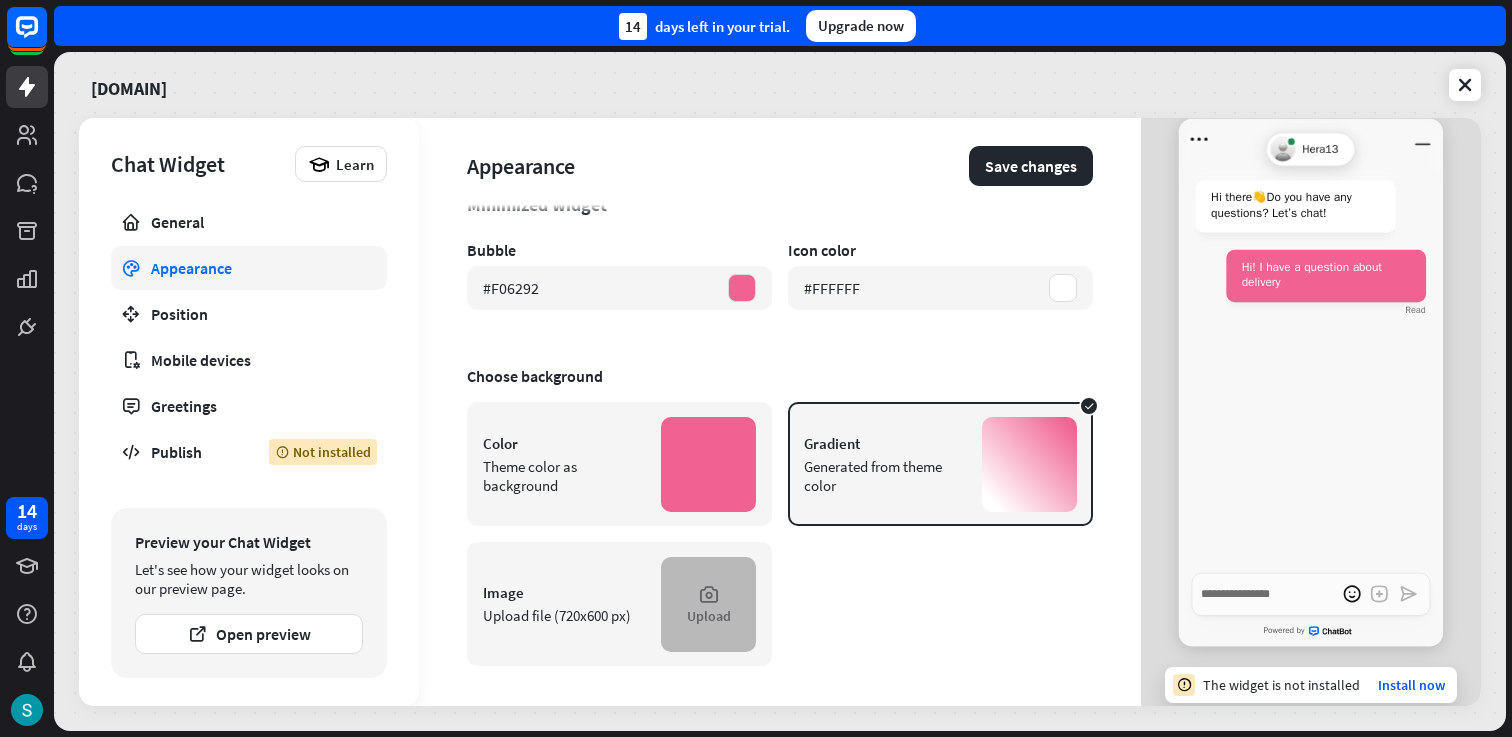 click on "Upload" at bounding box center [709, 616] 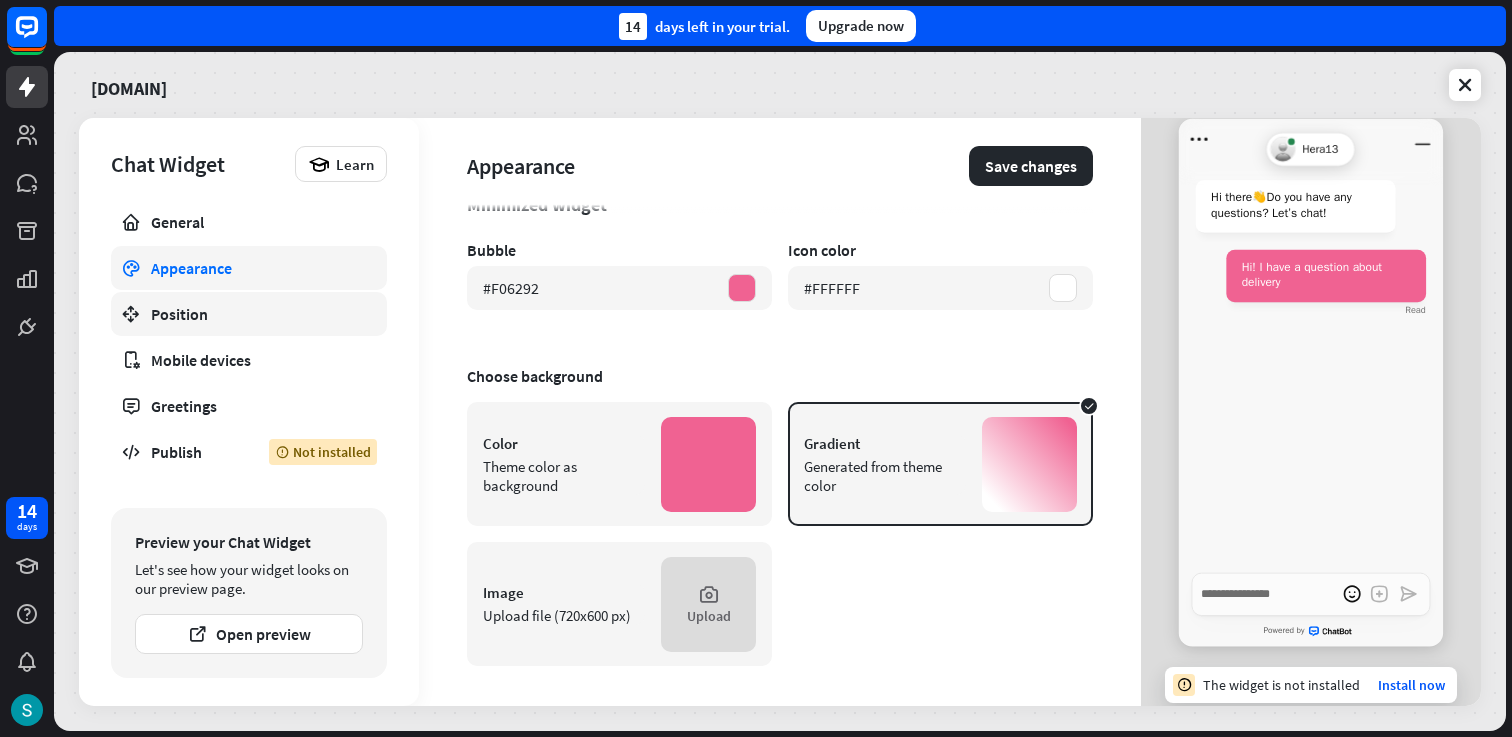 click on "Position" at bounding box center [249, 314] 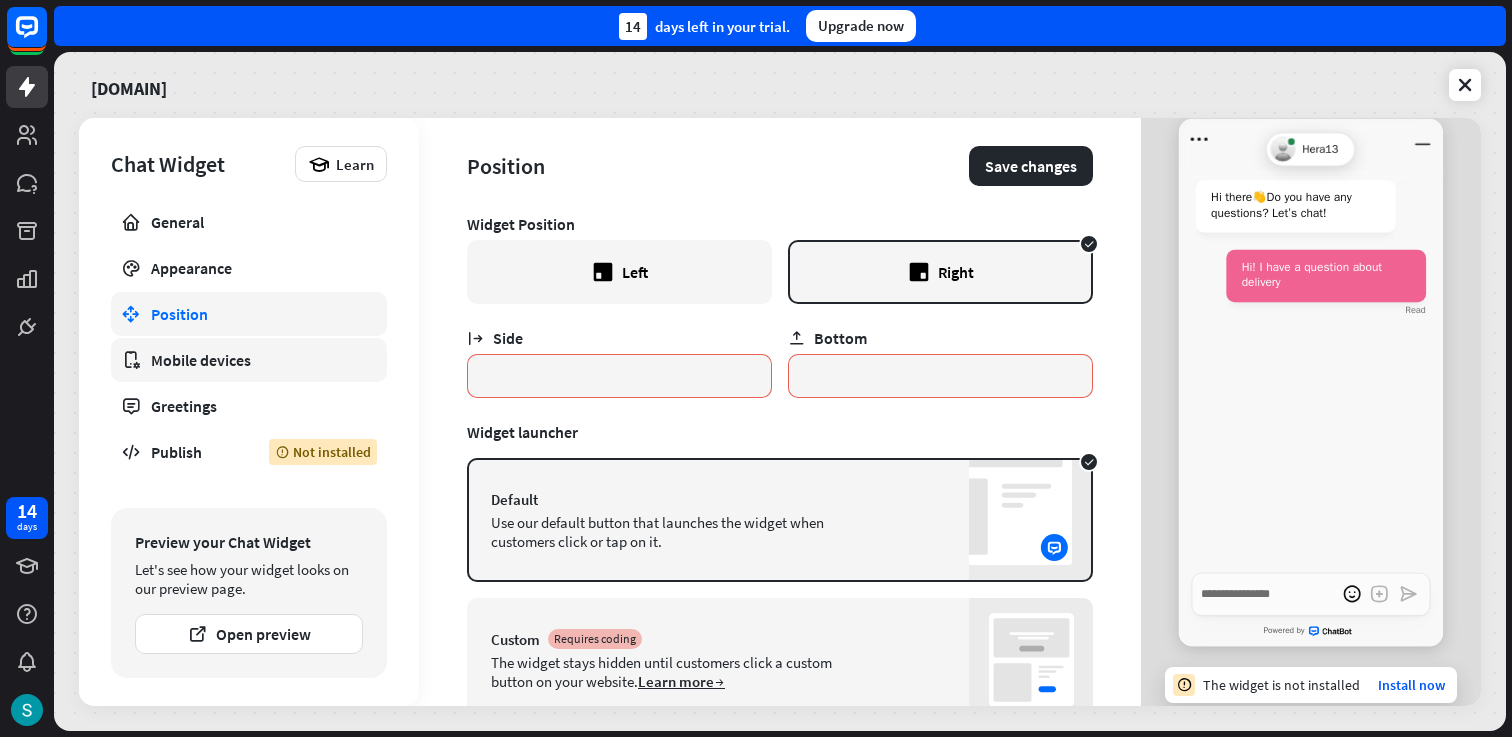 click on "Mobile devices" at bounding box center (249, 360) 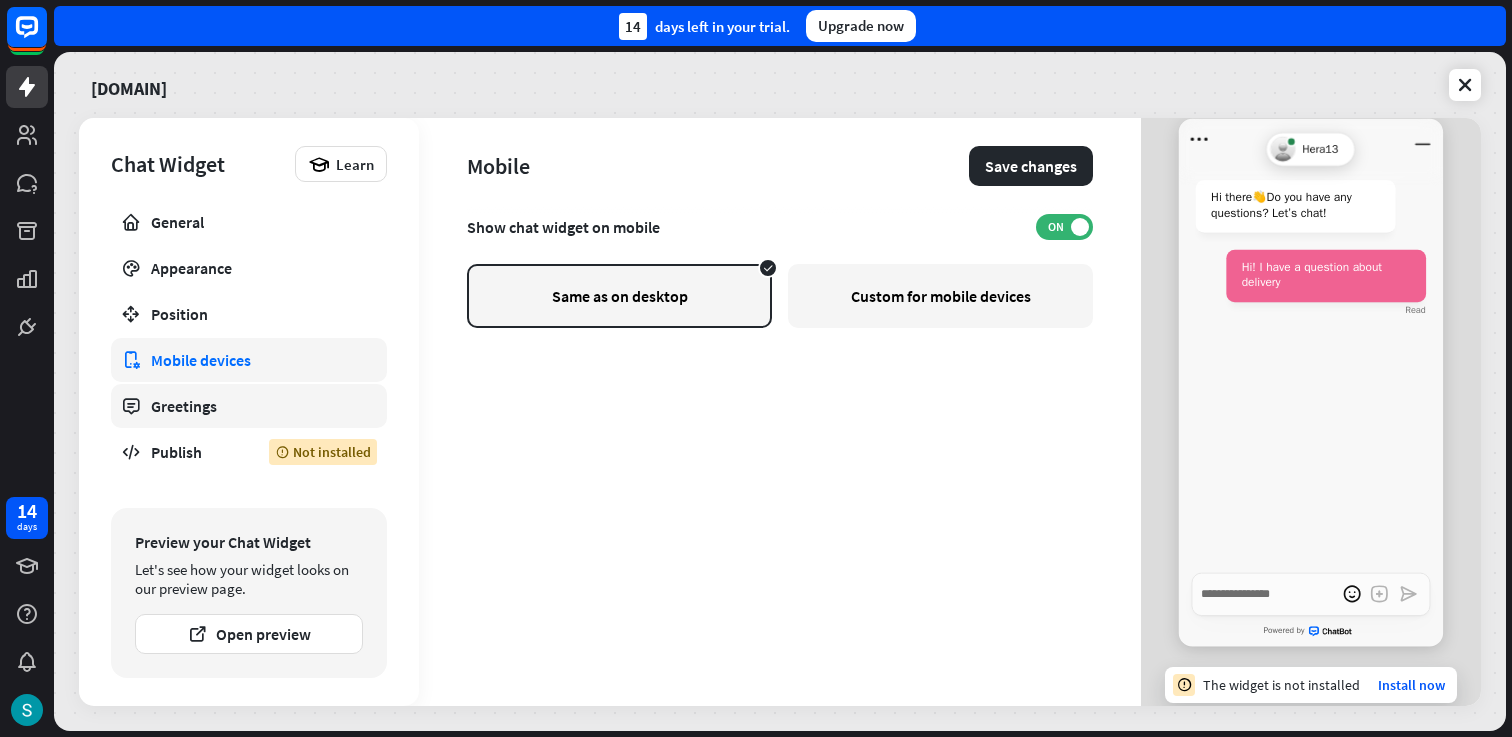 click on "Greetings" at bounding box center (249, 406) 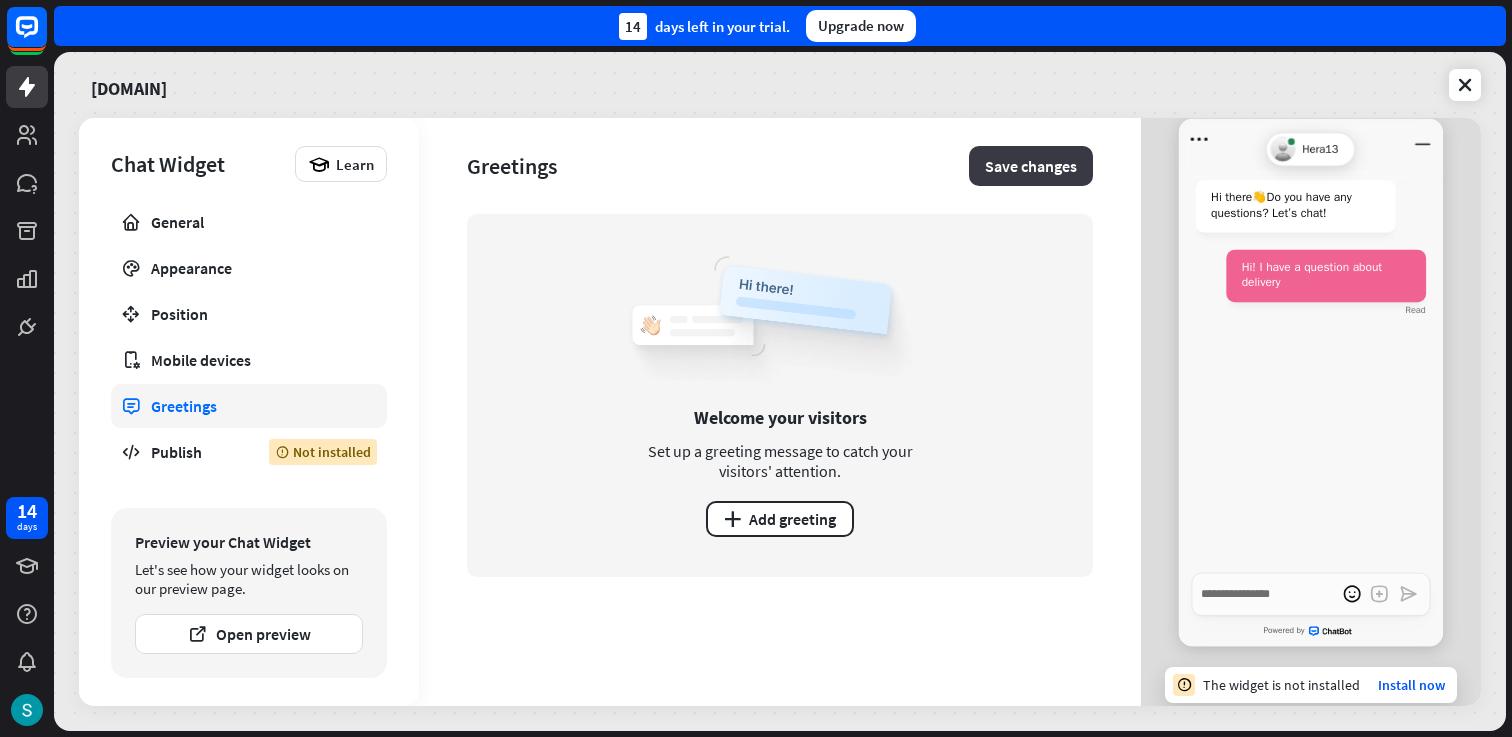 click on "Save changes" at bounding box center [1031, 166] 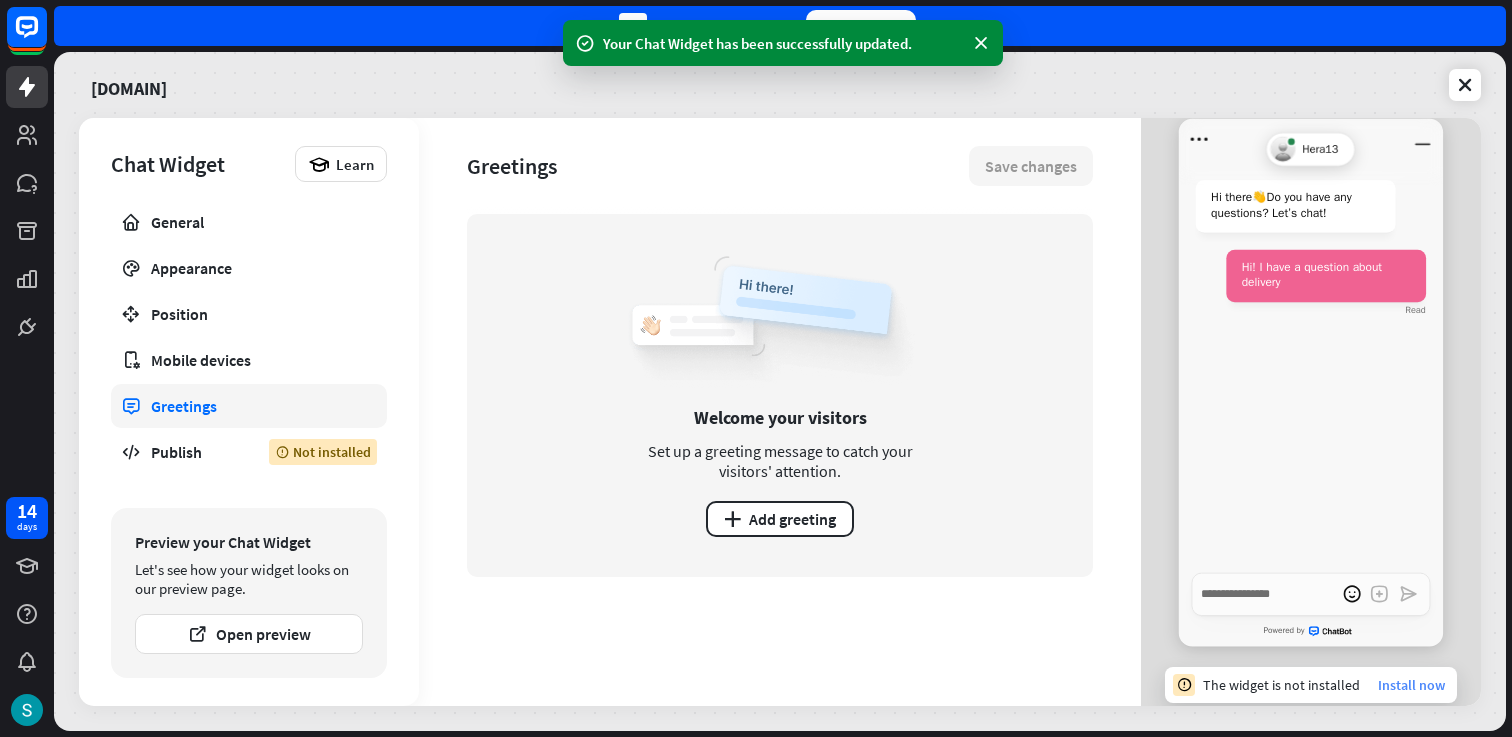 click on "Install now" at bounding box center (1411, 685) 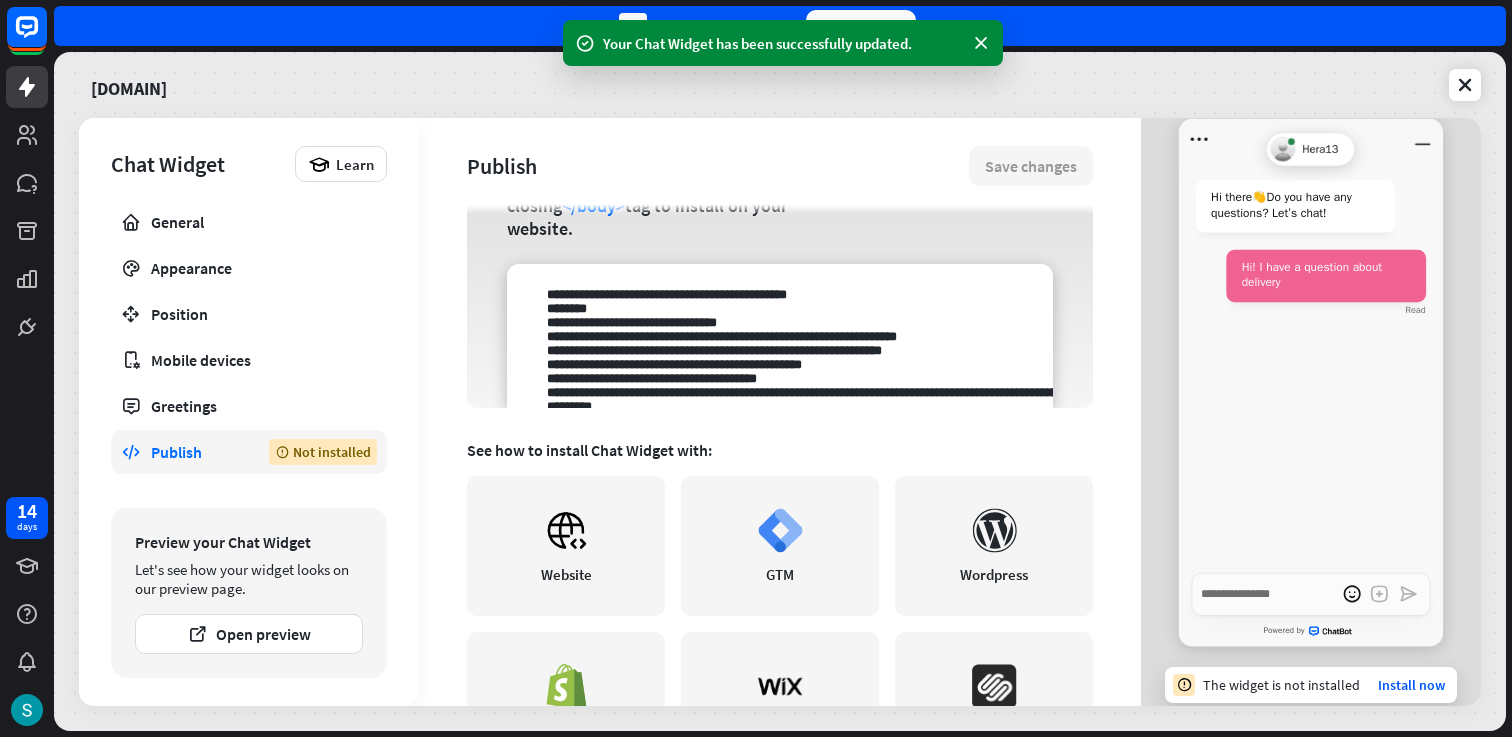 scroll, scrollTop: 242, scrollLeft: 0, axis: vertical 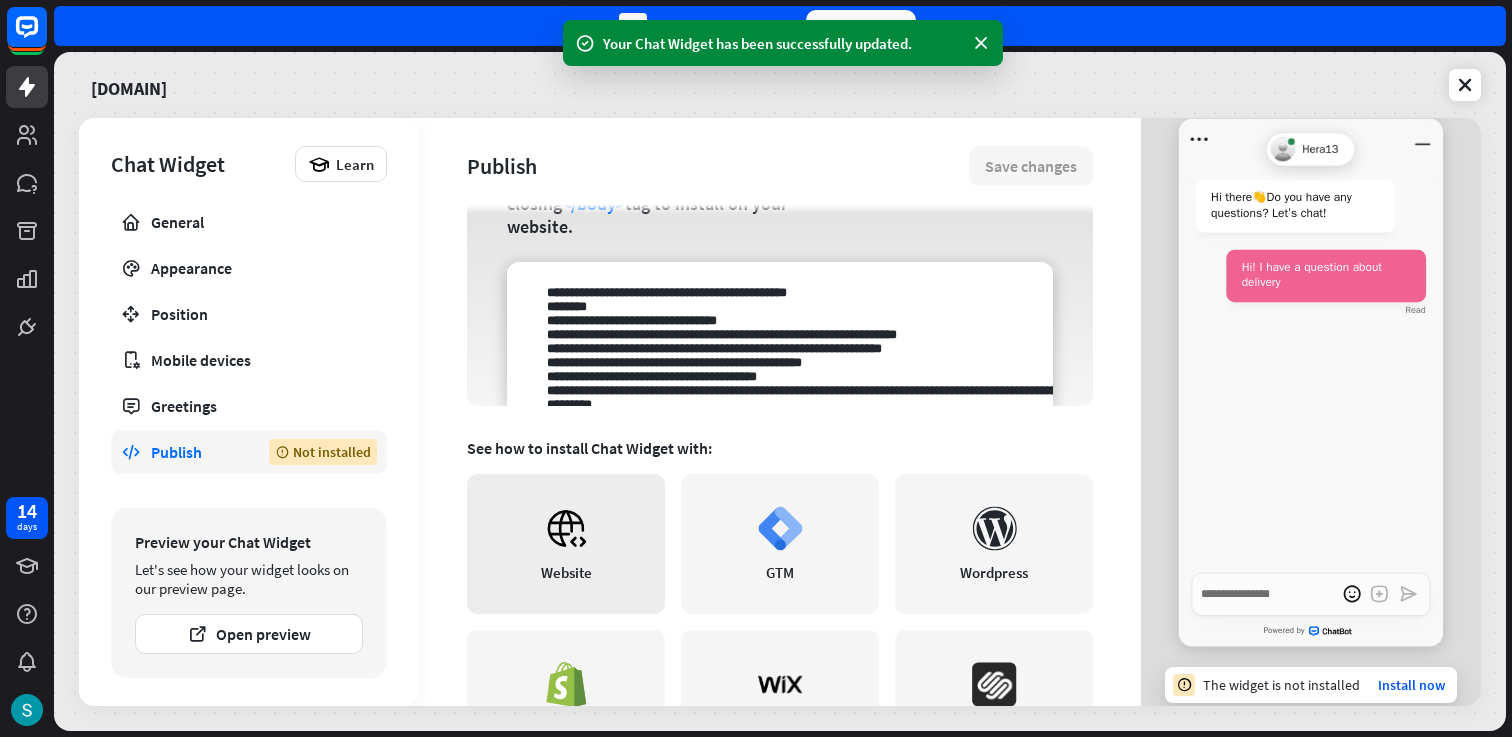 click 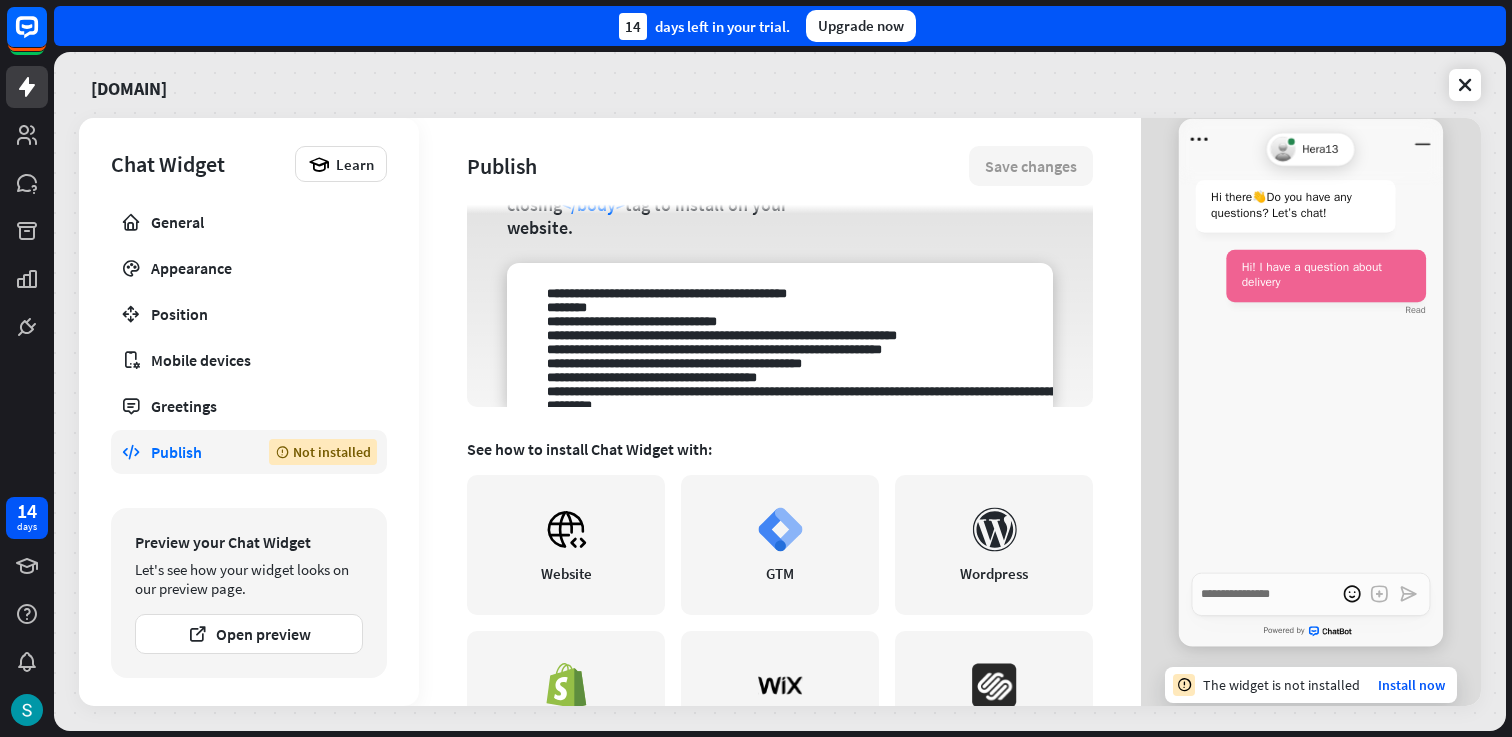 scroll, scrollTop: 141, scrollLeft: 0, axis: vertical 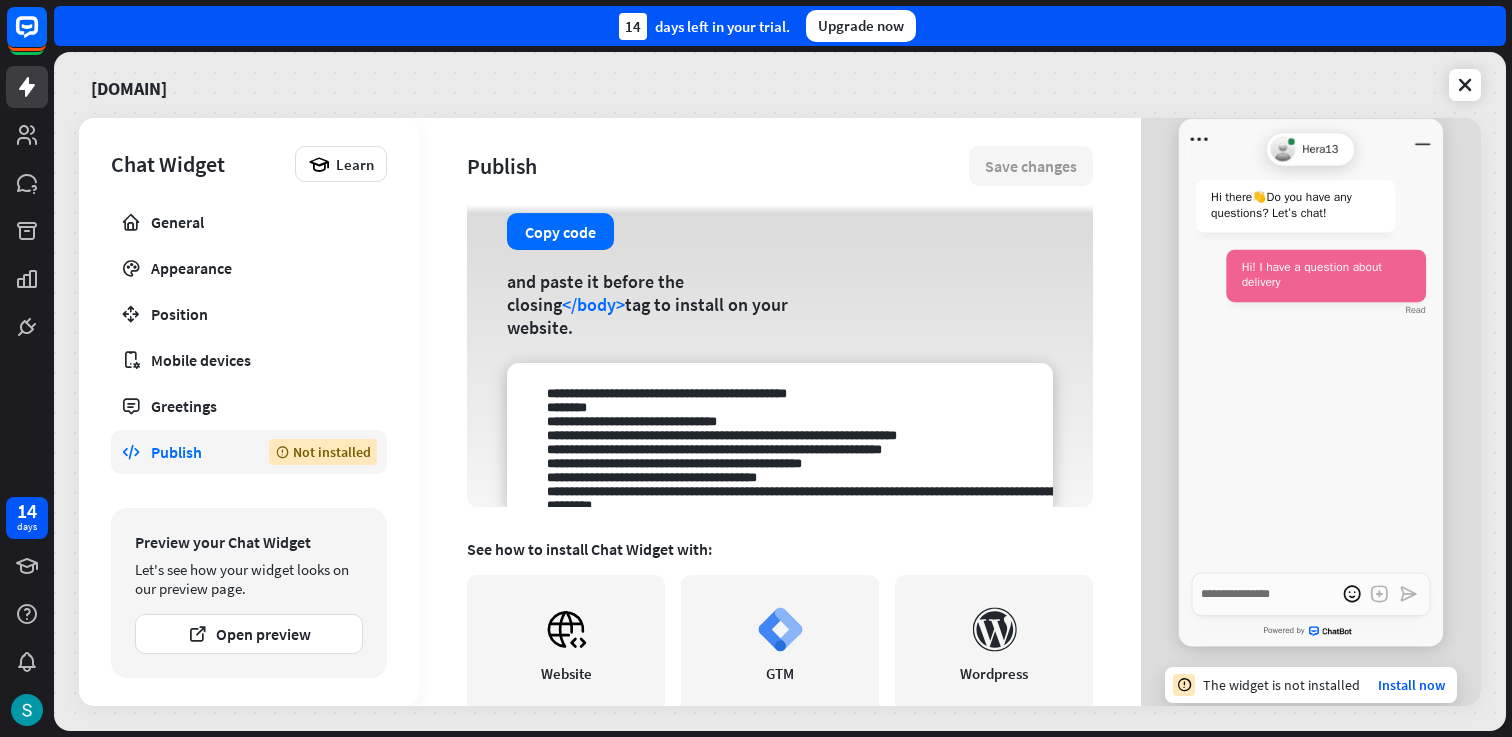 click at bounding box center (780, 435) 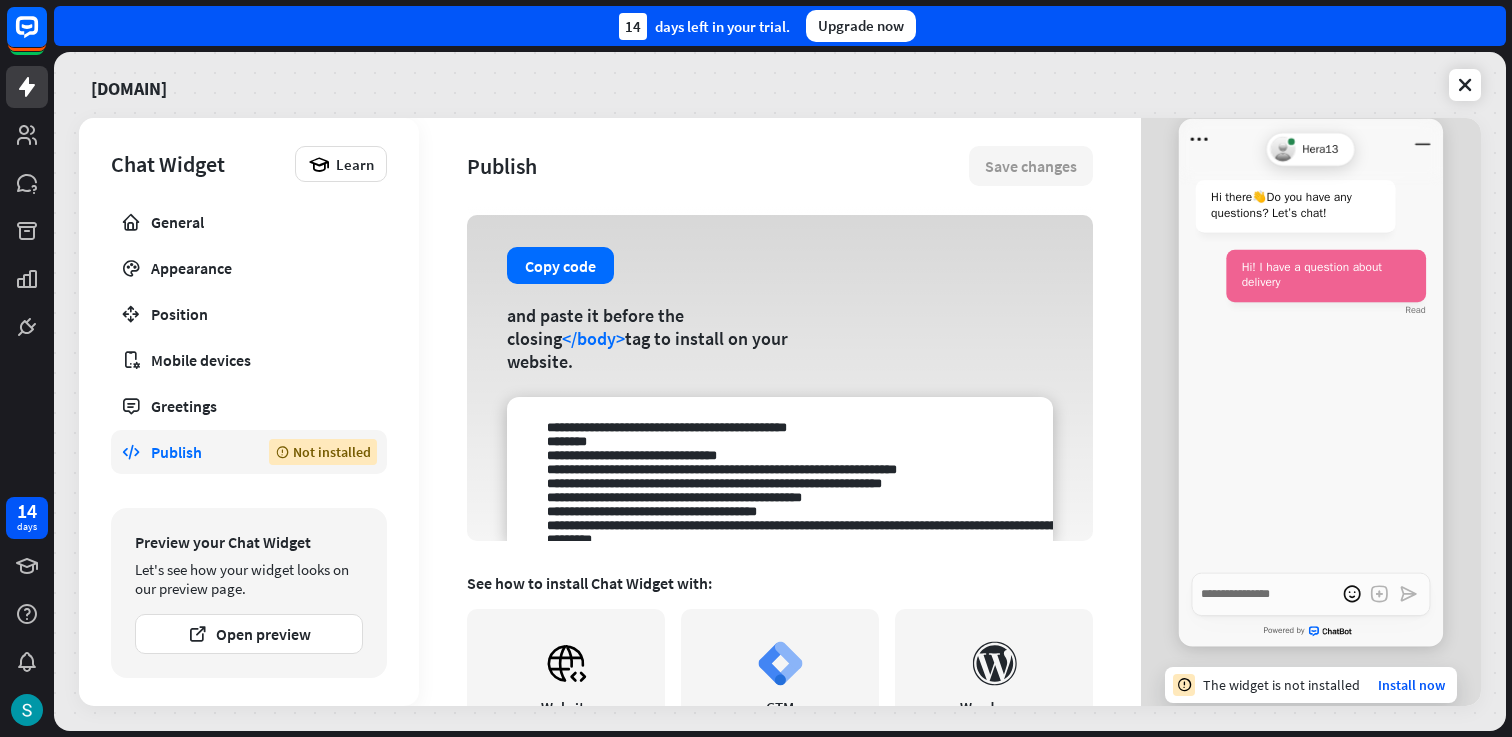 scroll, scrollTop: 53, scrollLeft: 0, axis: vertical 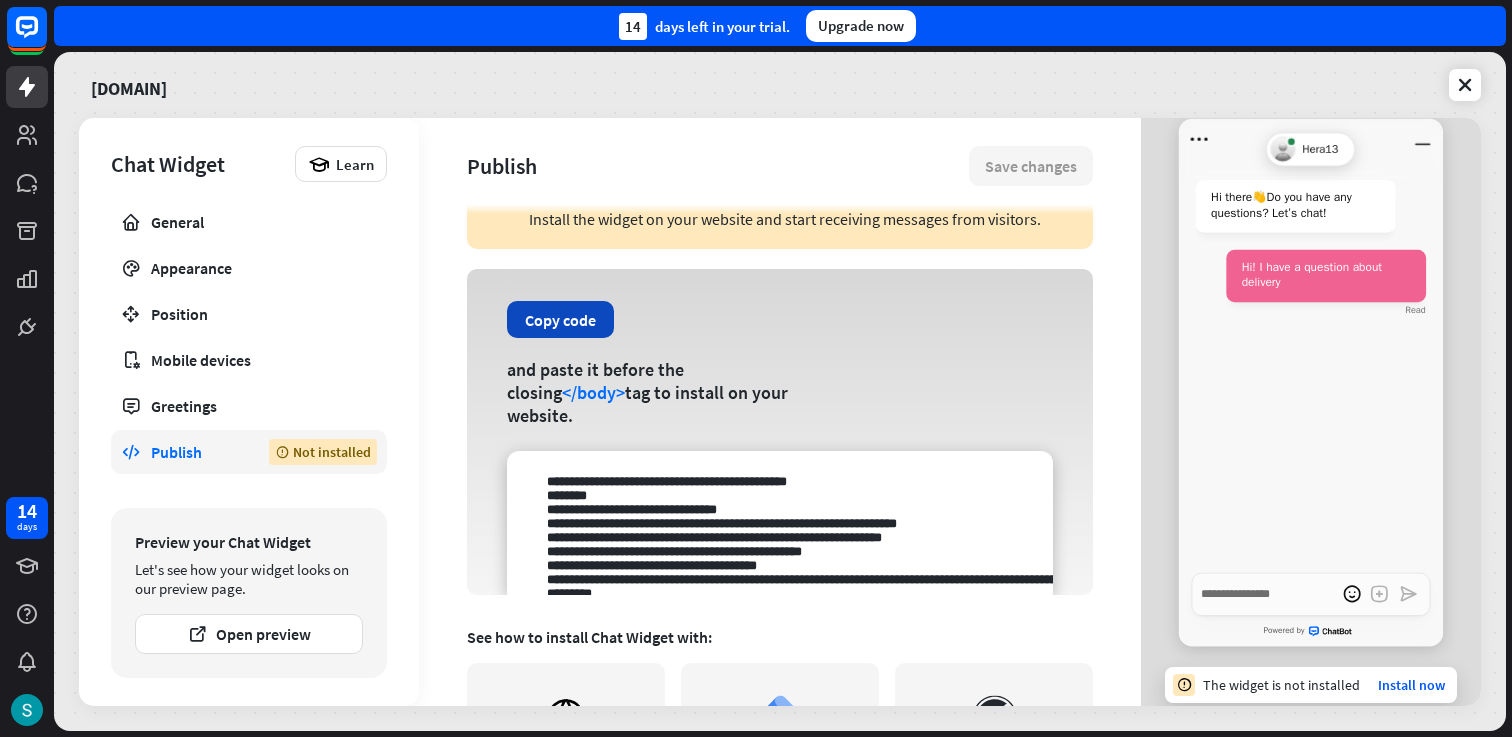 click on "Copy code" at bounding box center (560, 319) 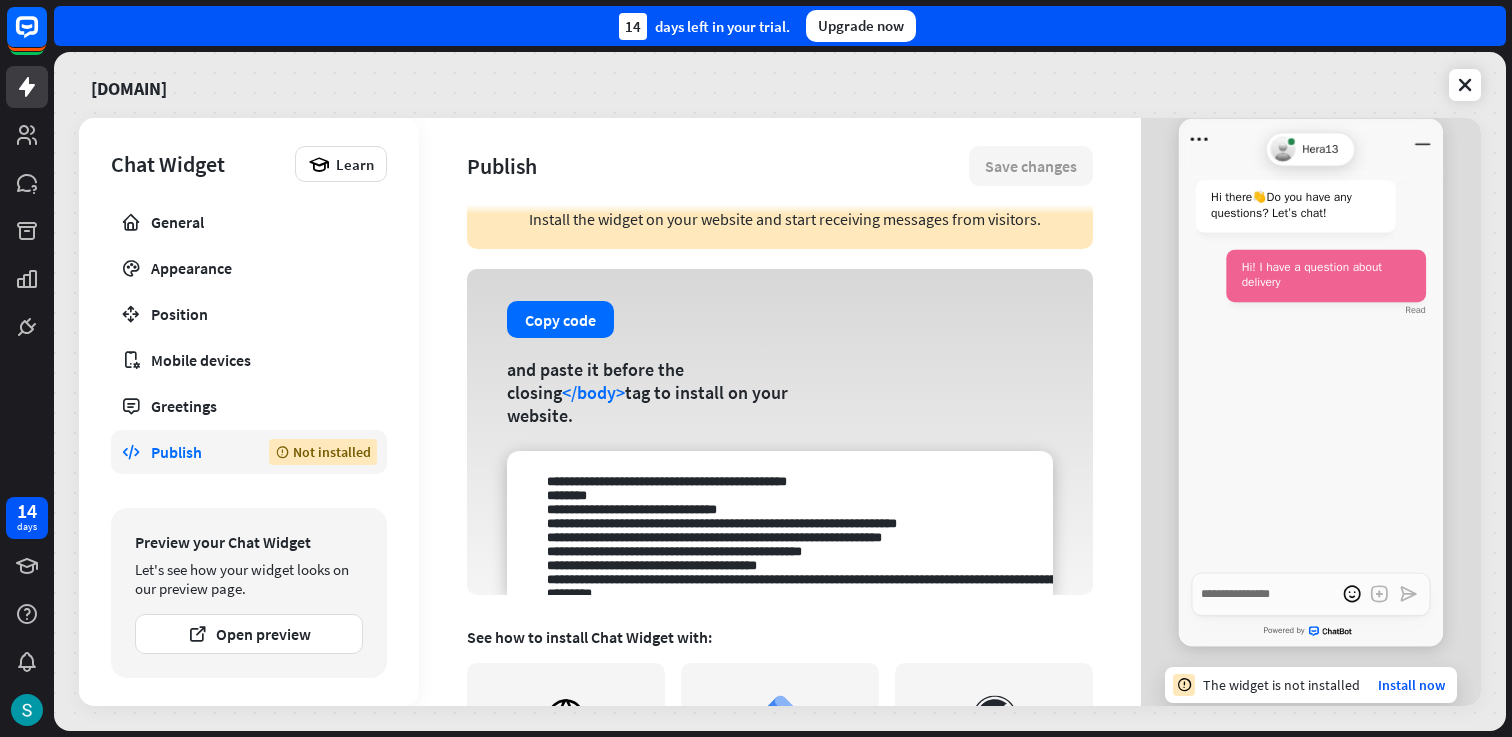 type on "*" 